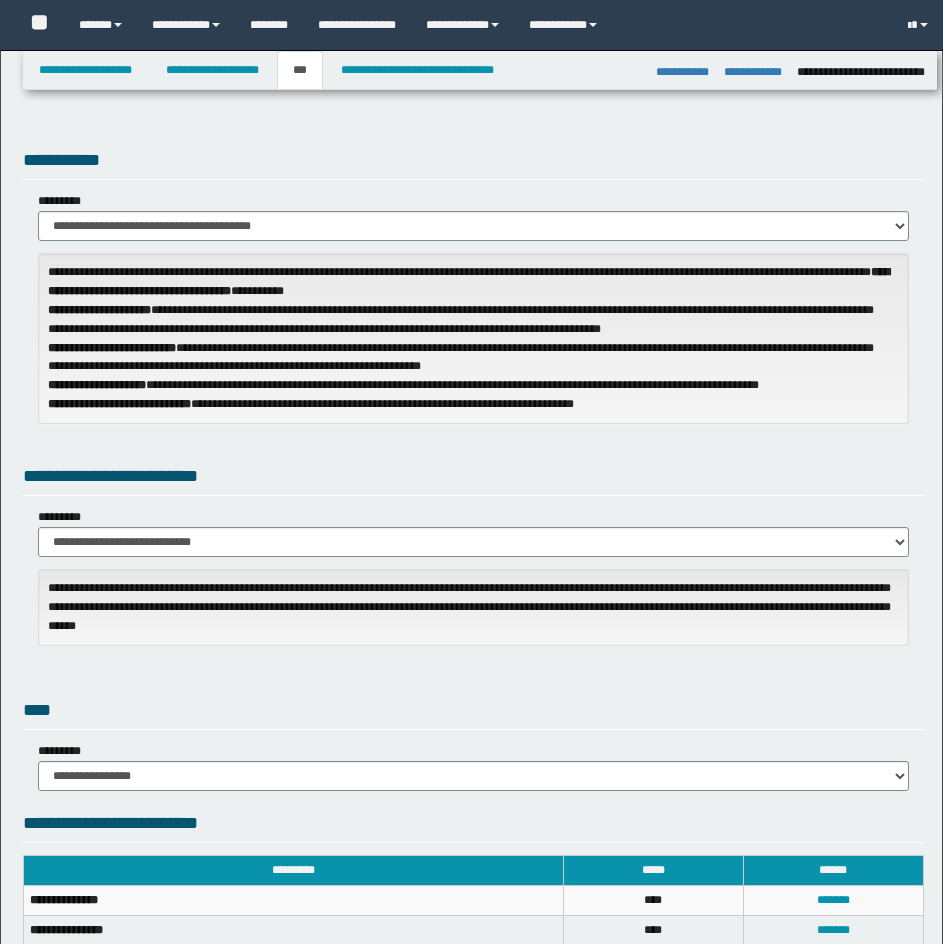 select on "**" 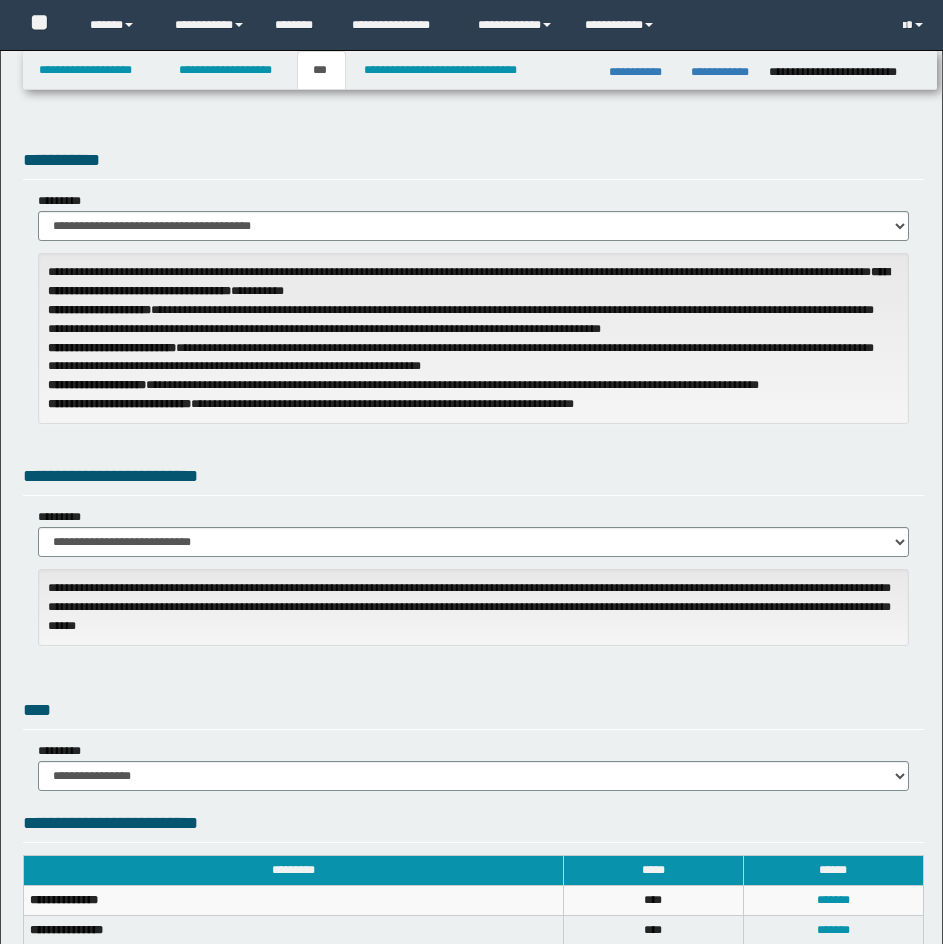 scroll, scrollTop: 422, scrollLeft: 0, axis: vertical 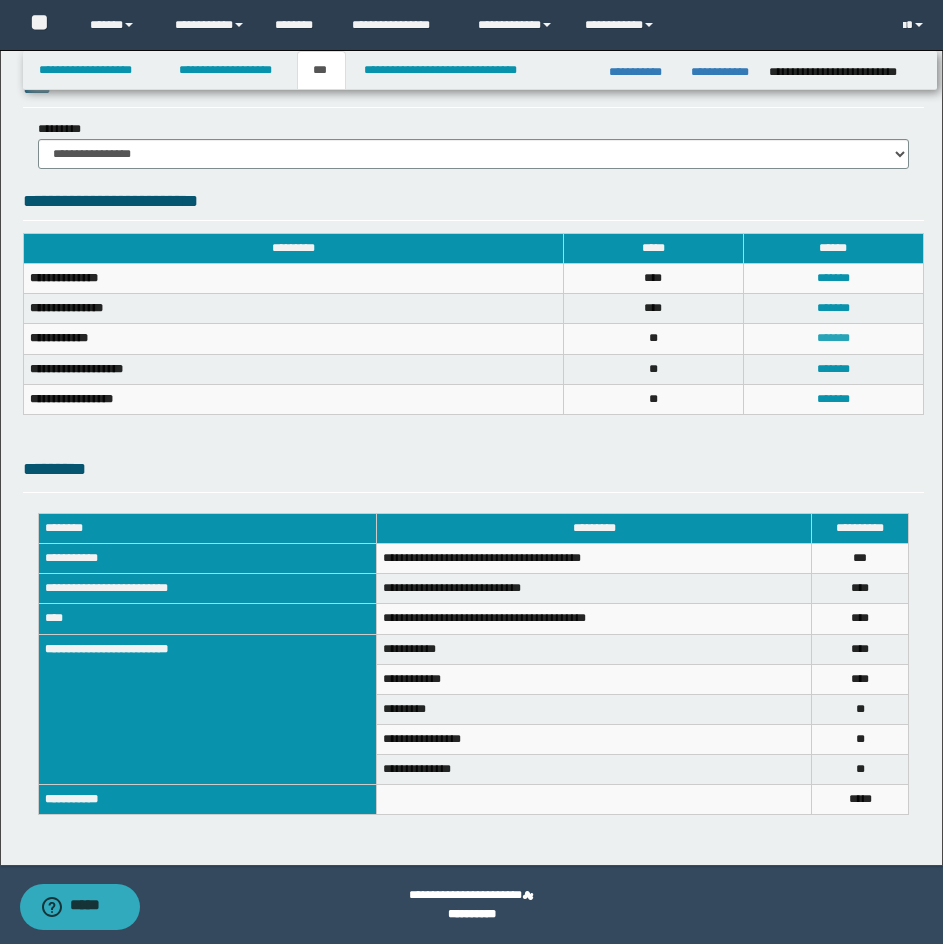 click on "*******" at bounding box center (833, 338) 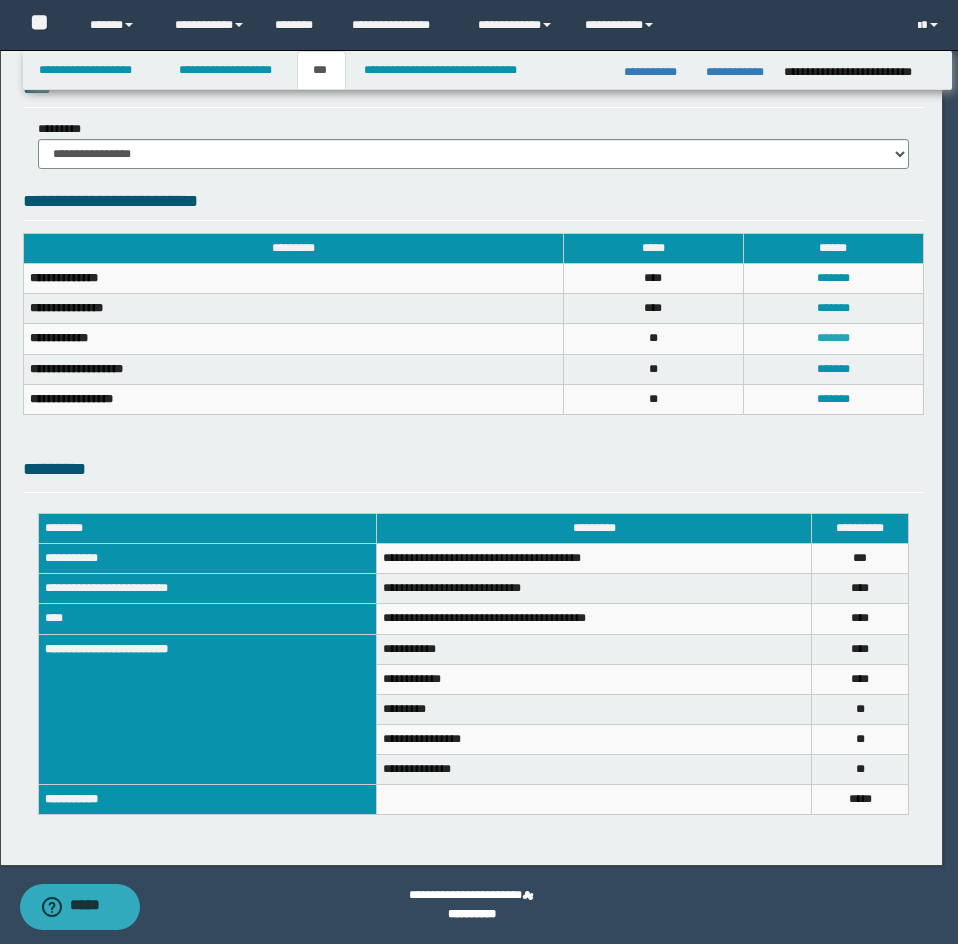 scroll, scrollTop: 160, scrollLeft: 0, axis: vertical 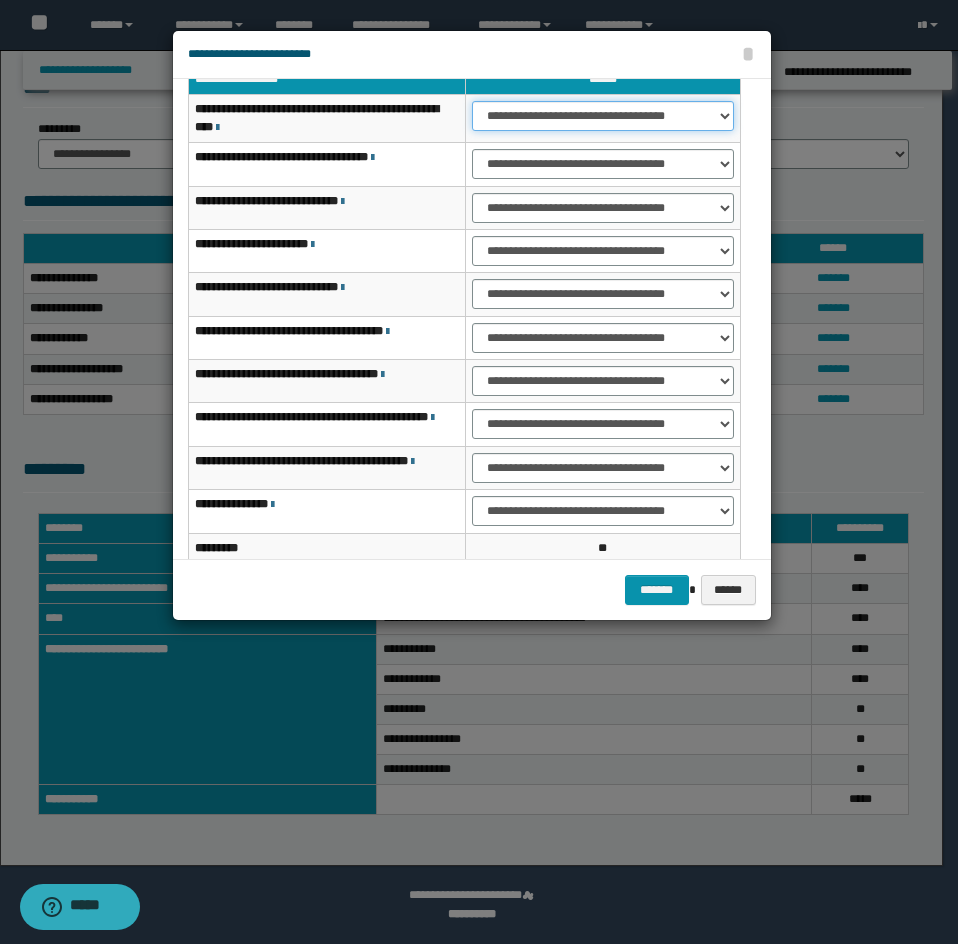 click on "**********" at bounding box center (603, 116) 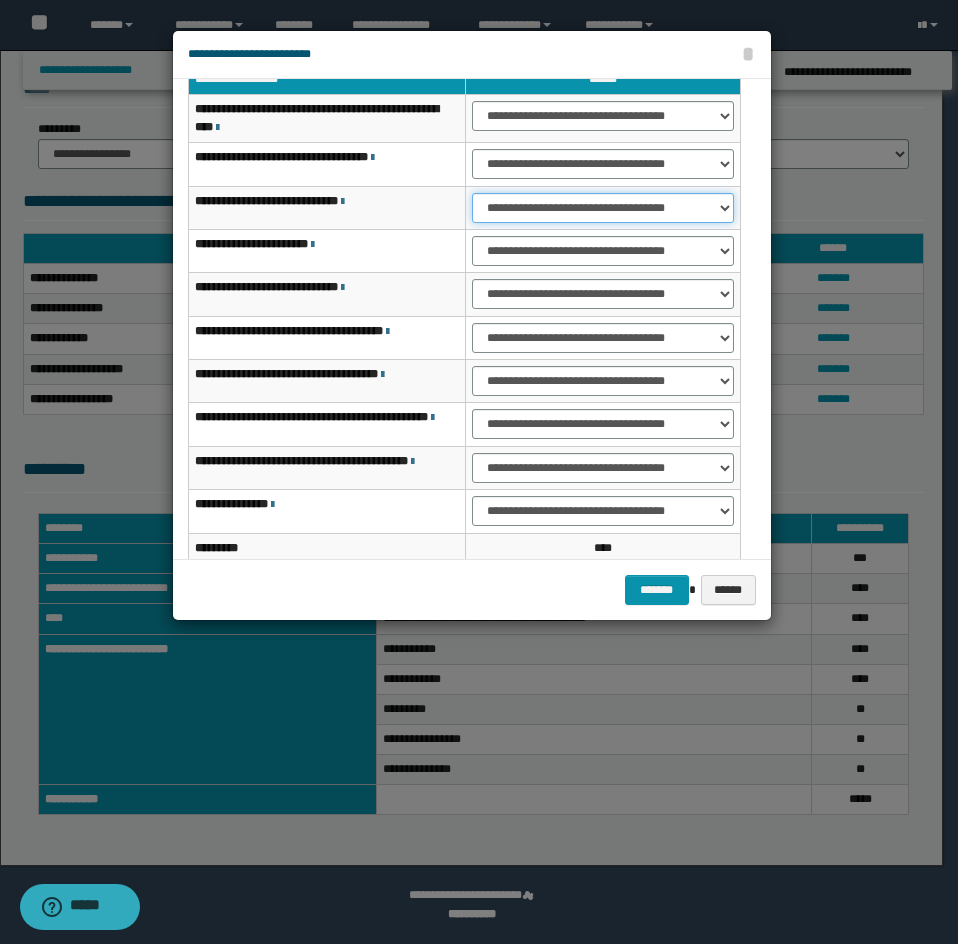 click on "**********" at bounding box center [603, 208] 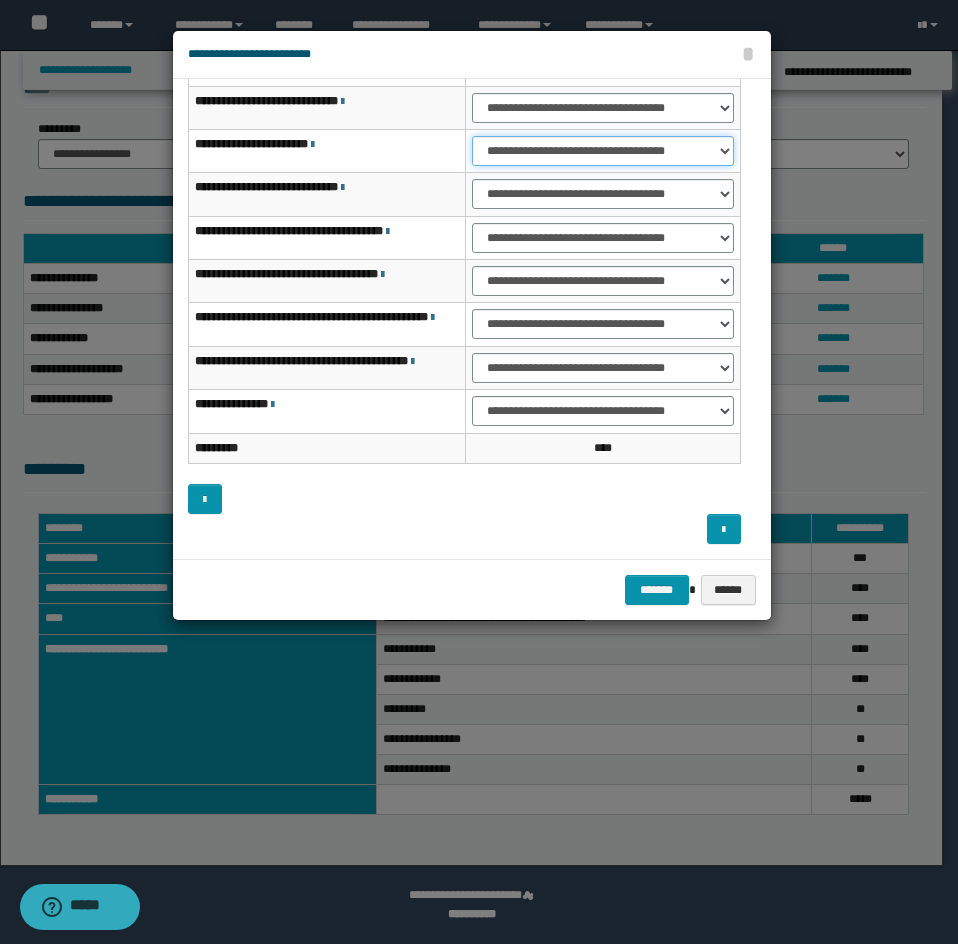 click on "**********" at bounding box center [603, 151] 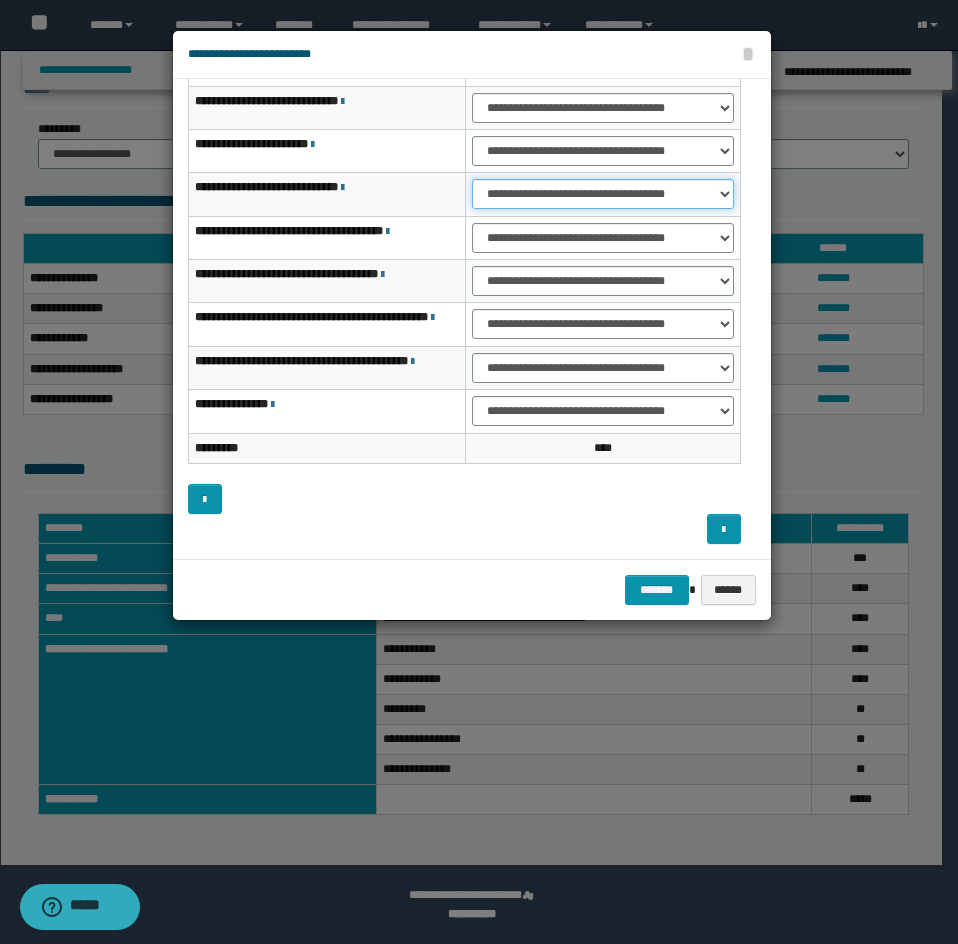 click on "**********" at bounding box center (603, 194) 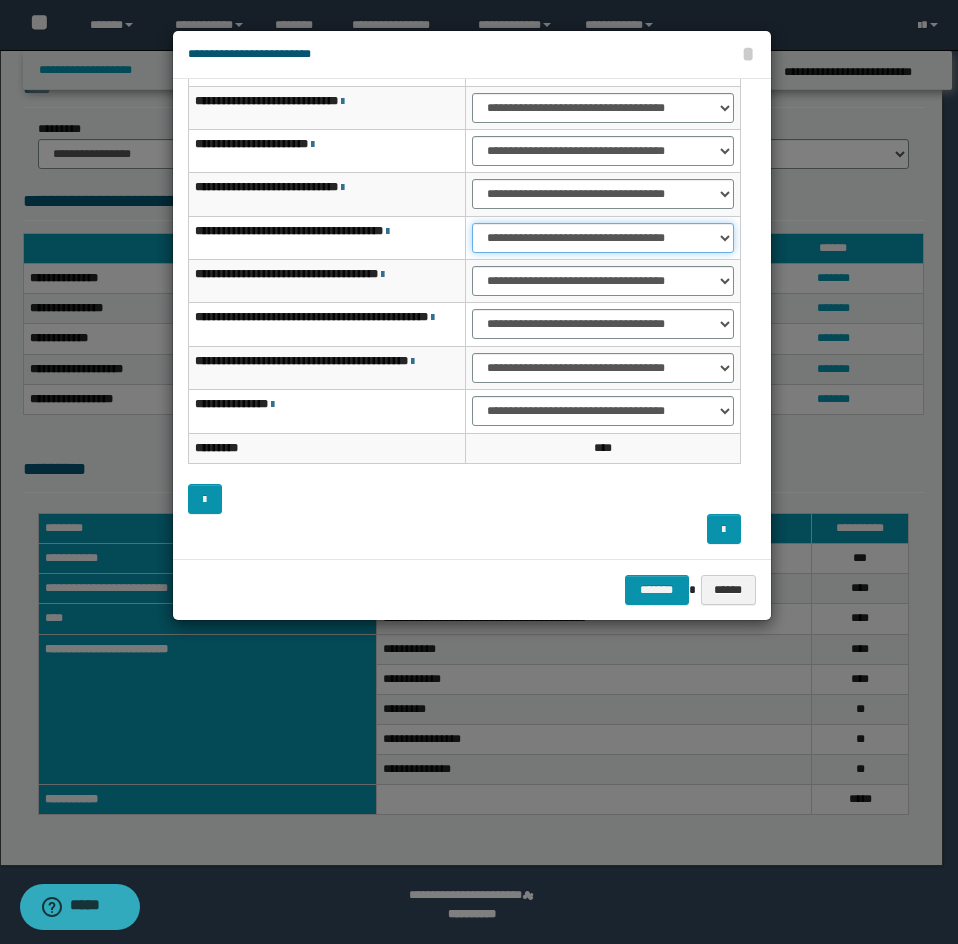 click on "**********" at bounding box center (603, 238) 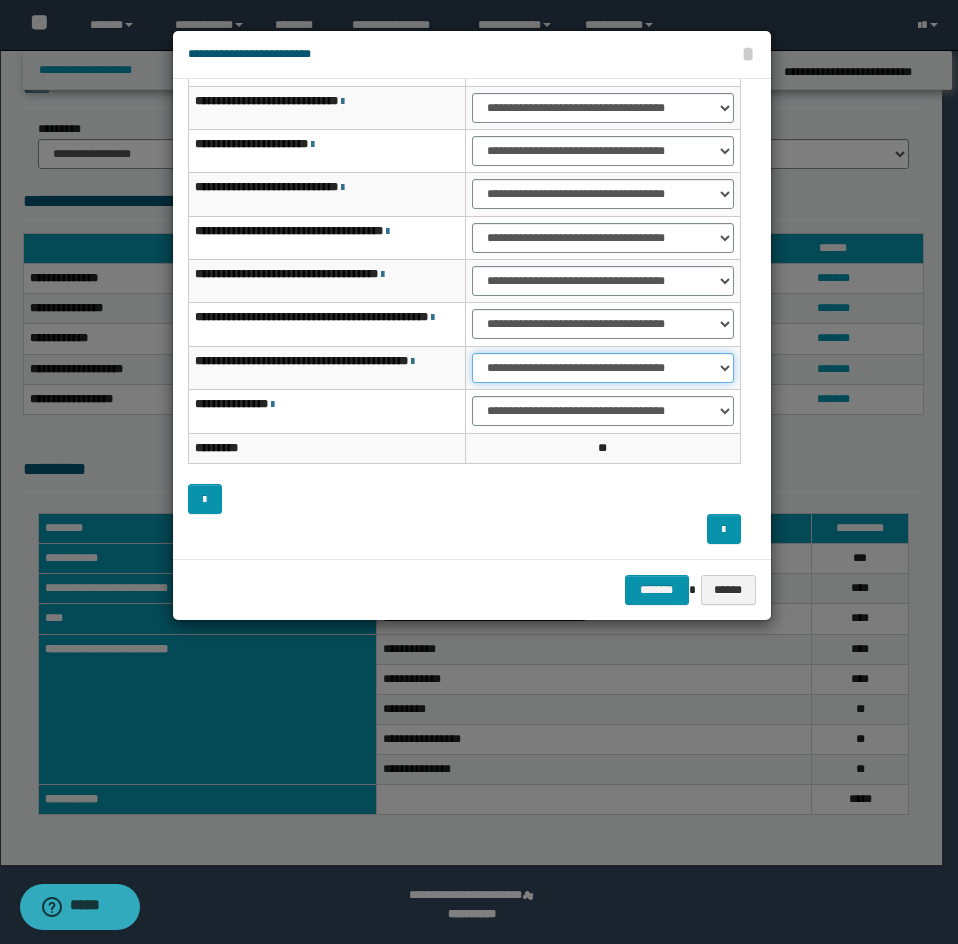click on "**********" at bounding box center [603, 368] 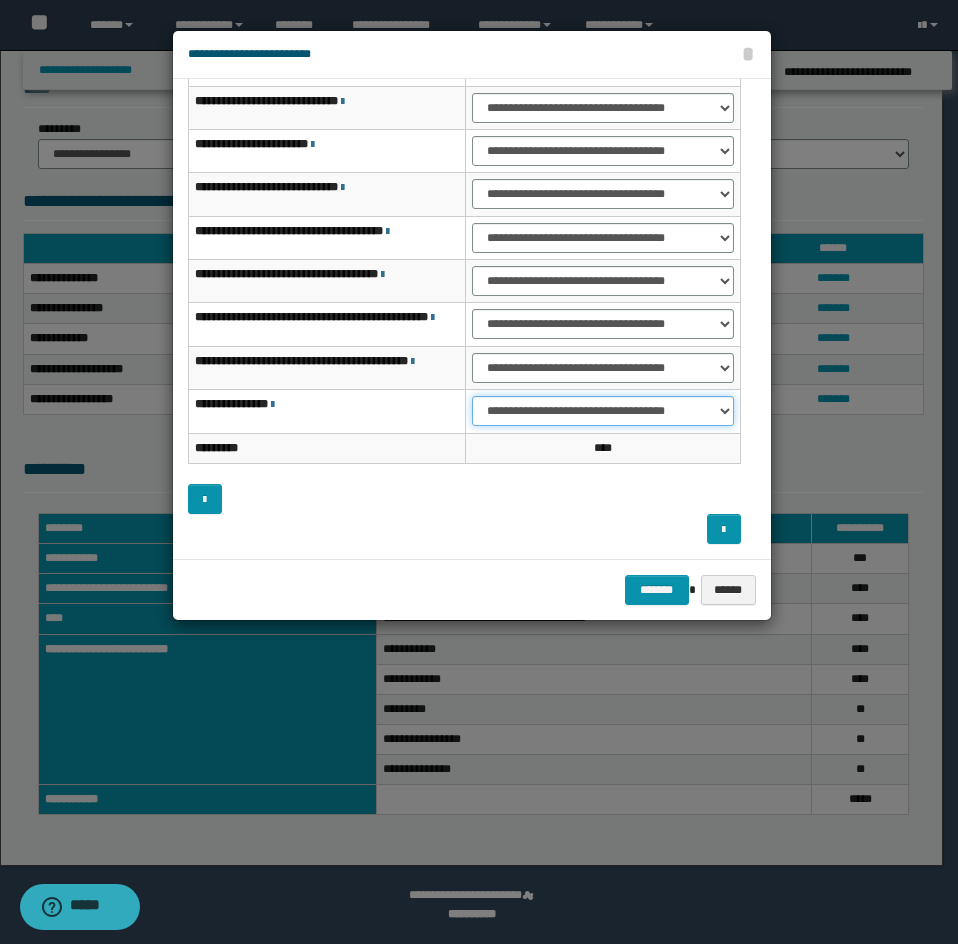 click on "**********" at bounding box center (603, 411) 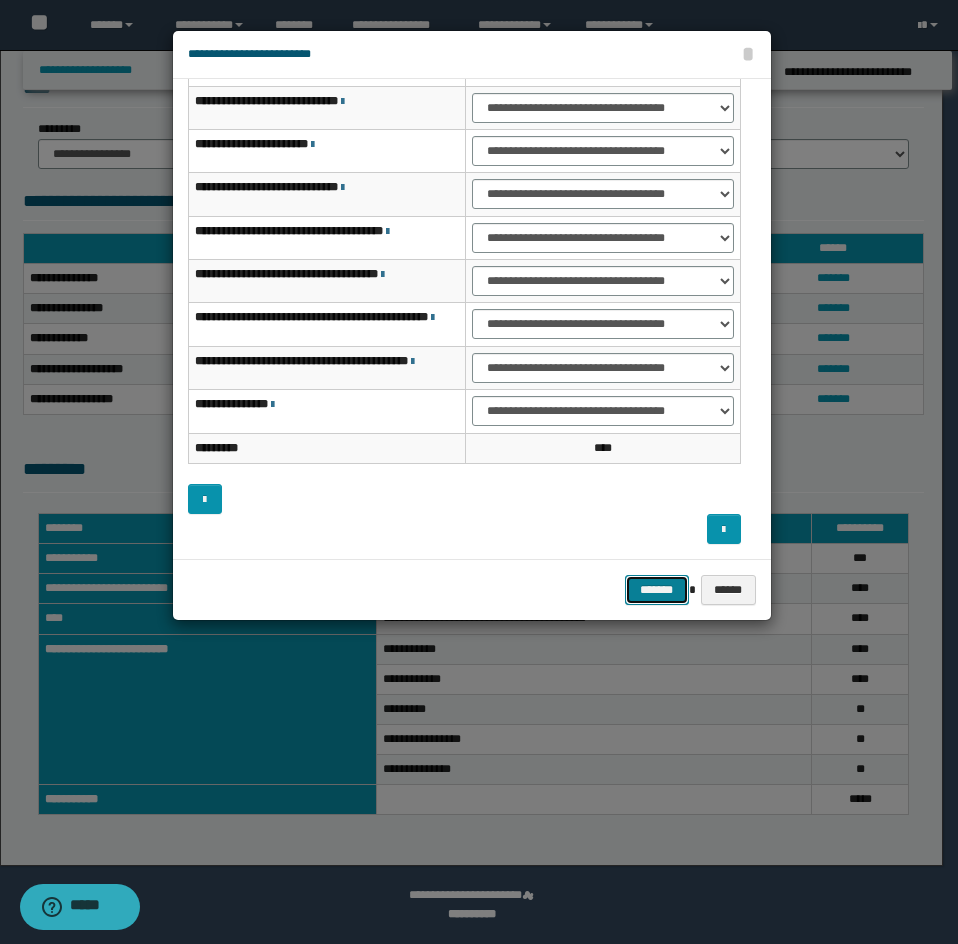 click on "*******" at bounding box center [657, 590] 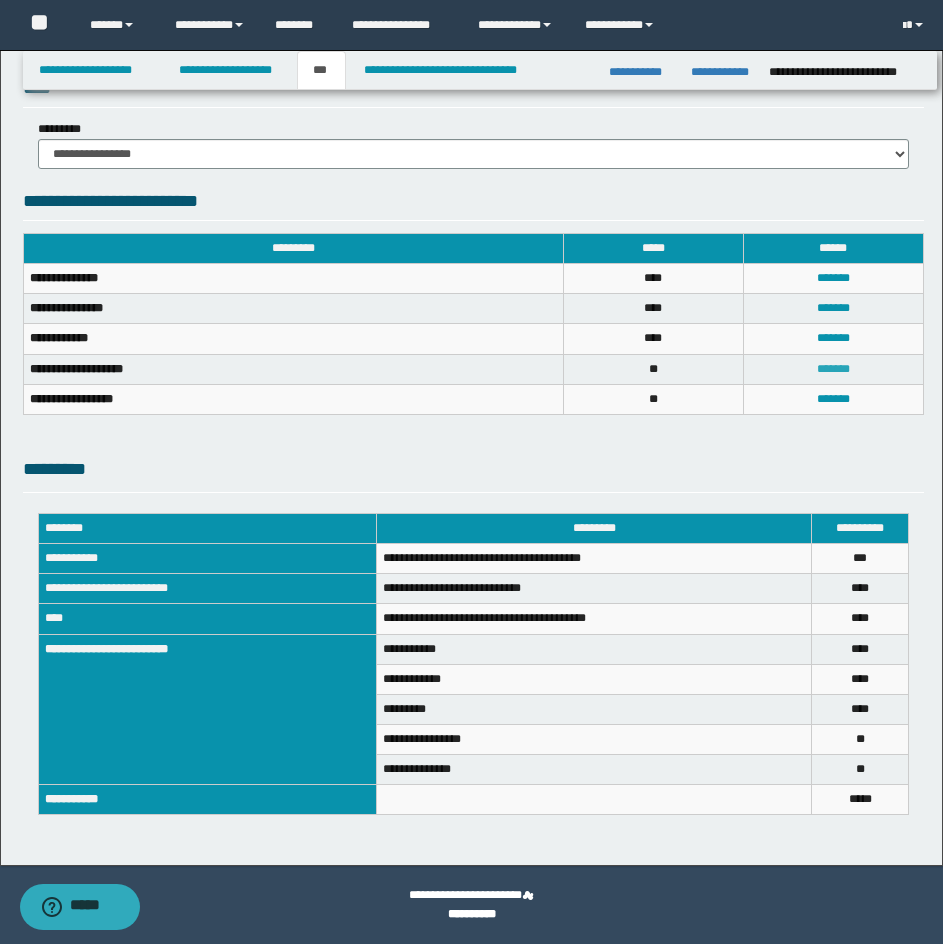 click on "*******" at bounding box center (833, 369) 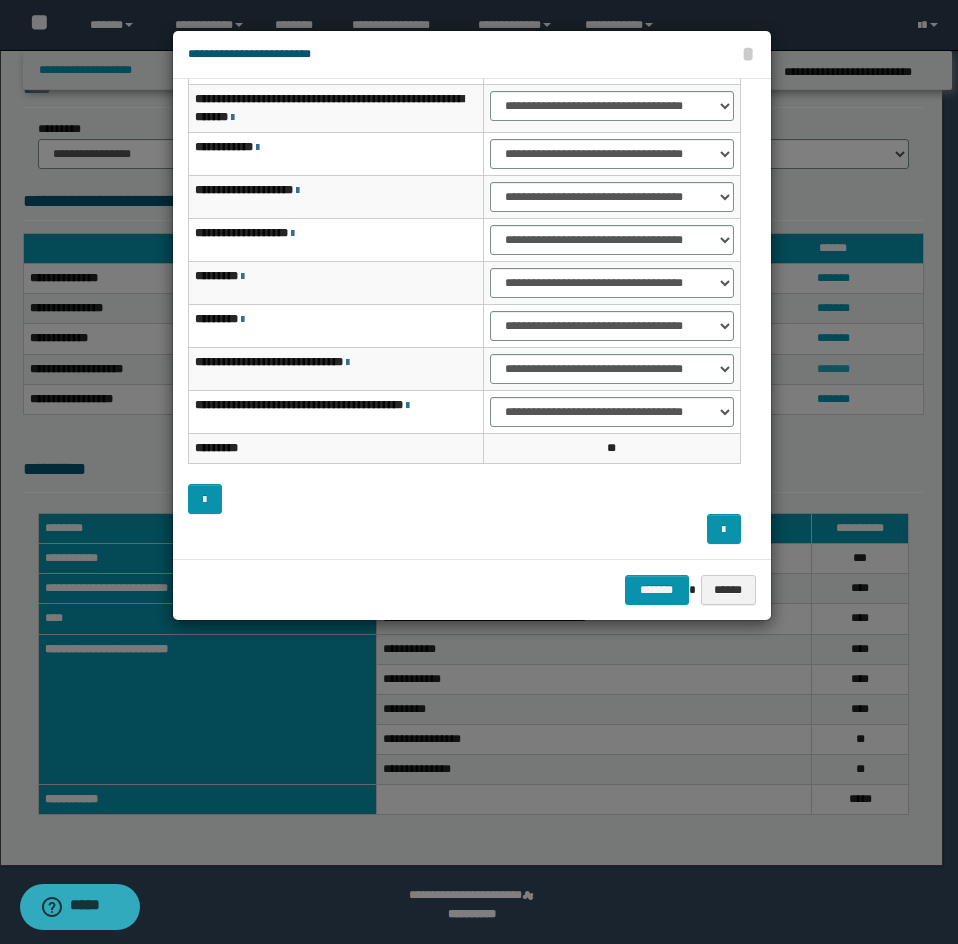 scroll, scrollTop: 156, scrollLeft: 0, axis: vertical 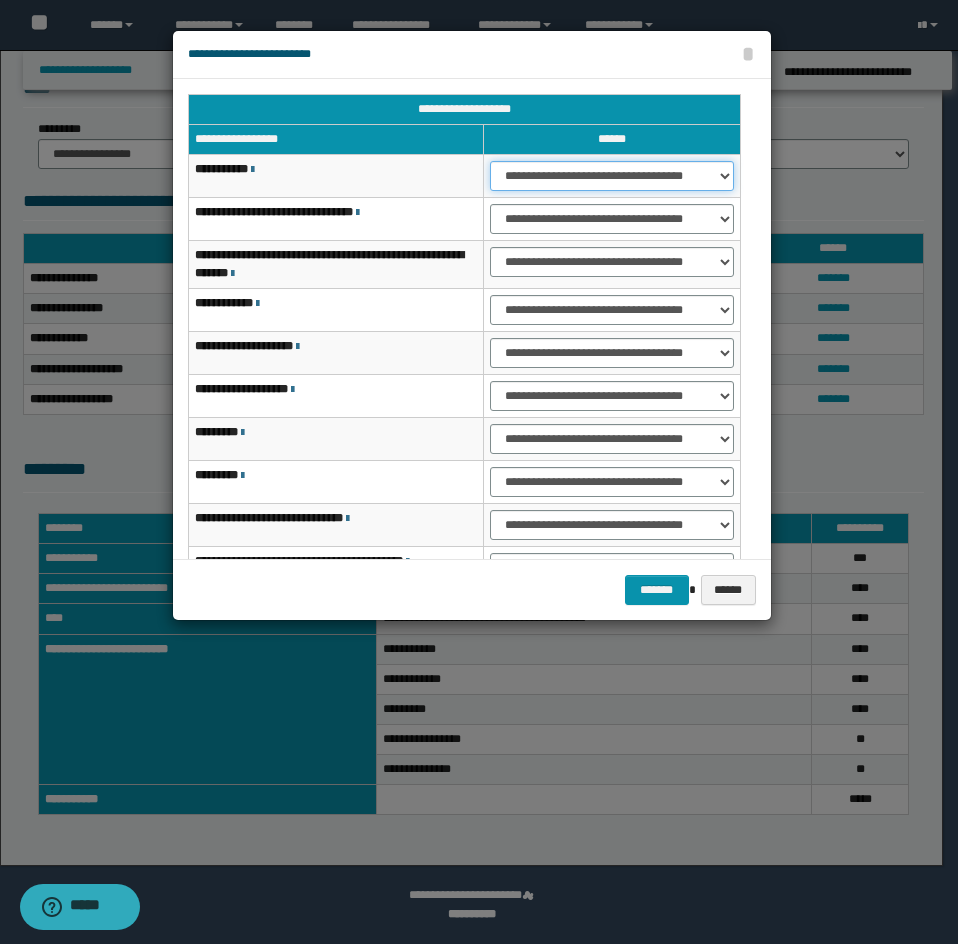 click on "**********" at bounding box center [611, 176] 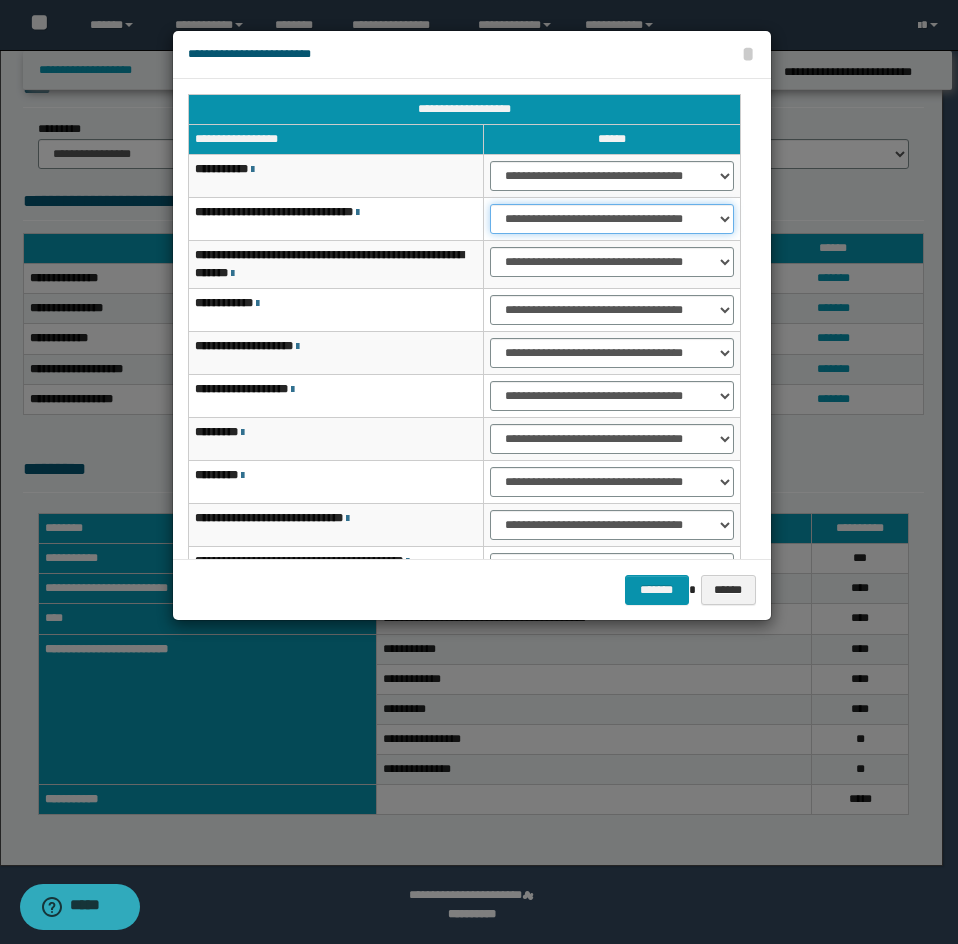 click on "**********" at bounding box center [611, 219] 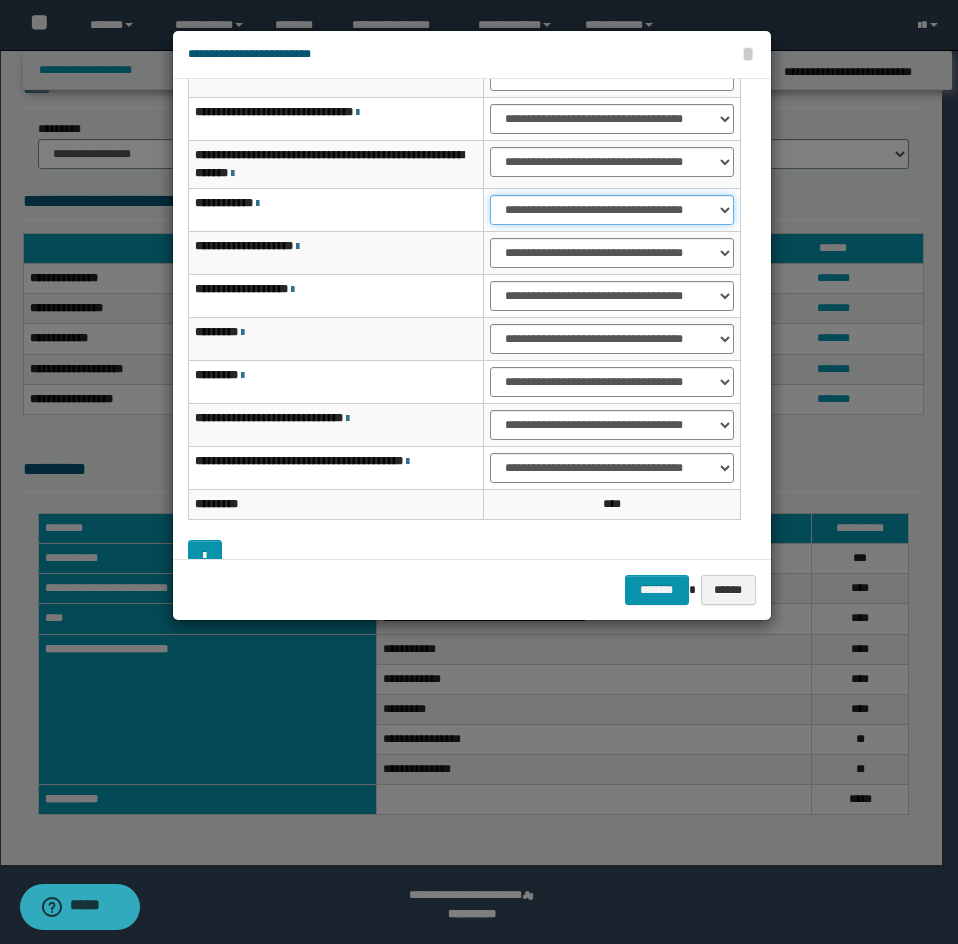 click on "**********" at bounding box center [611, 210] 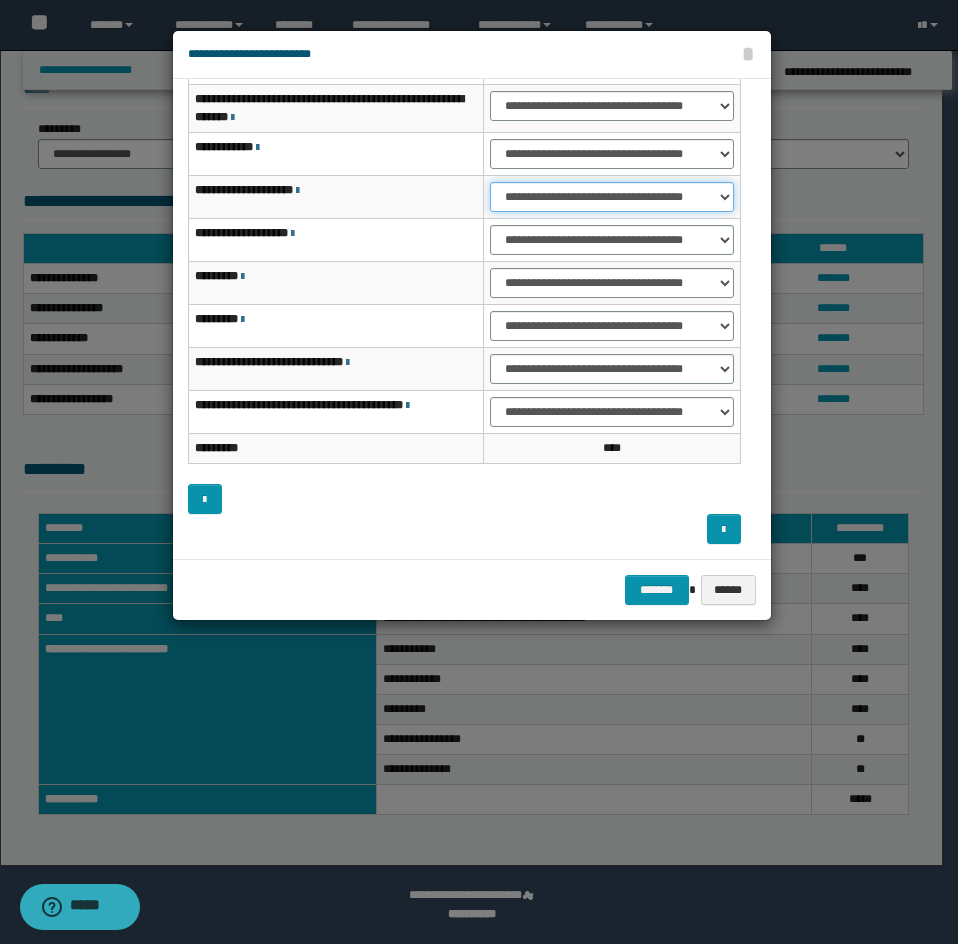 click on "**********" at bounding box center [611, 197] 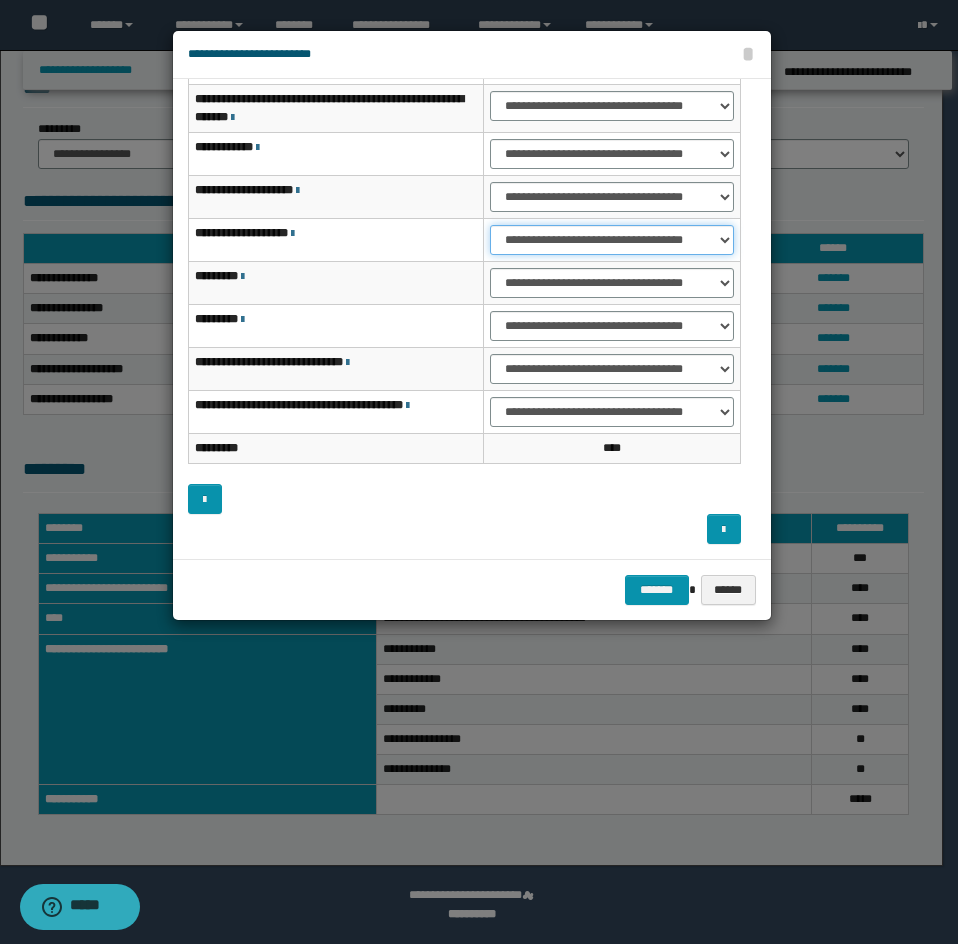 click on "**********" at bounding box center [611, 240] 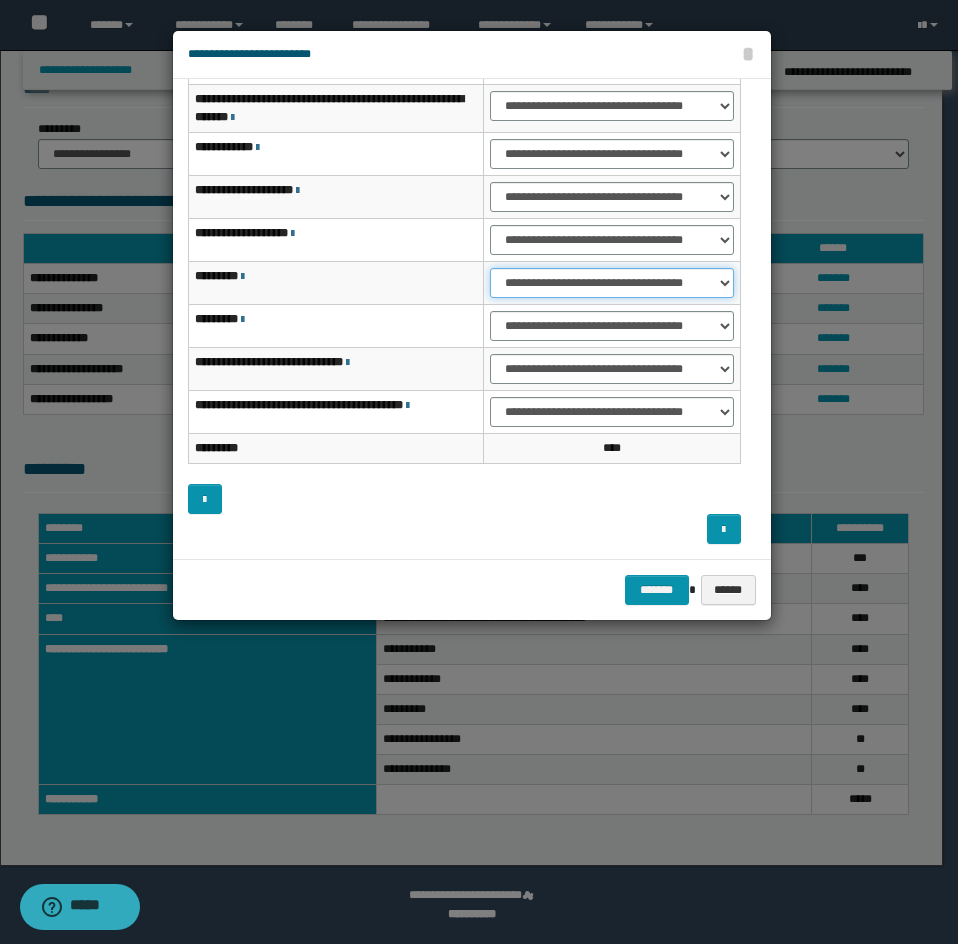 click on "**********" at bounding box center [611, 283] 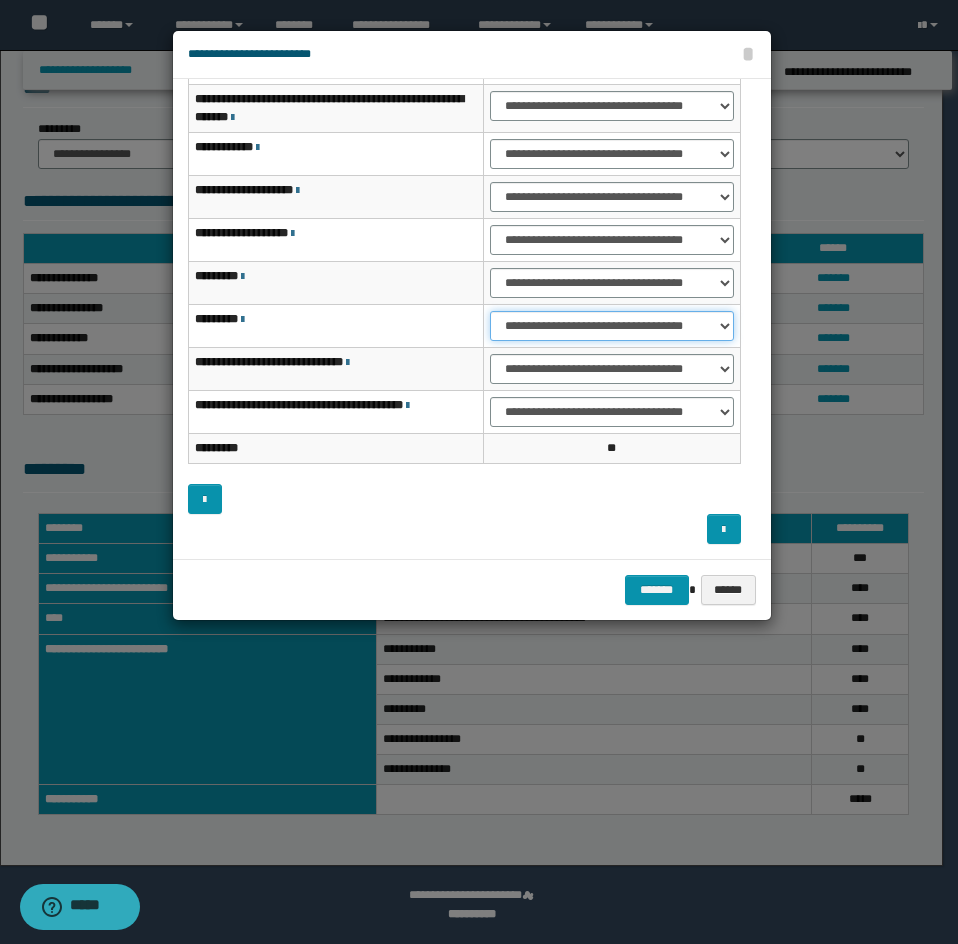 click on "**********" at bounding box center [611, 326] 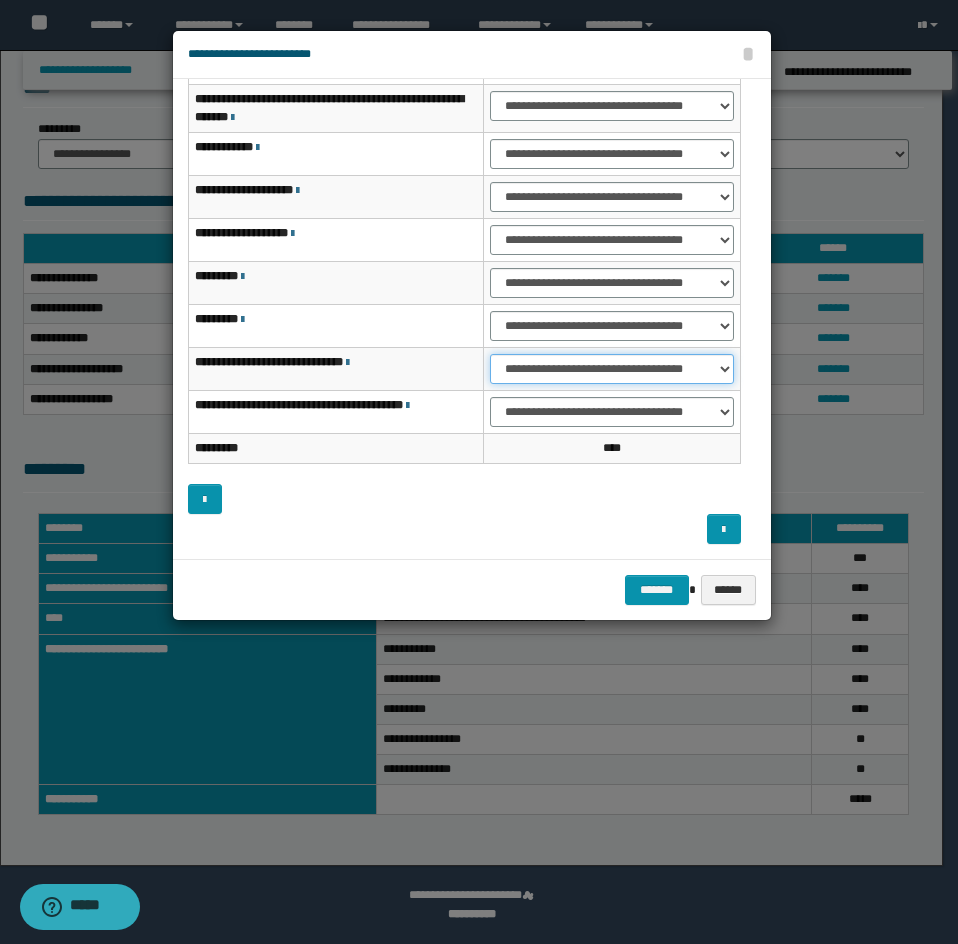 click on "**********" at bounding box center (611, 369) 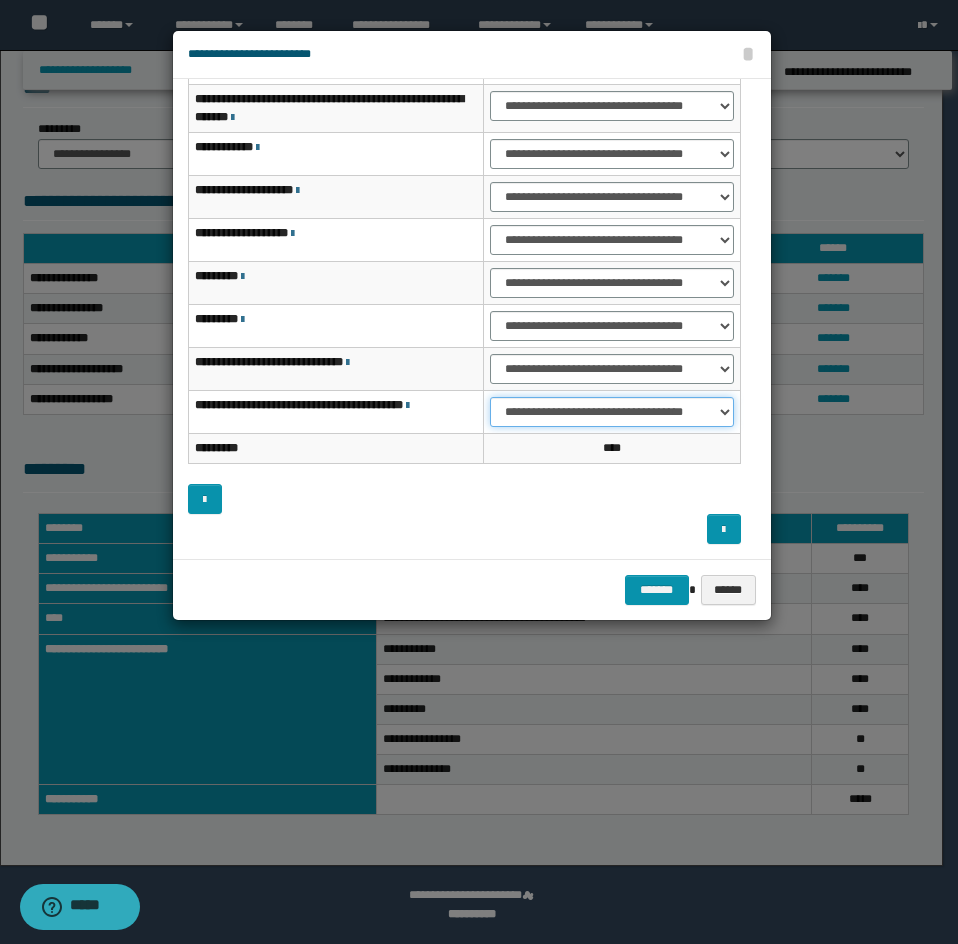 click on "**********" at bounding box center [611, 412] 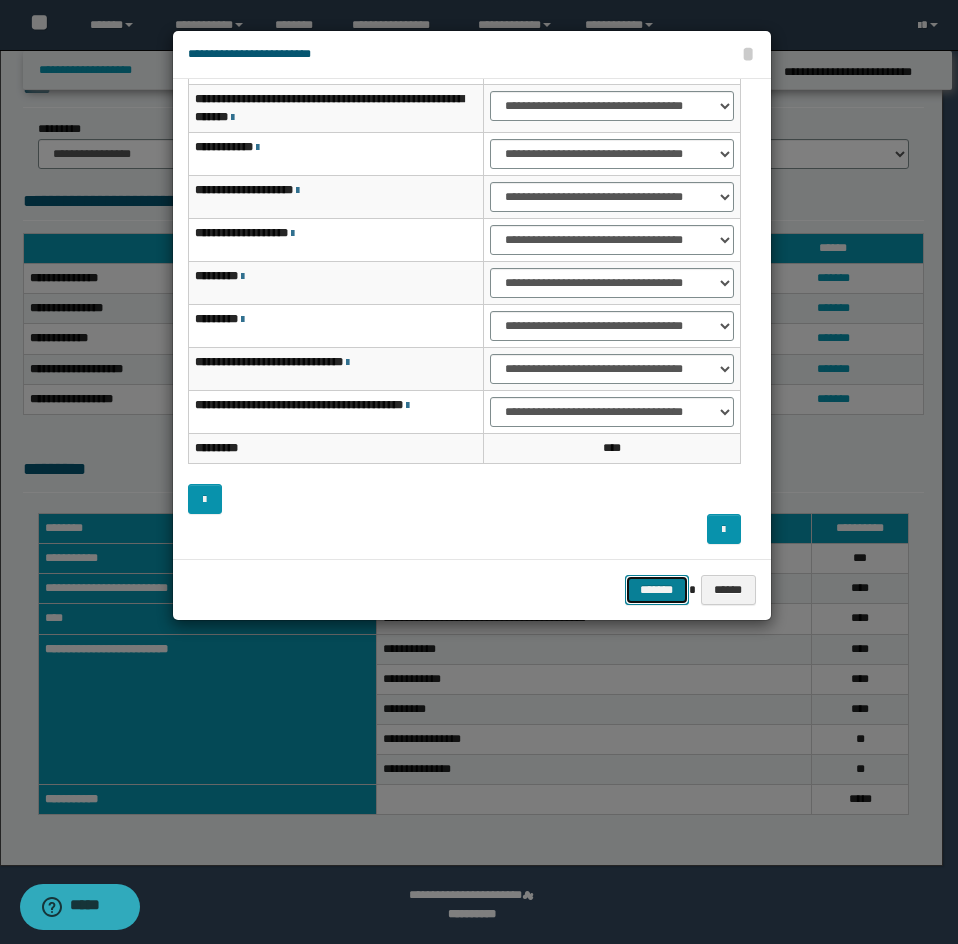 click on "*******" at bounding box center [657, 590] 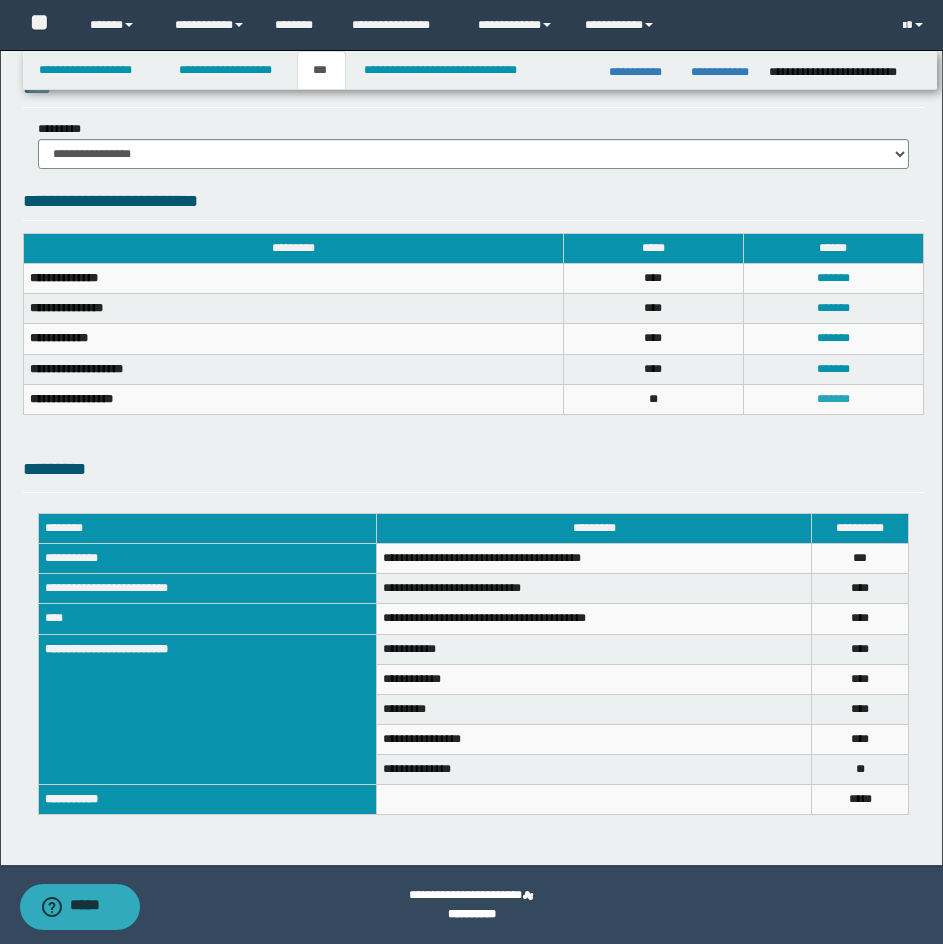 click on "*******" at bounding box center (833, 399) 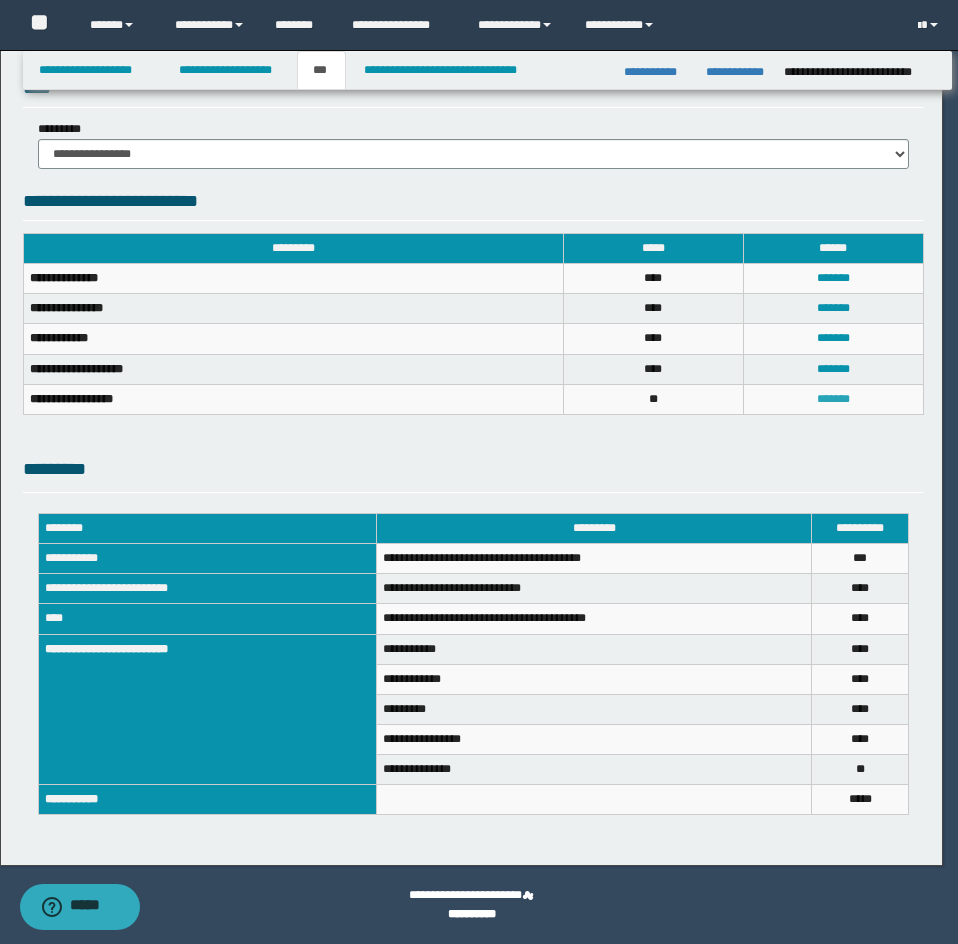 scroll, scrollTop: 127, scrollLeft: 0, axis: vertical 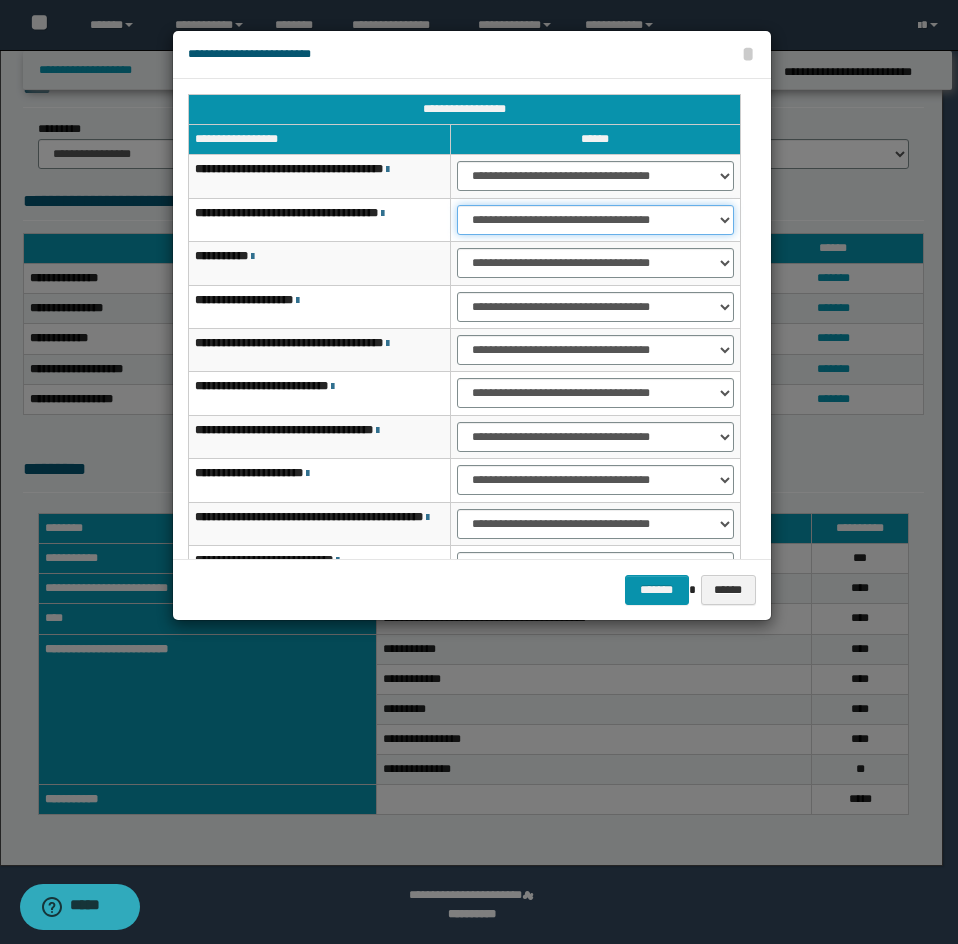 click on "**********" at bounding box center [595, 220] 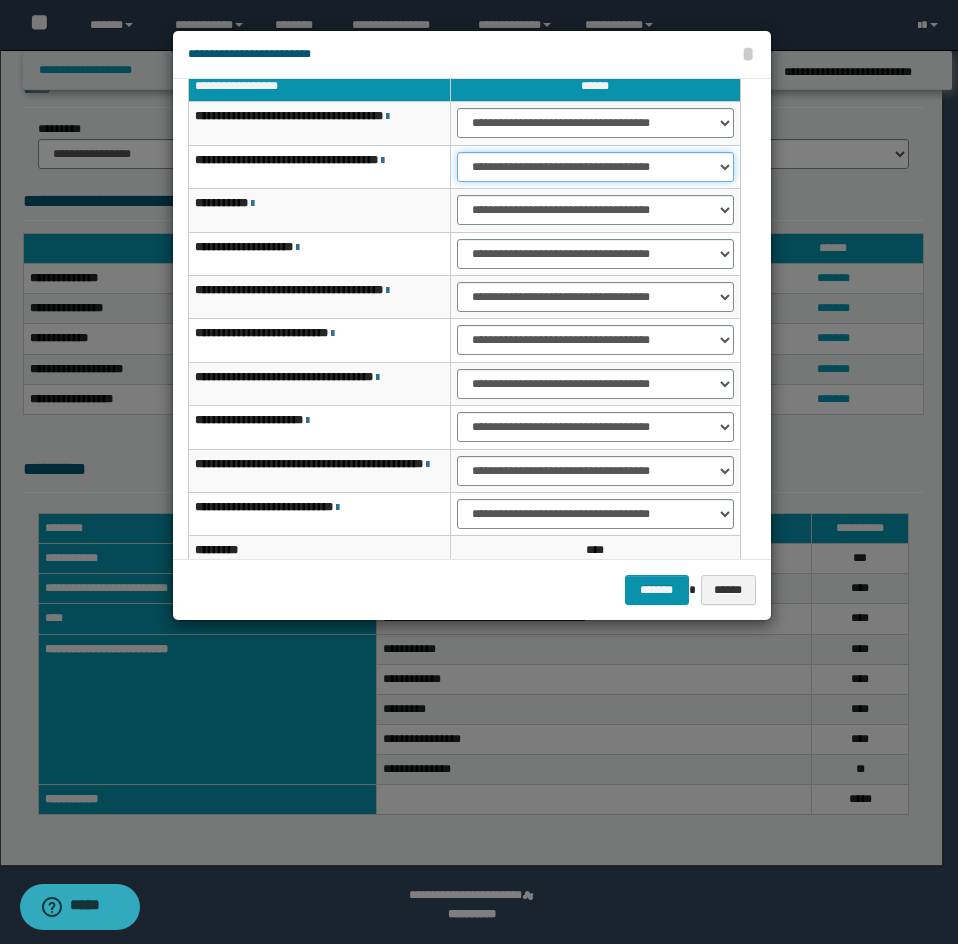 scroll, scrollTop: 100, scrollLeft: 0, axis: vertical 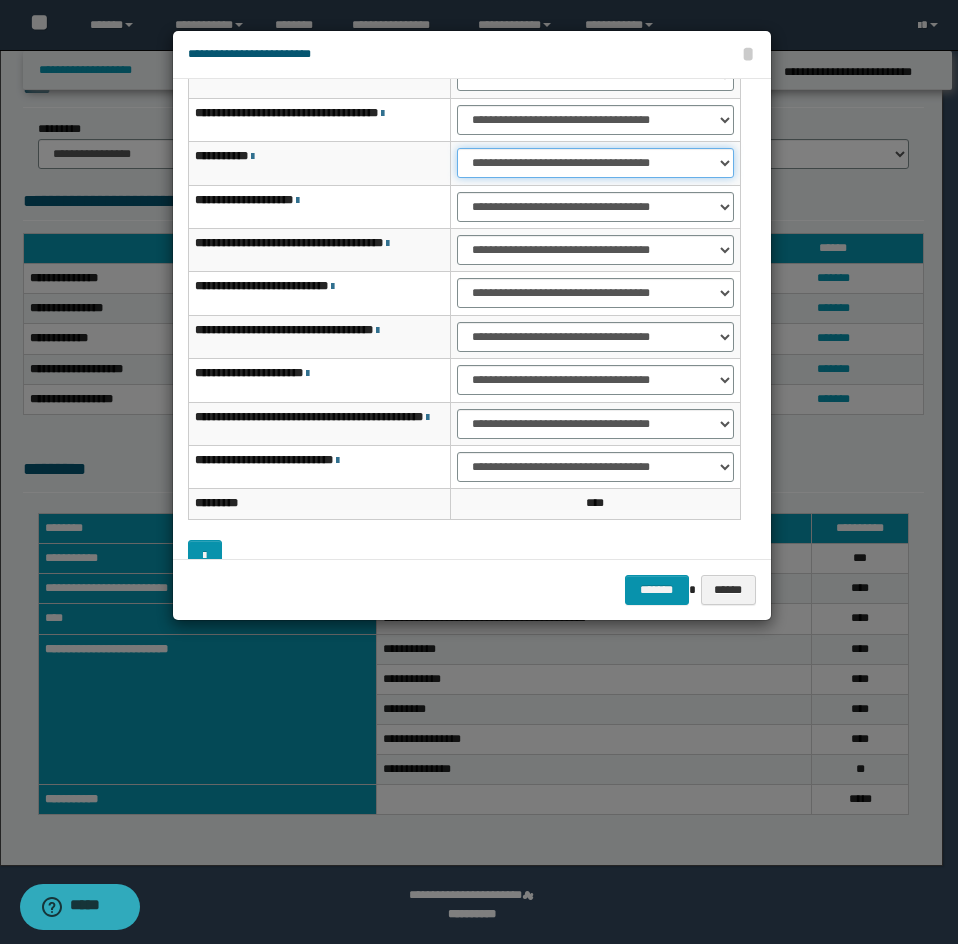 click on "**********" at bounding box center [595, 163] 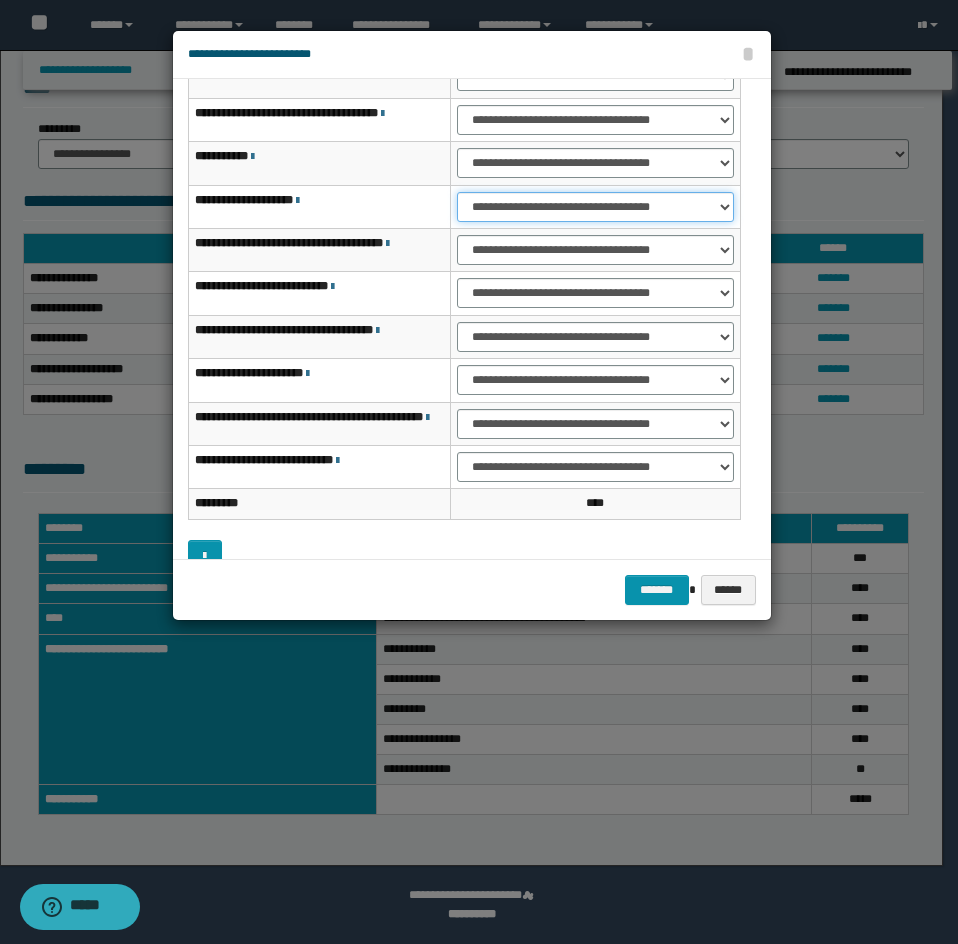 click on "**********" at bounding box center [595, 207] 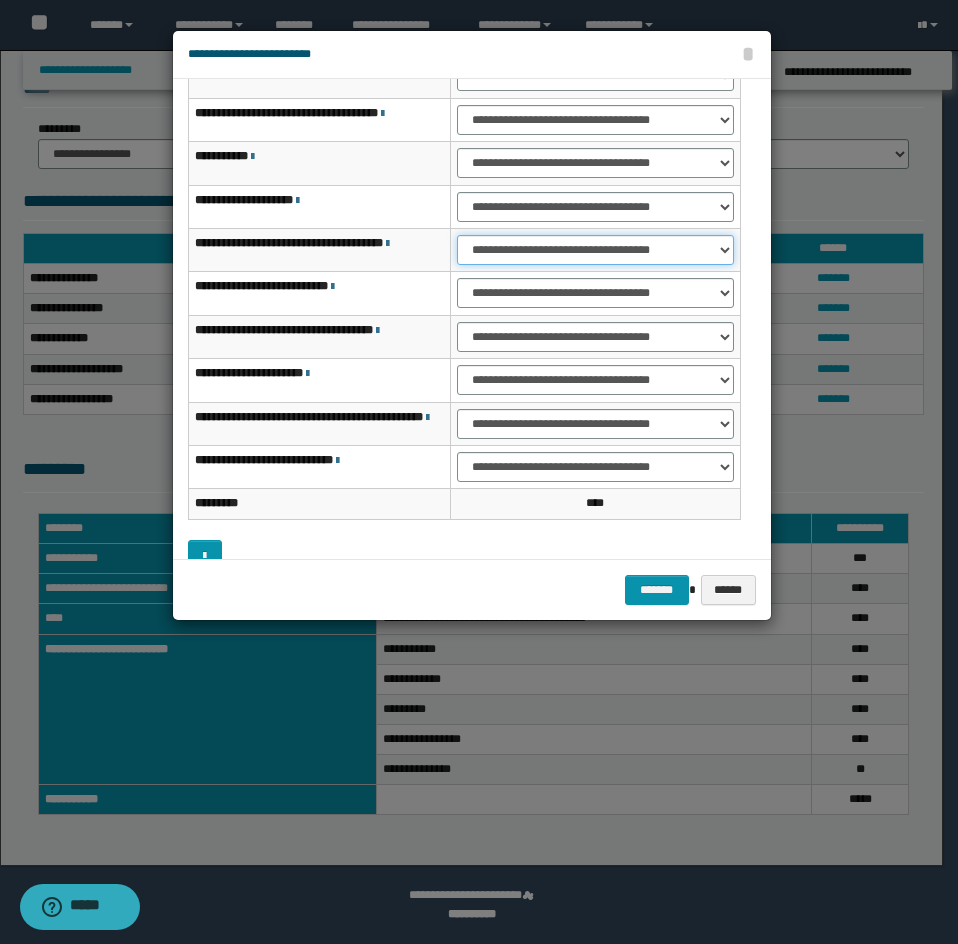 click on "**********" at bounding box center [595, 250] 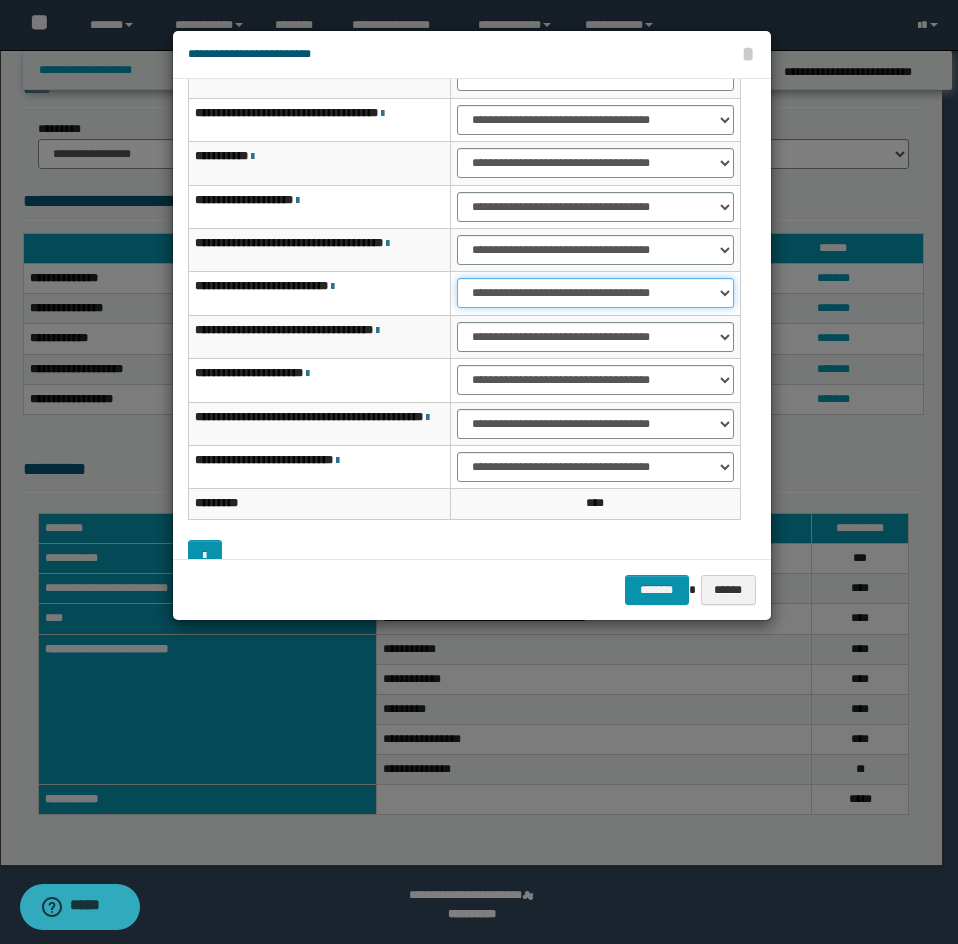 click on "**********" at bounding box center (595, 293) 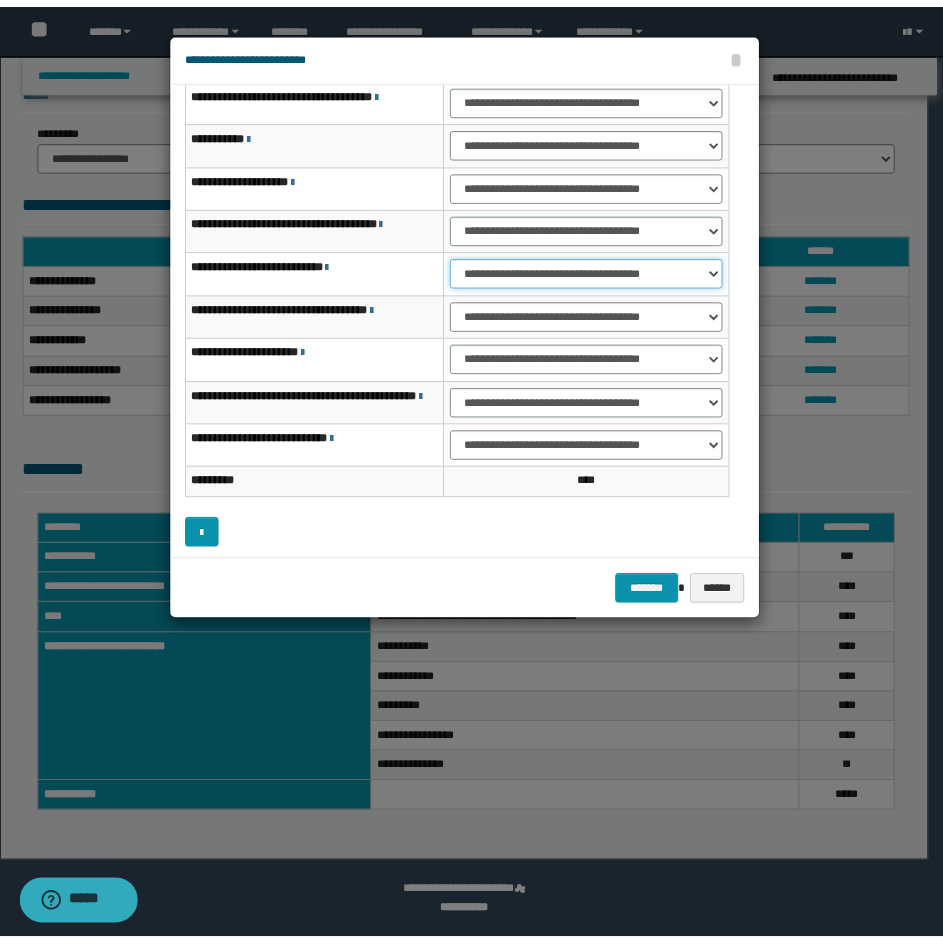 scroll, scrollTop: 127, scrollLeft: 0, axis: vertical 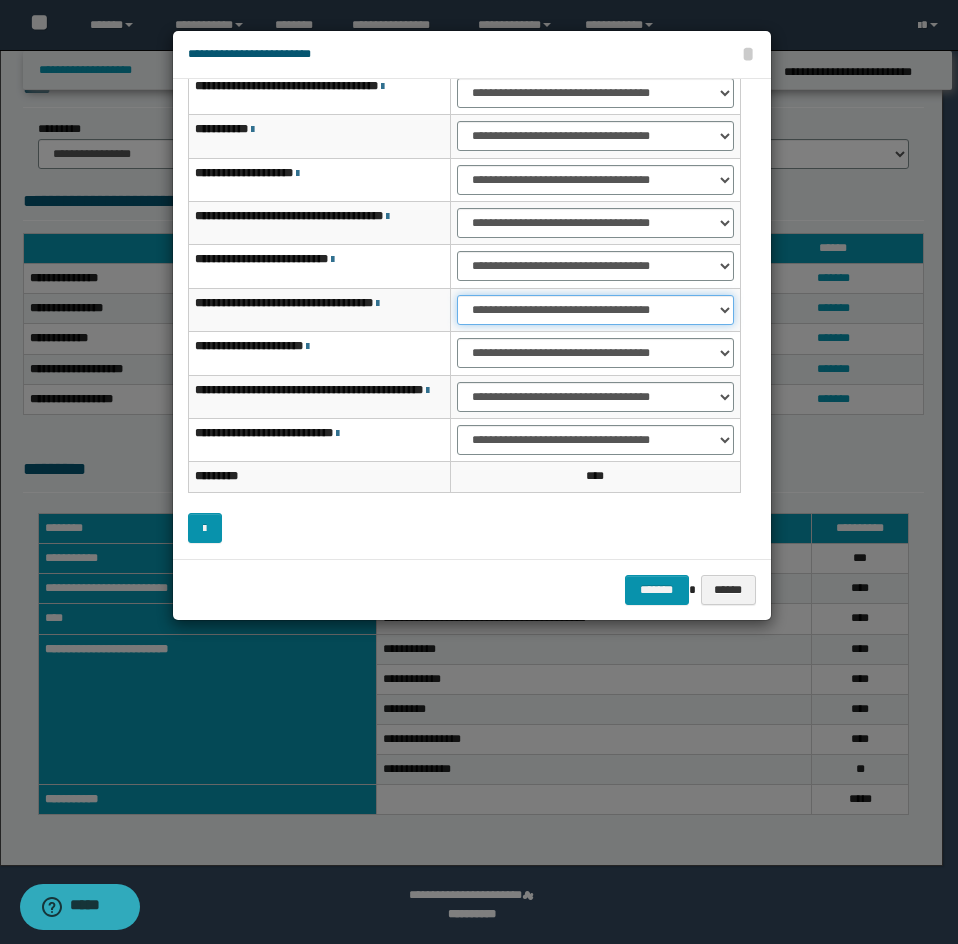 click on "**********" at bounding box center (595, 310) 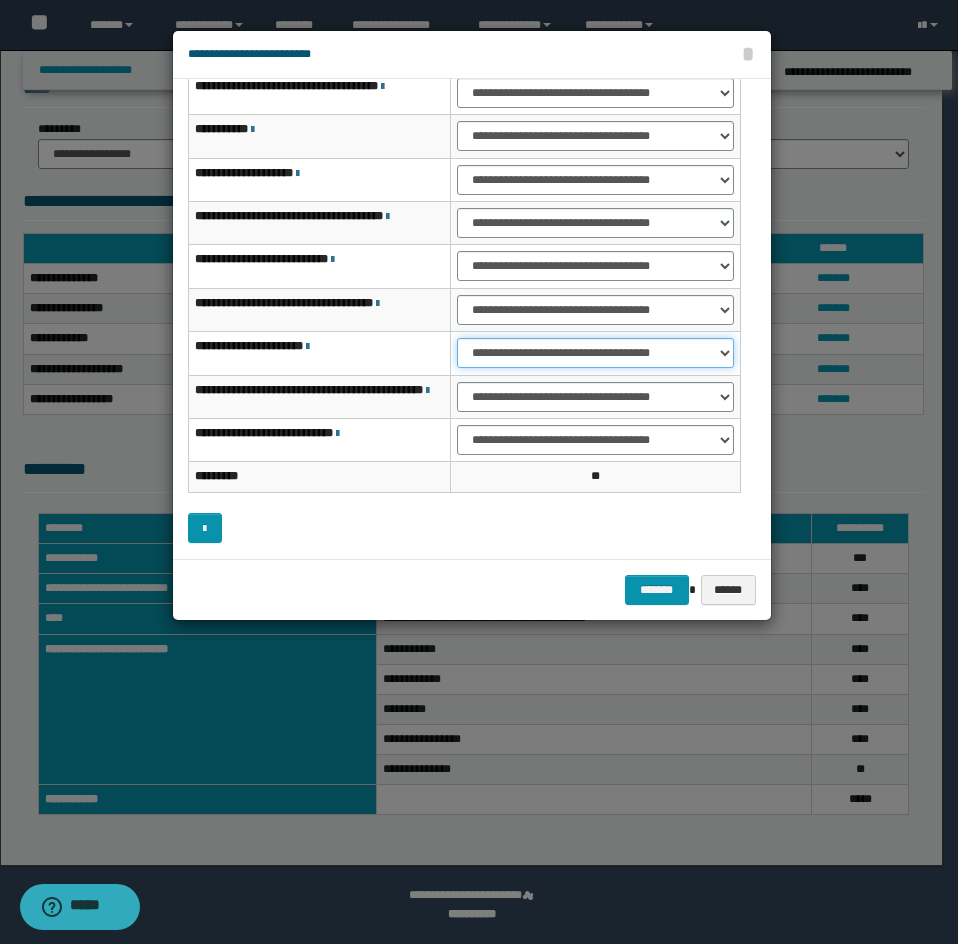 click on "**********" at bounding box center (595, 353) 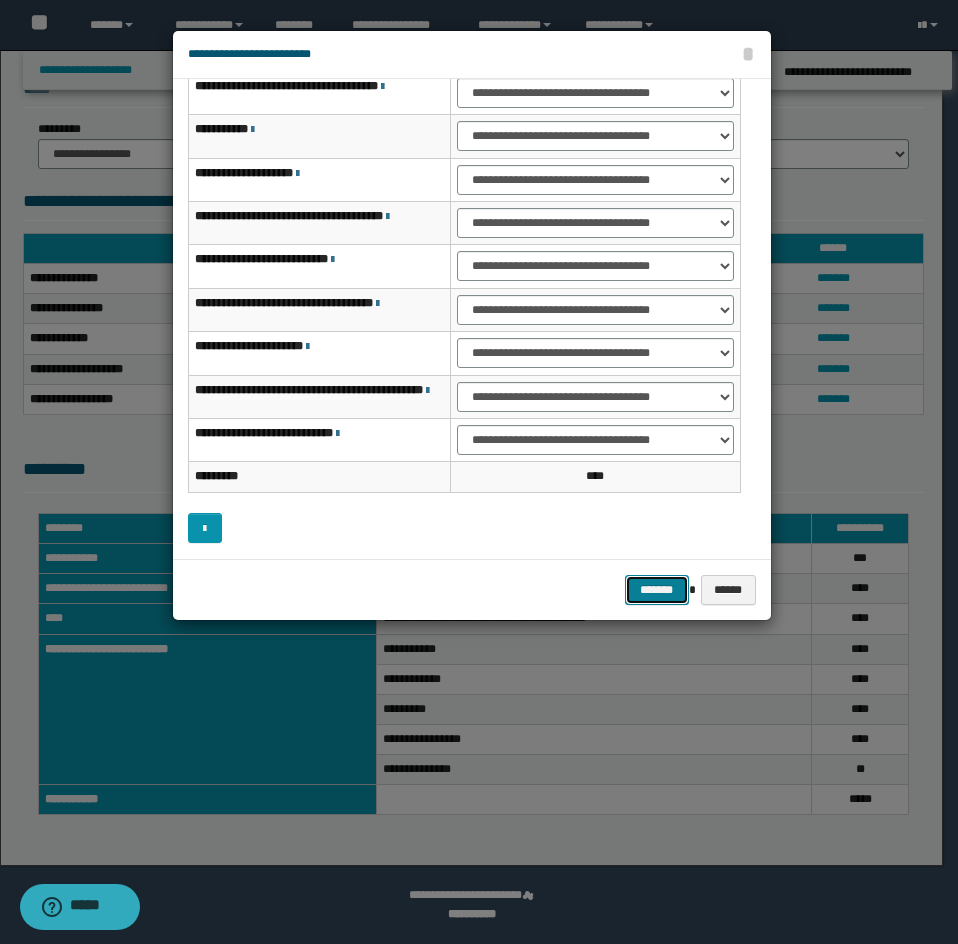 click on "*******" at bounding box center (657, 590) 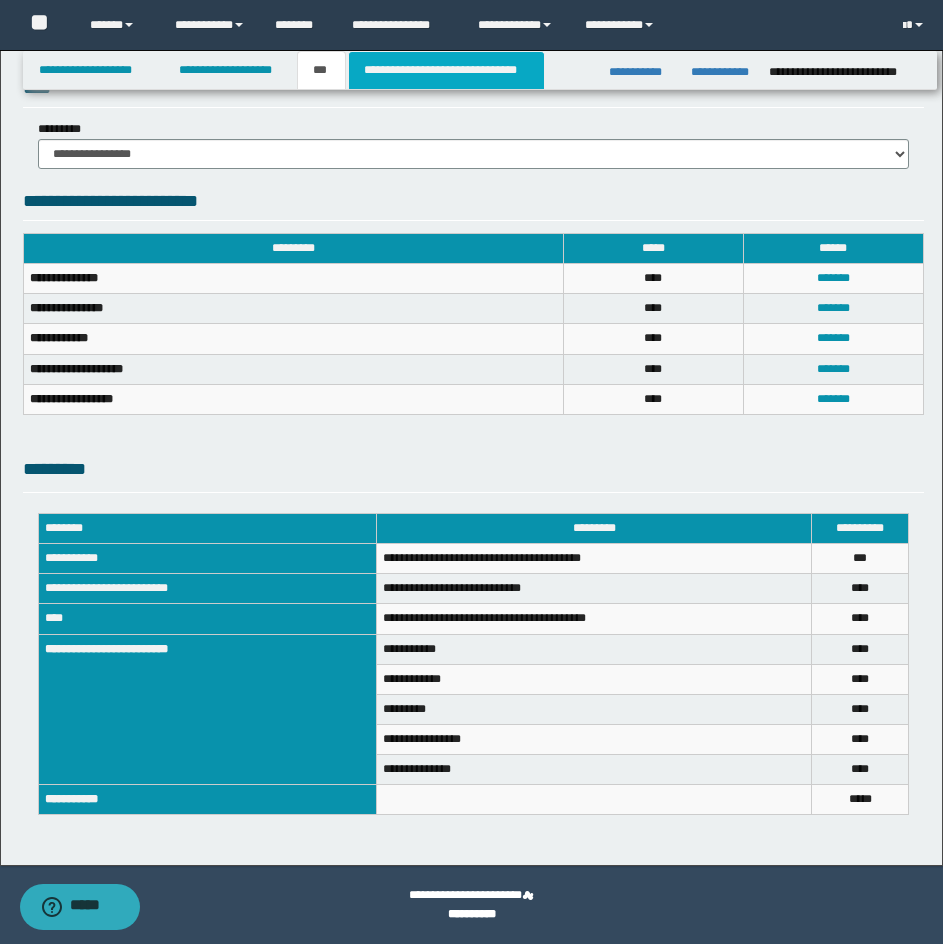 click on "**********" at bounding box center [446, 70] 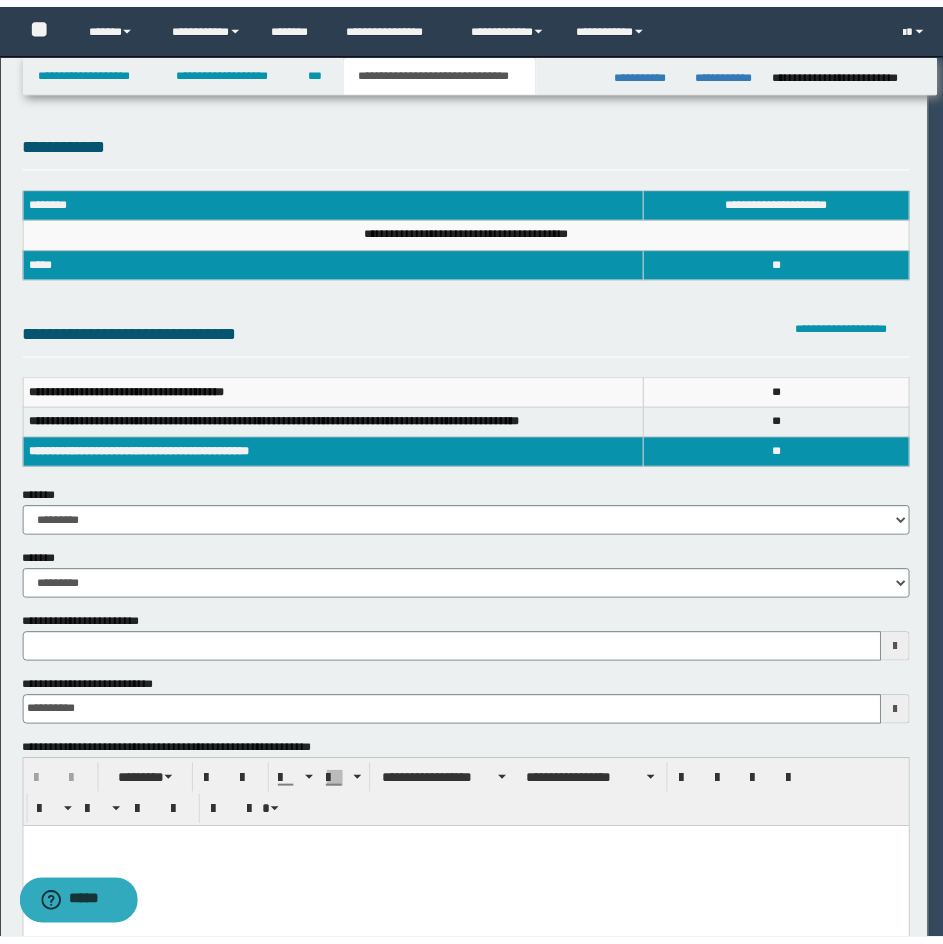 scroll, scrollTop: 0, scrollLeft: 0, axis: both 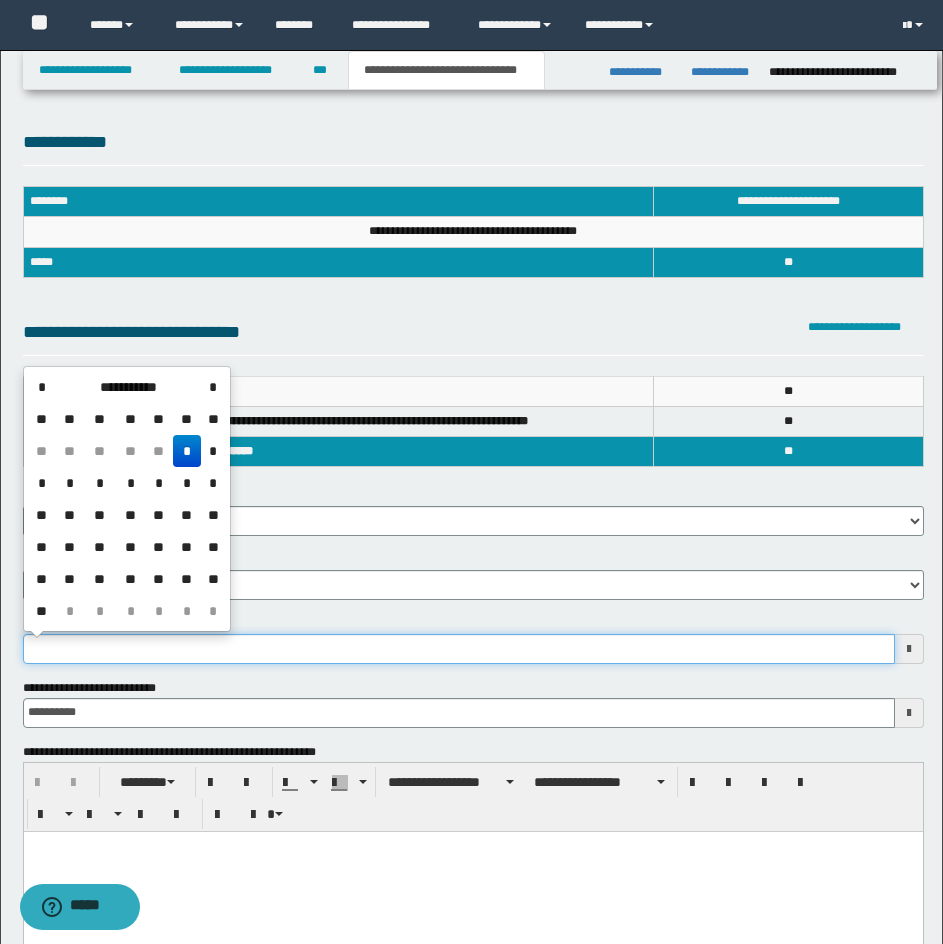 click on "**********" at bounding box center [459, 649] 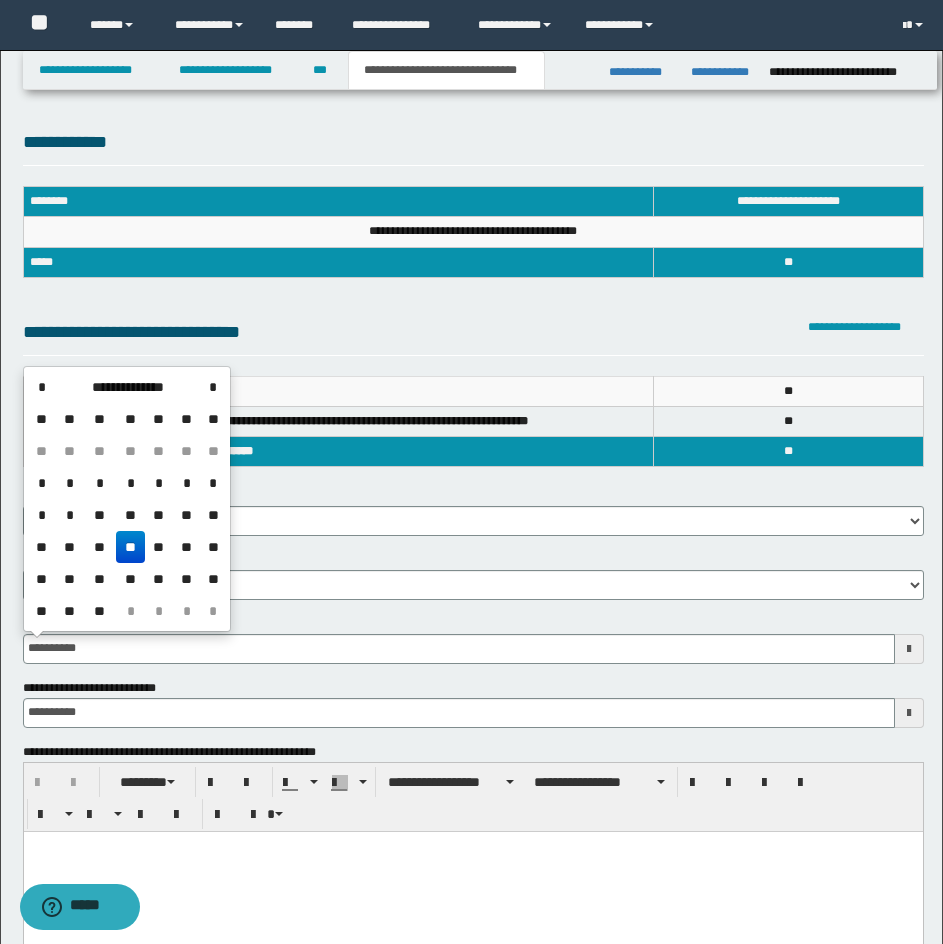 type on "**********" 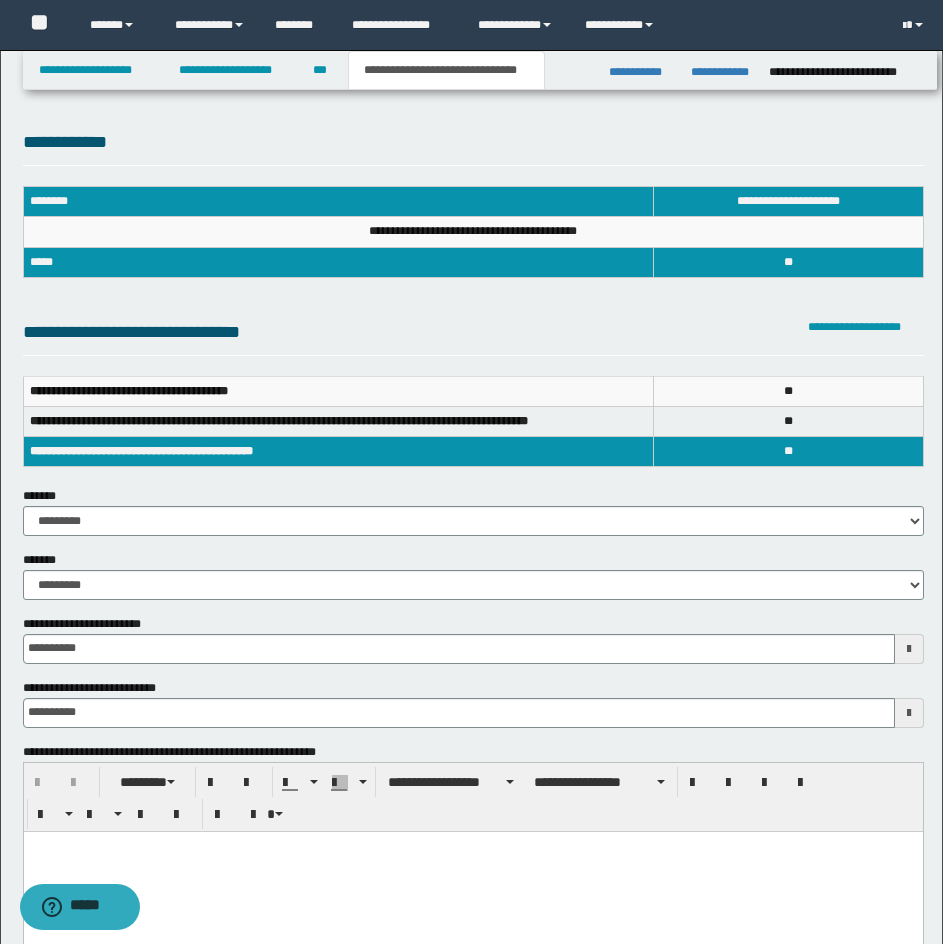 click on "**********" at bounding box center [473, 614] 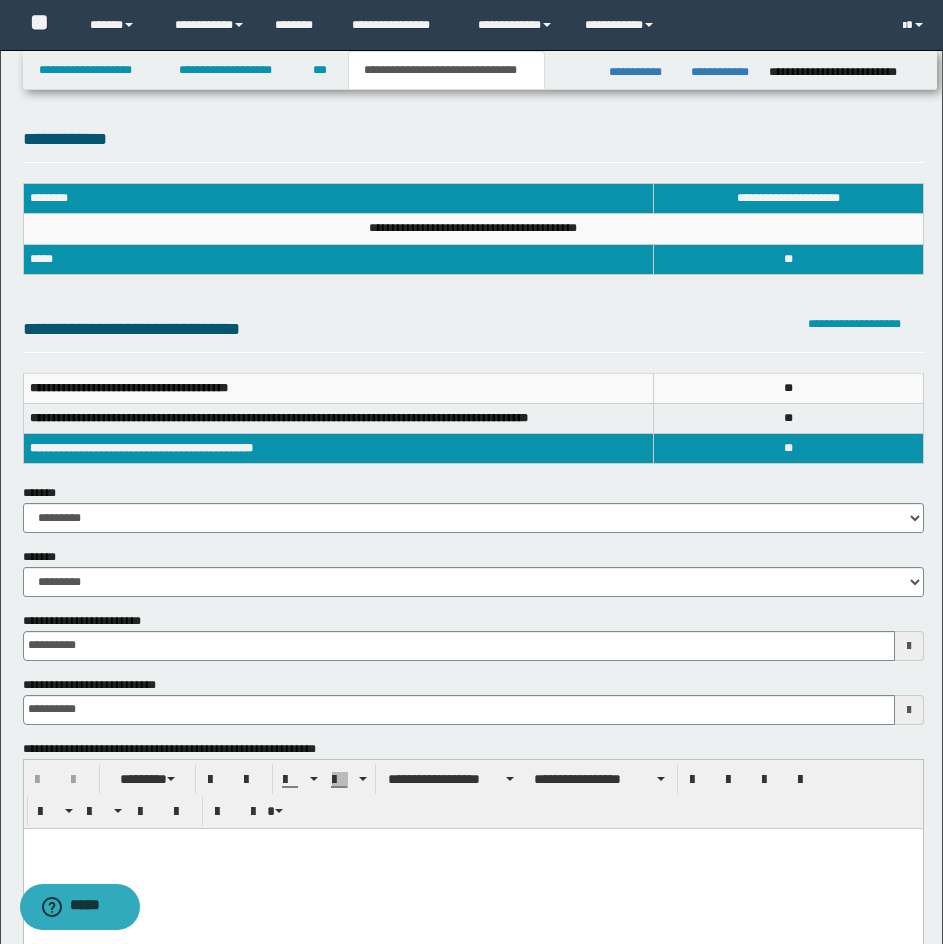 scroll, scrollTop: 0, scrollLeft: 0, axis: both 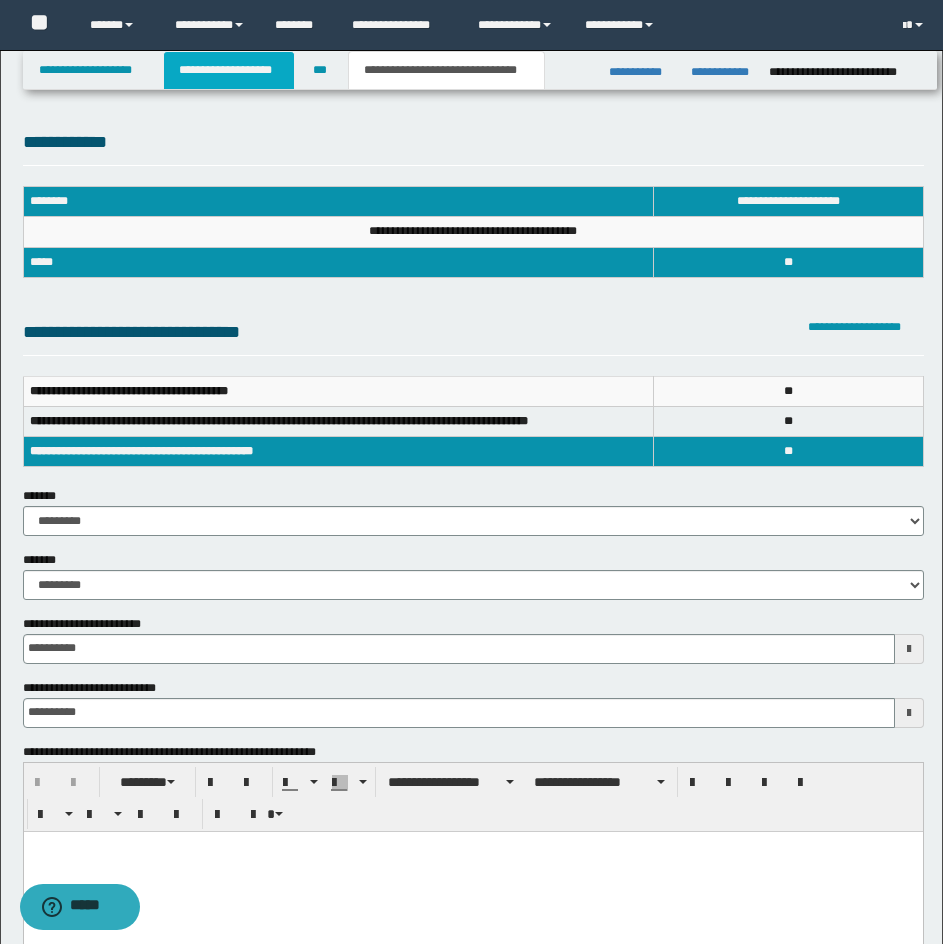 click on "**********" at bounding box center (229, 70) 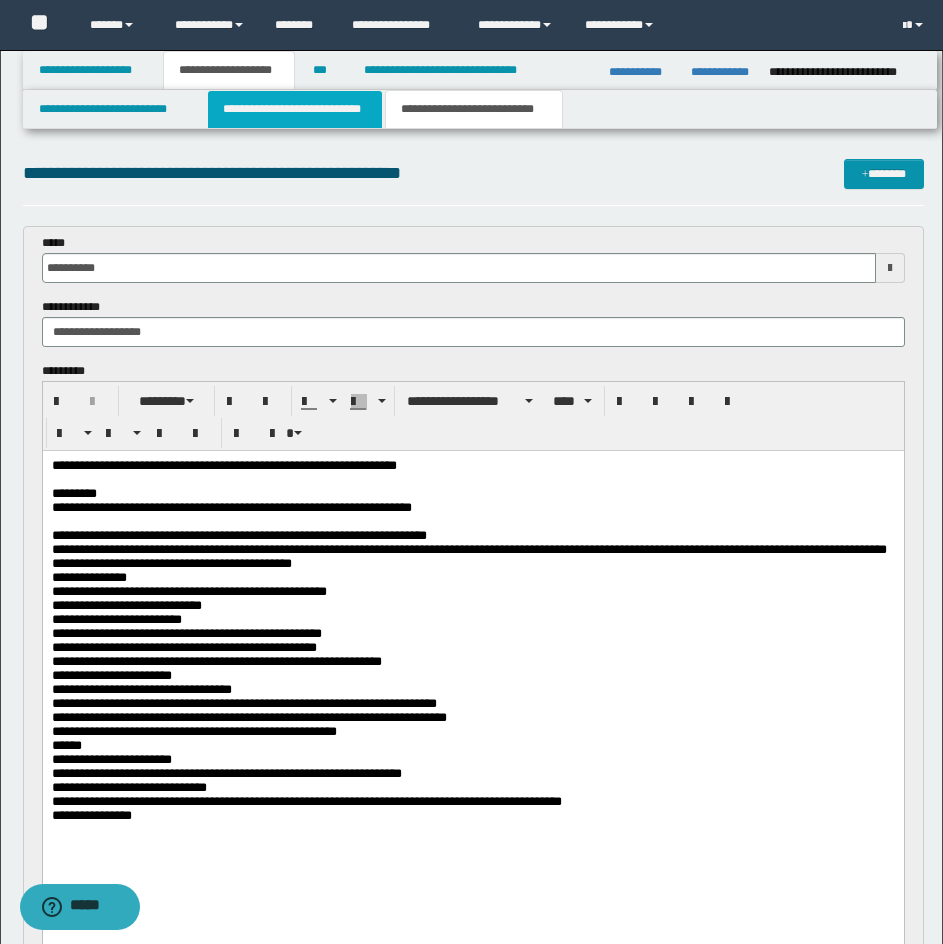 click on "**********" at bounding box center (295, 109) 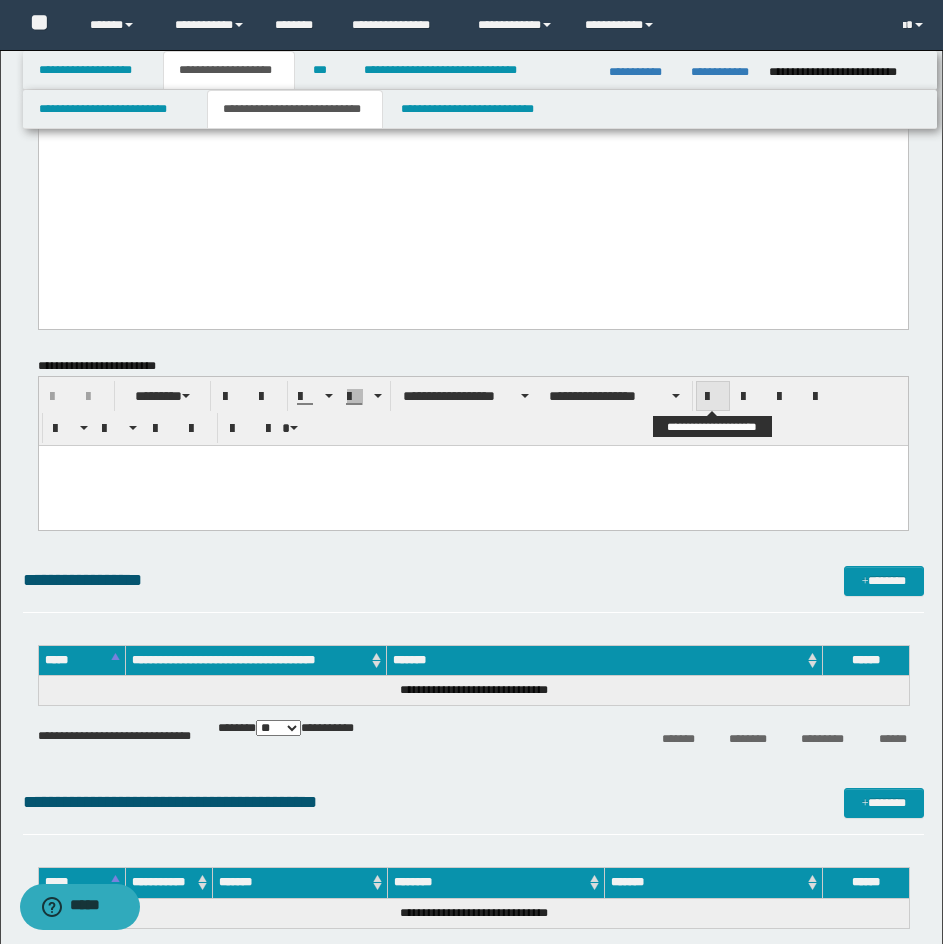 scroll, scrollTop: 1800, scrollLeft: 0, axis: vertical 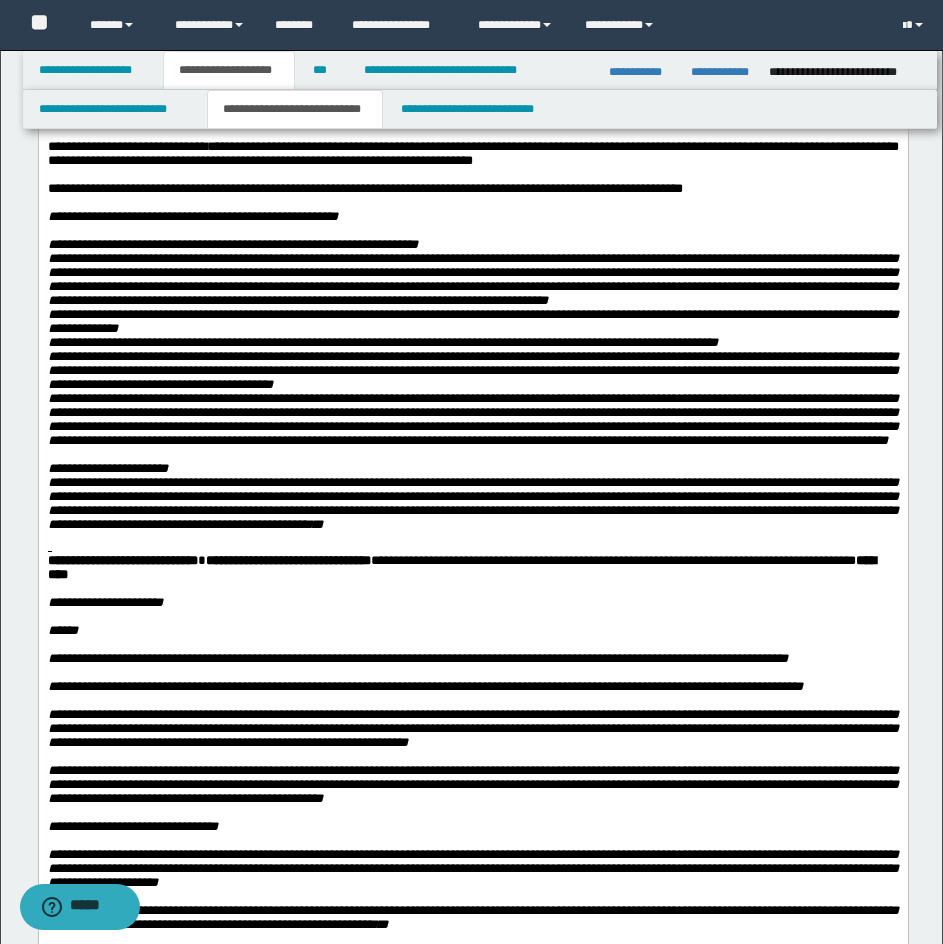click at bounding box center [472, 547] 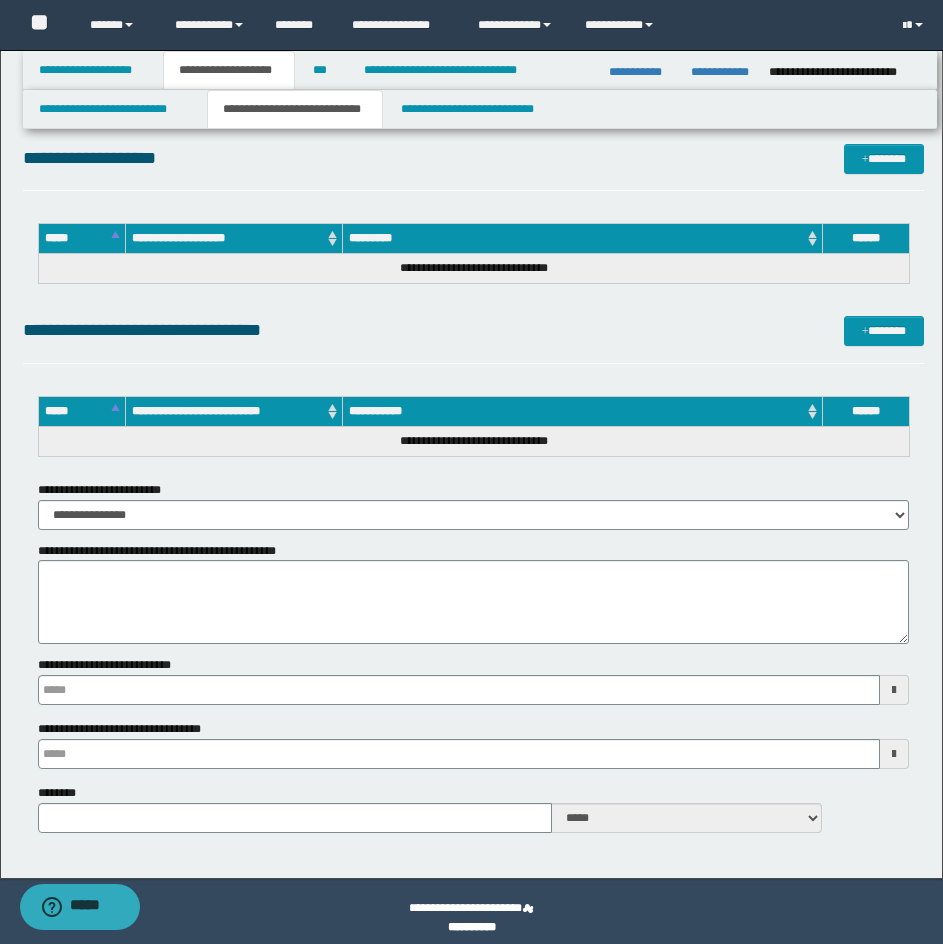 scroll, scrollTop: 2585, scrollLeft: 0, axis: vertical 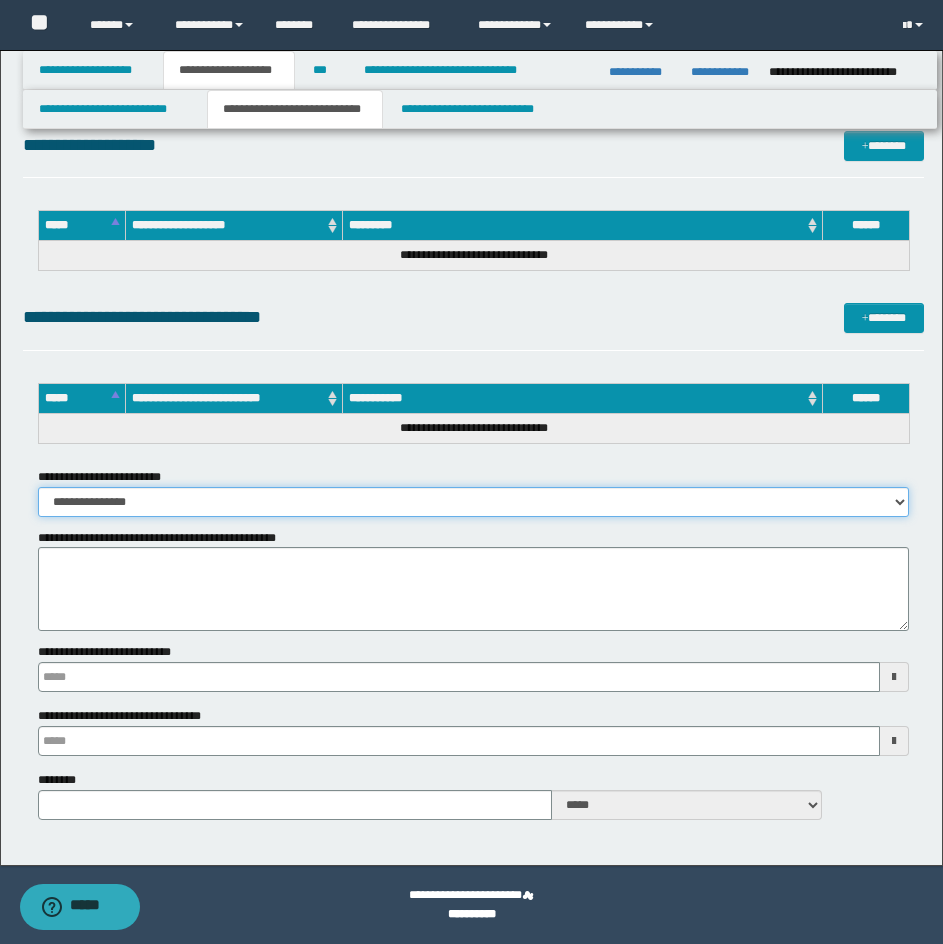 click on "**********" at bounding box center (473, 502) 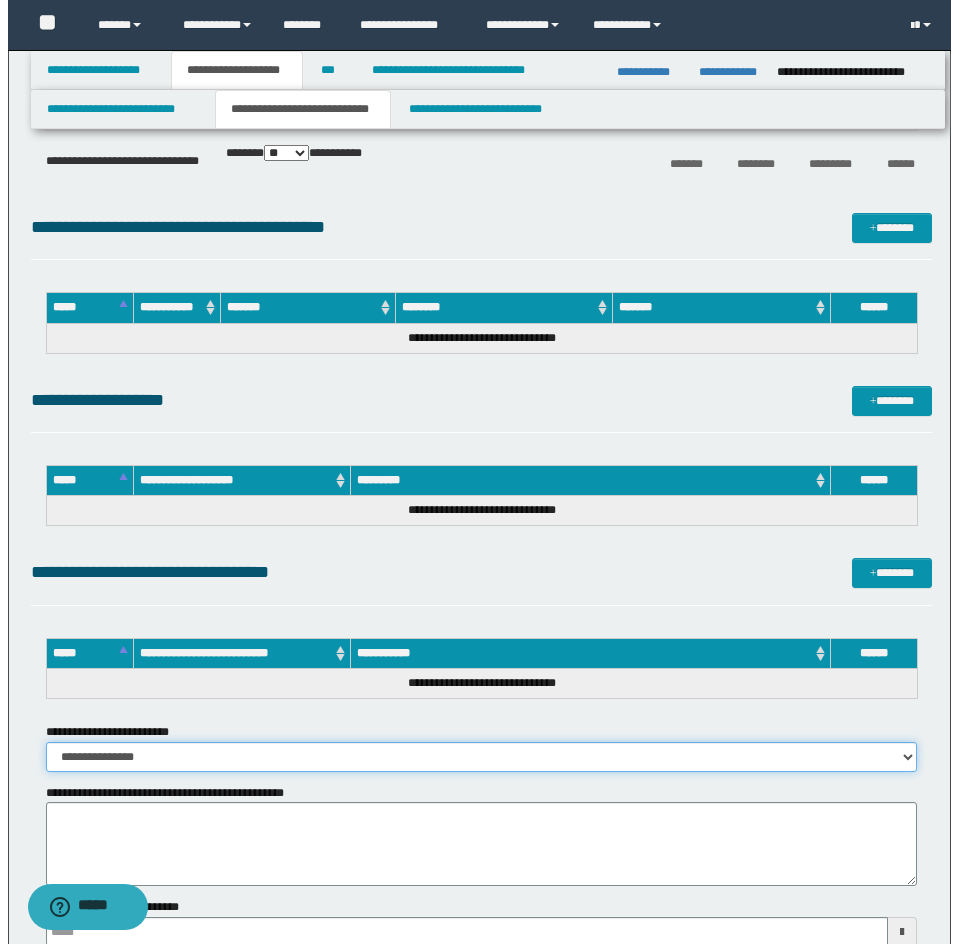 scroll, scrollTop: 2285, scrollLeft: 0, axis: vertical 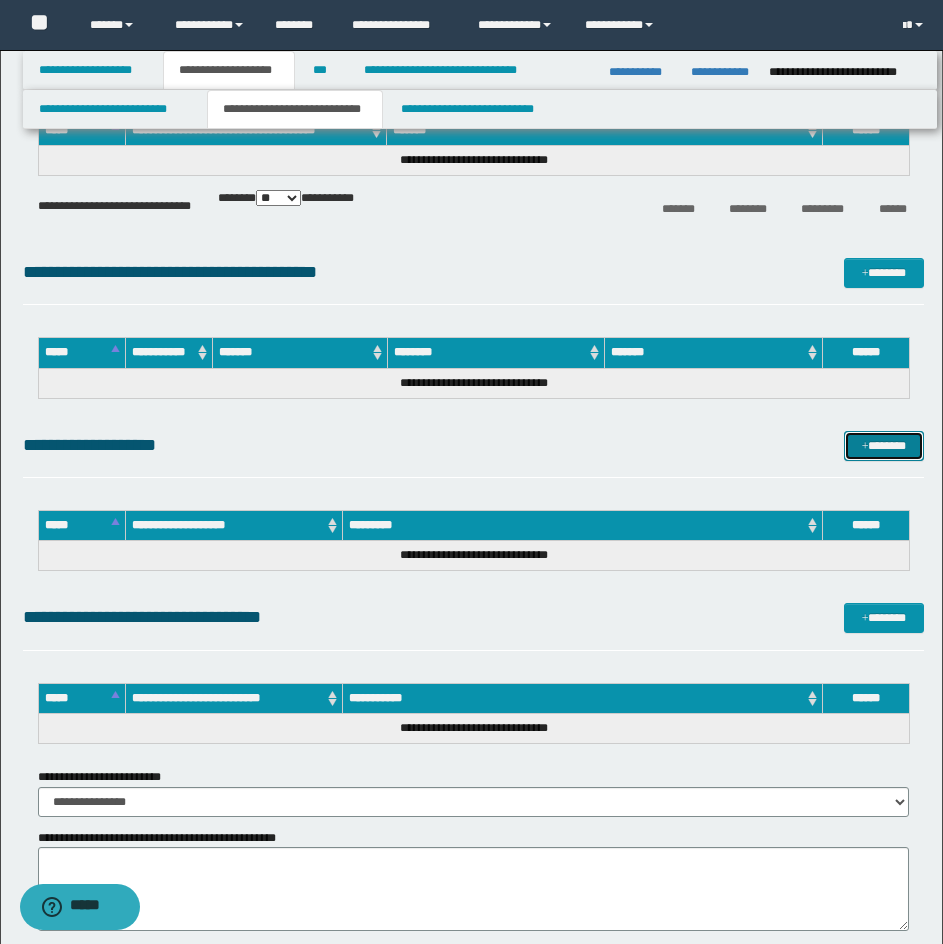 click on "*******" at bounding box center (884, 446) 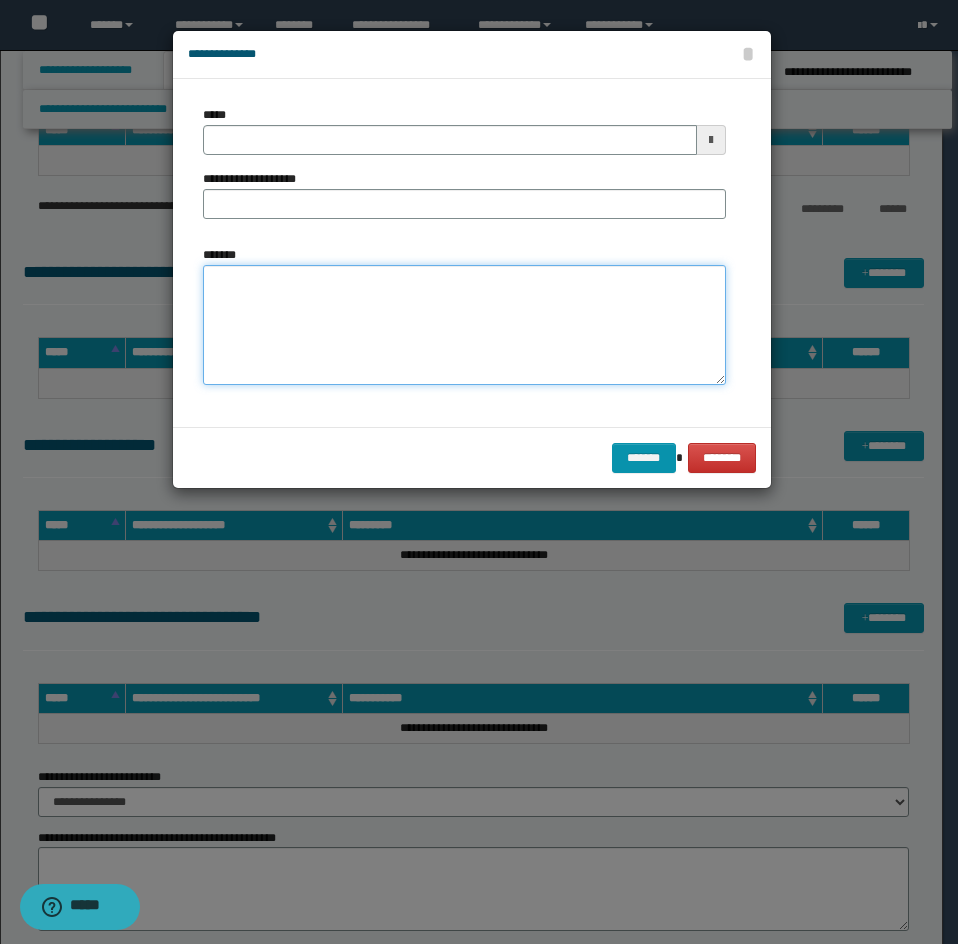 click on "*******" at bounding box center (464, 325) 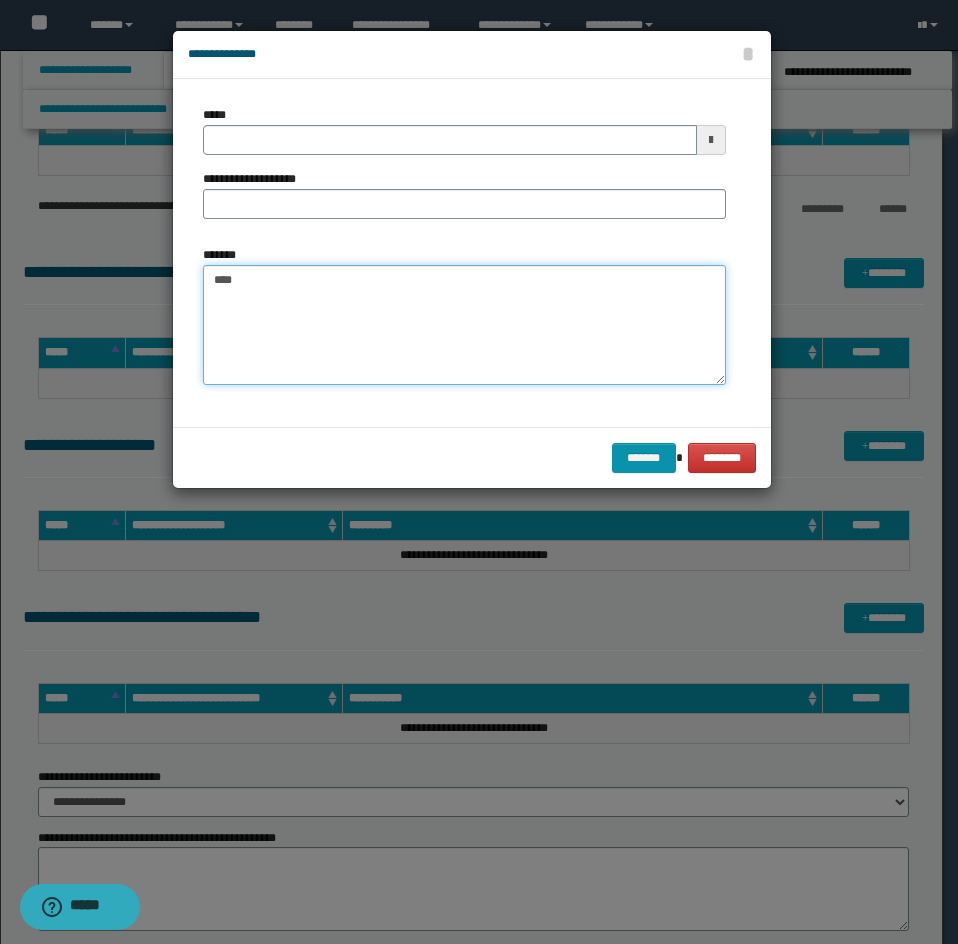 paste on "**********" 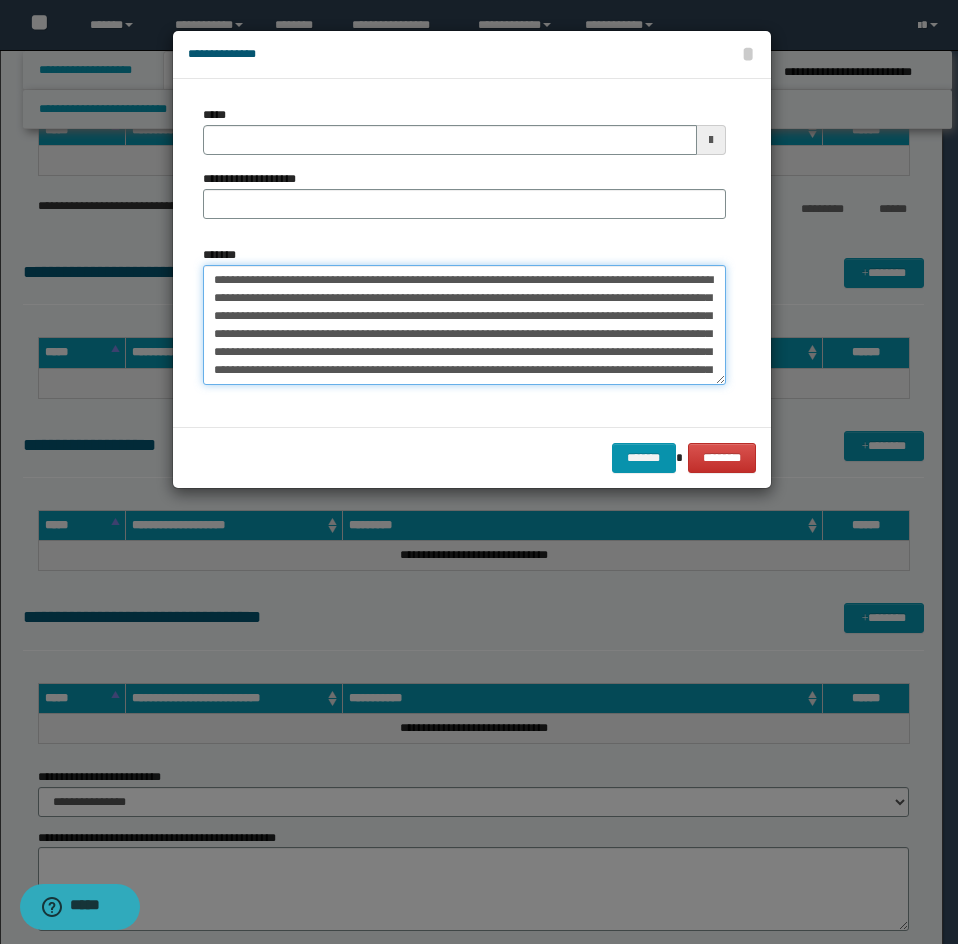 scroll, scrollTop: 84, scrollLeft: 0, axis: vertical 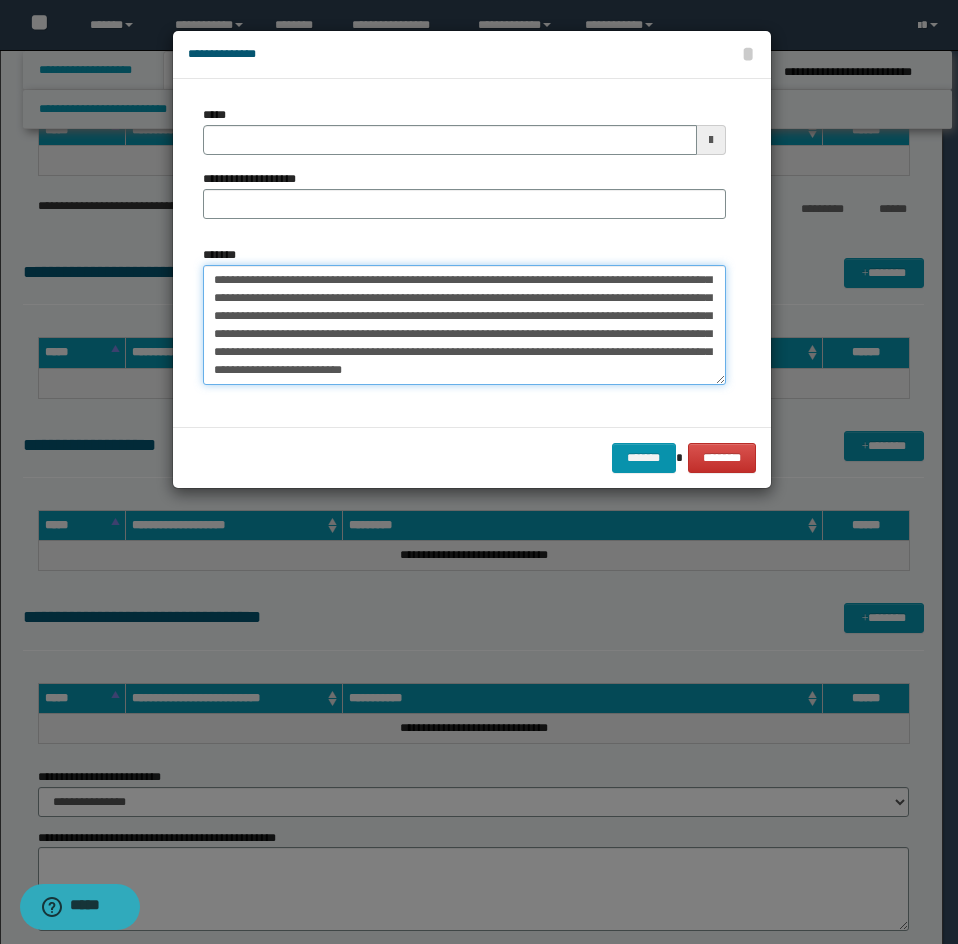 type on "**********" 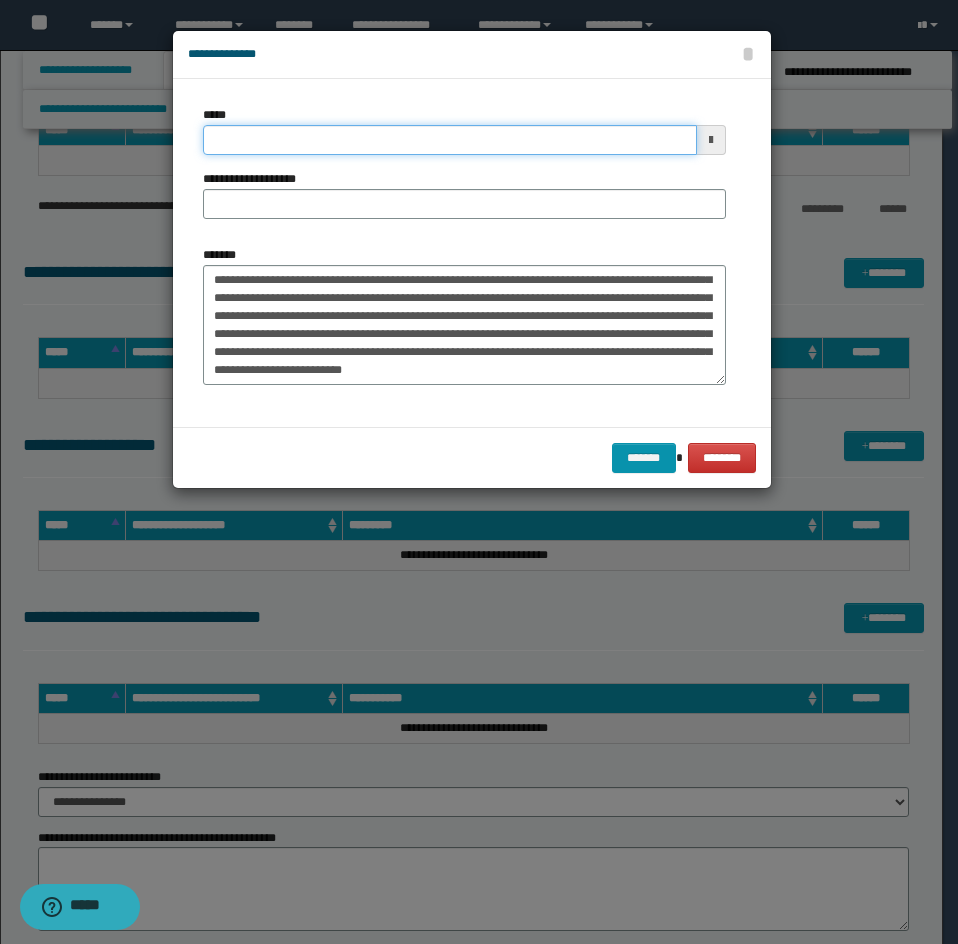 click on "*****" at bounding box center (450, 140) 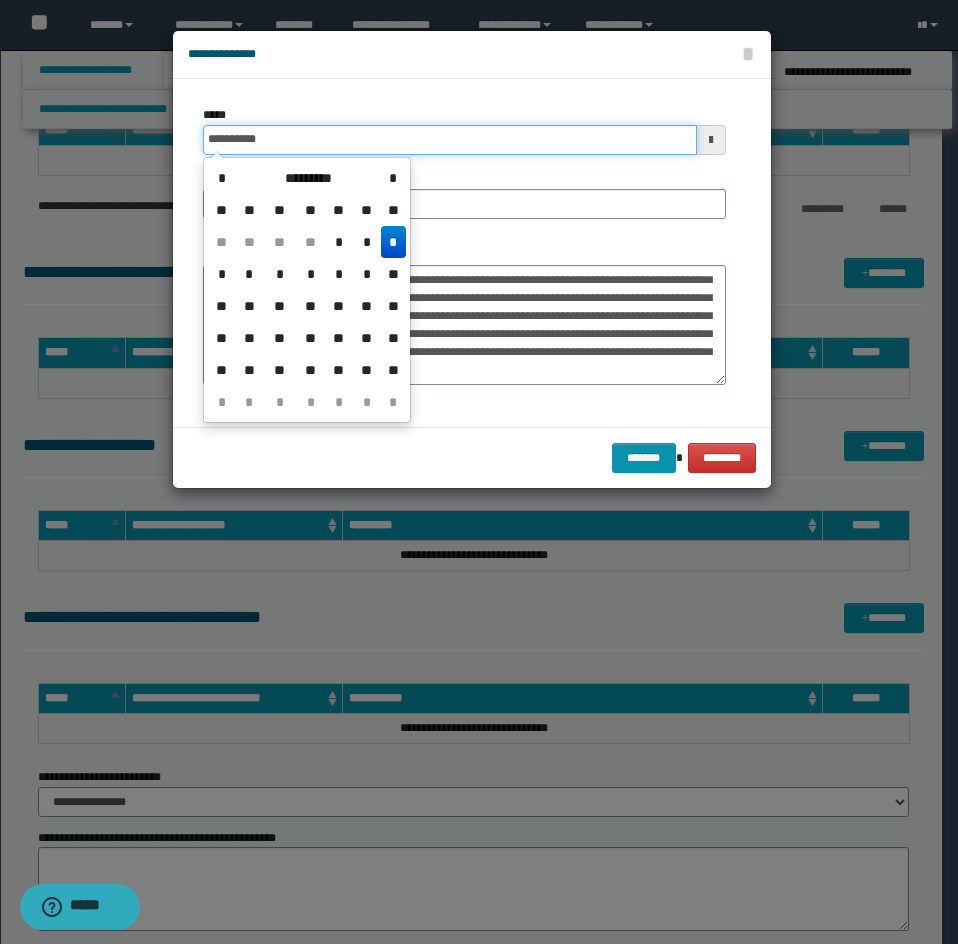 type on "**********" 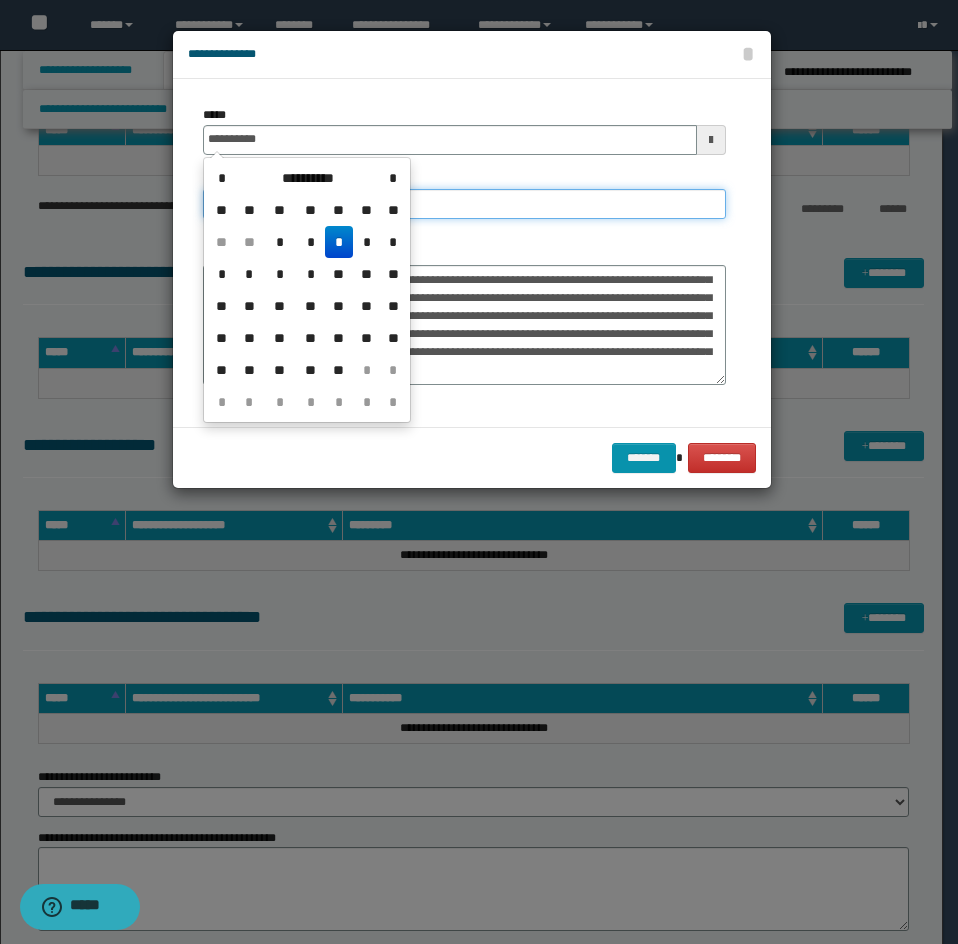 click on "**********" at bounding box center [464, 204] 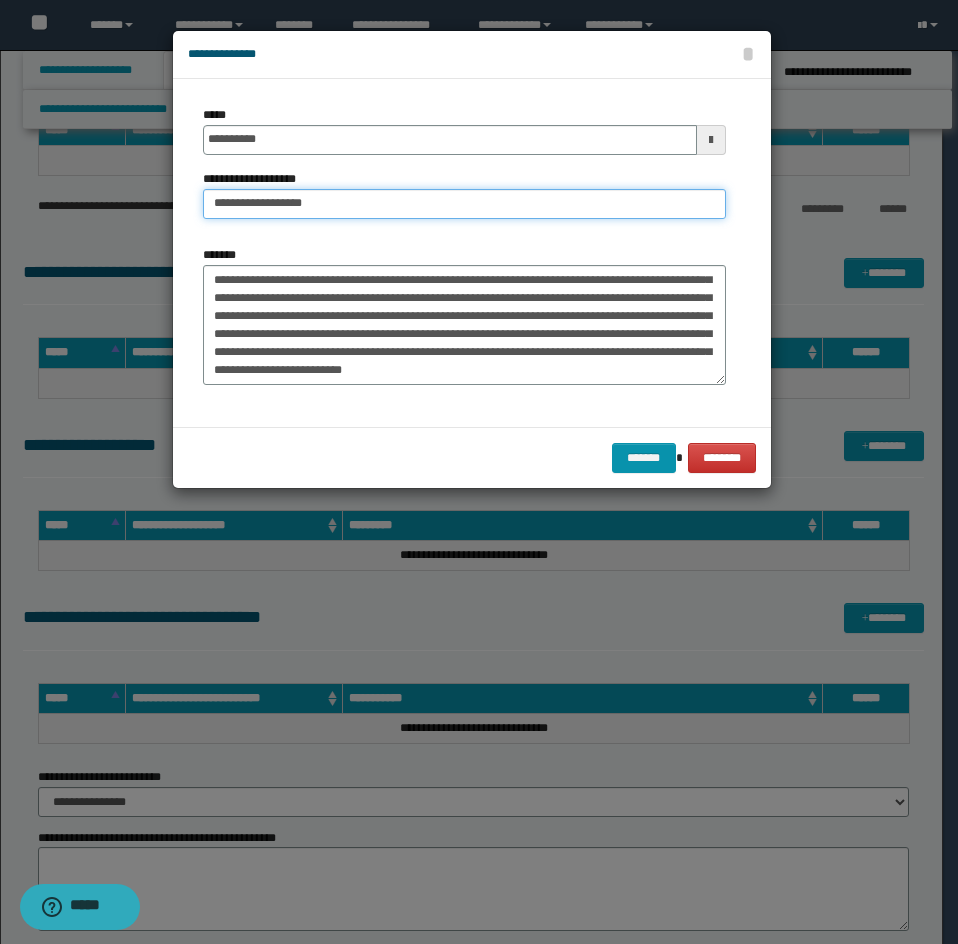 type on "**********" 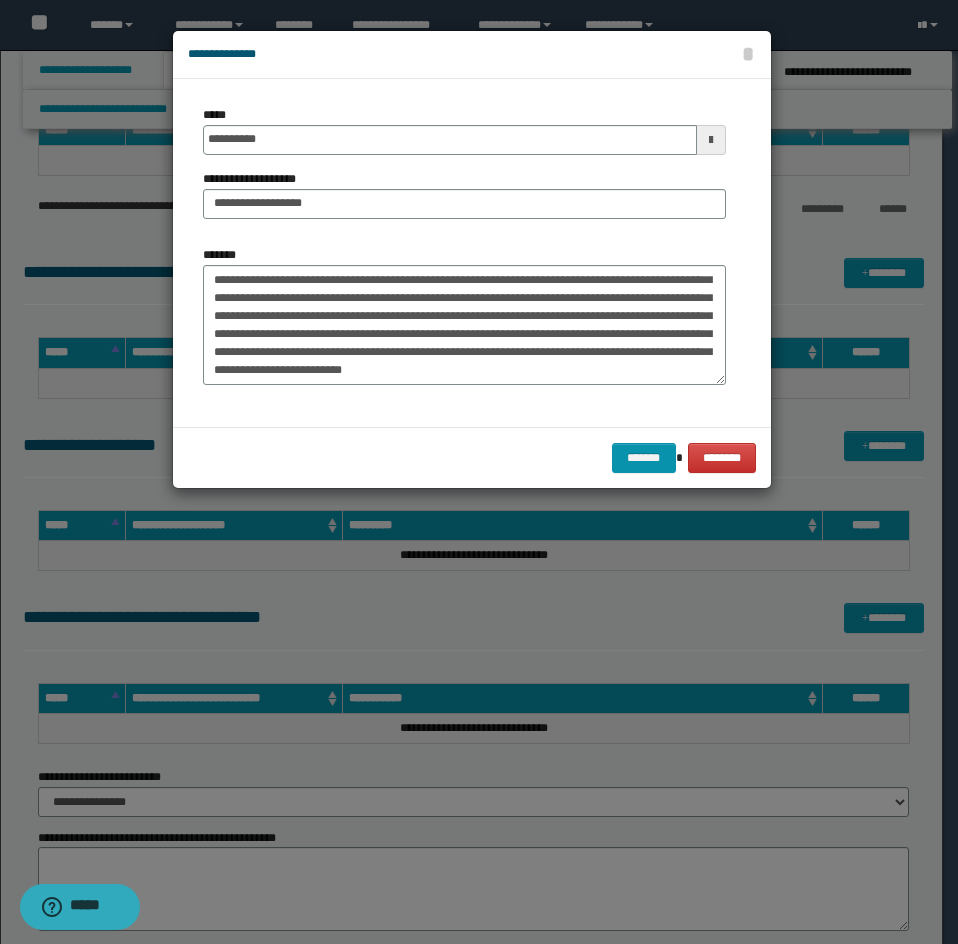 click on "**********" at bounding box center [464, 170] 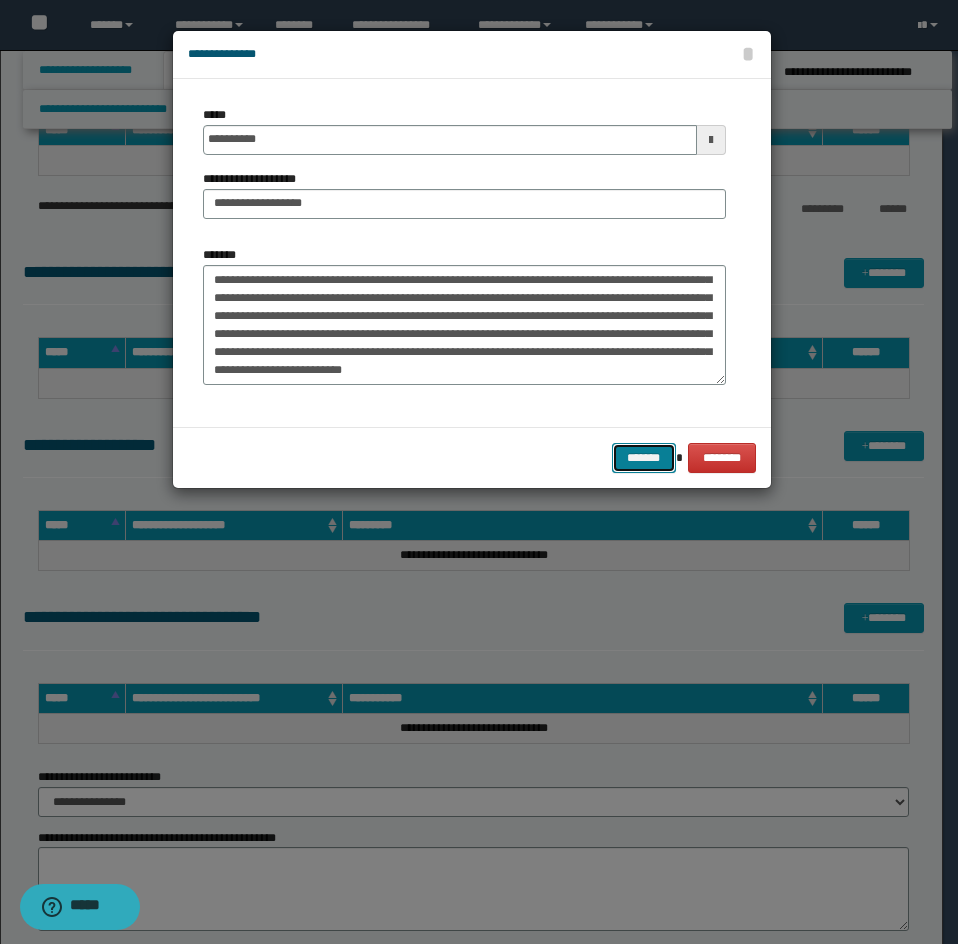 click on "*******" at bounding box center [644, 458] 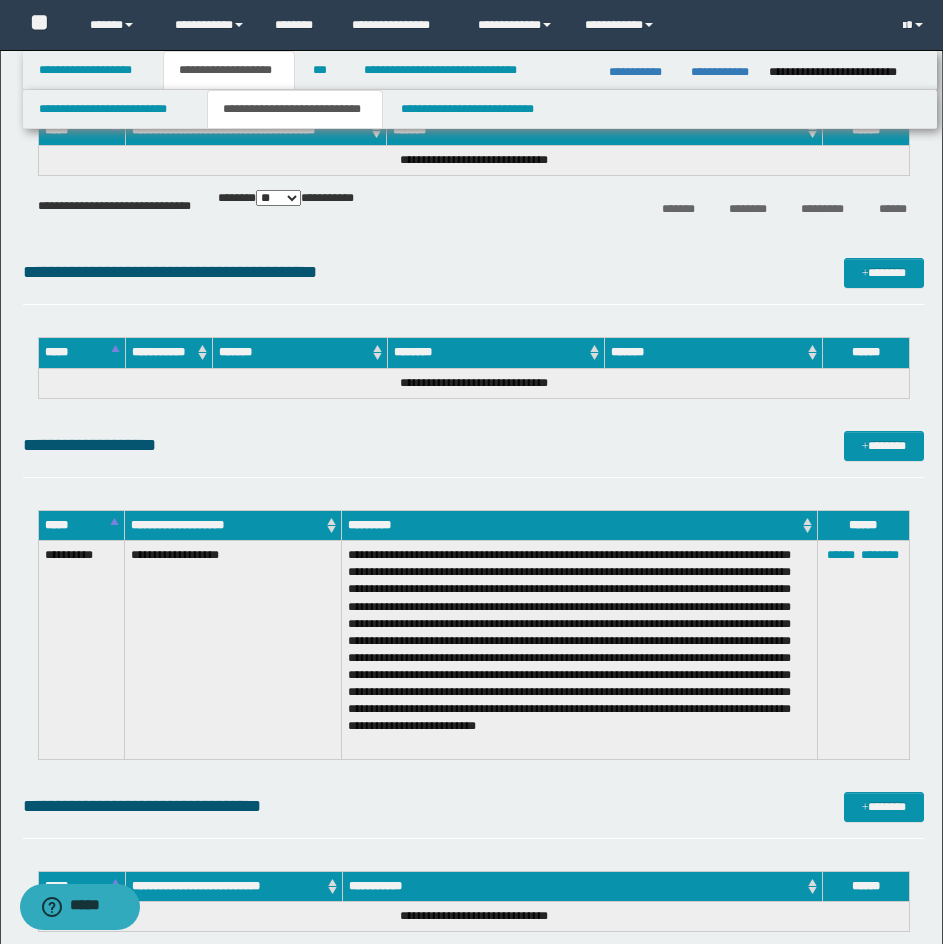click on "**********" at bounding box center (473, -401) 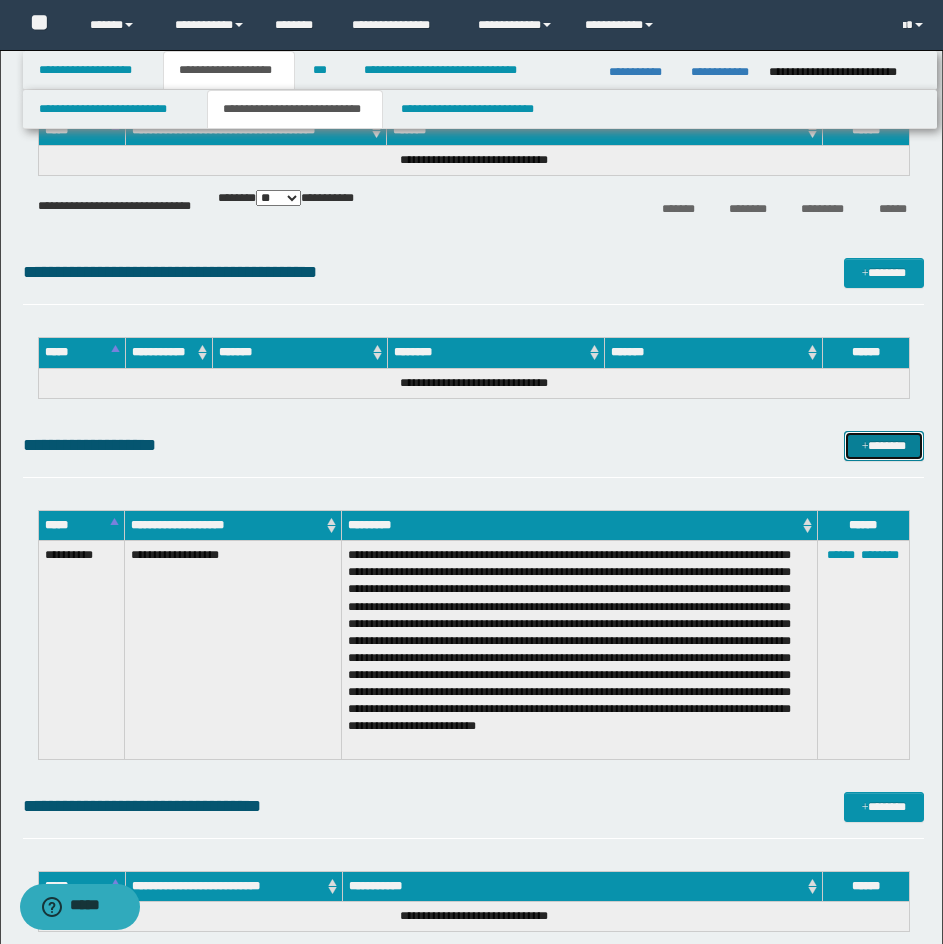 click on "*******" at bounding box center (884, 446) 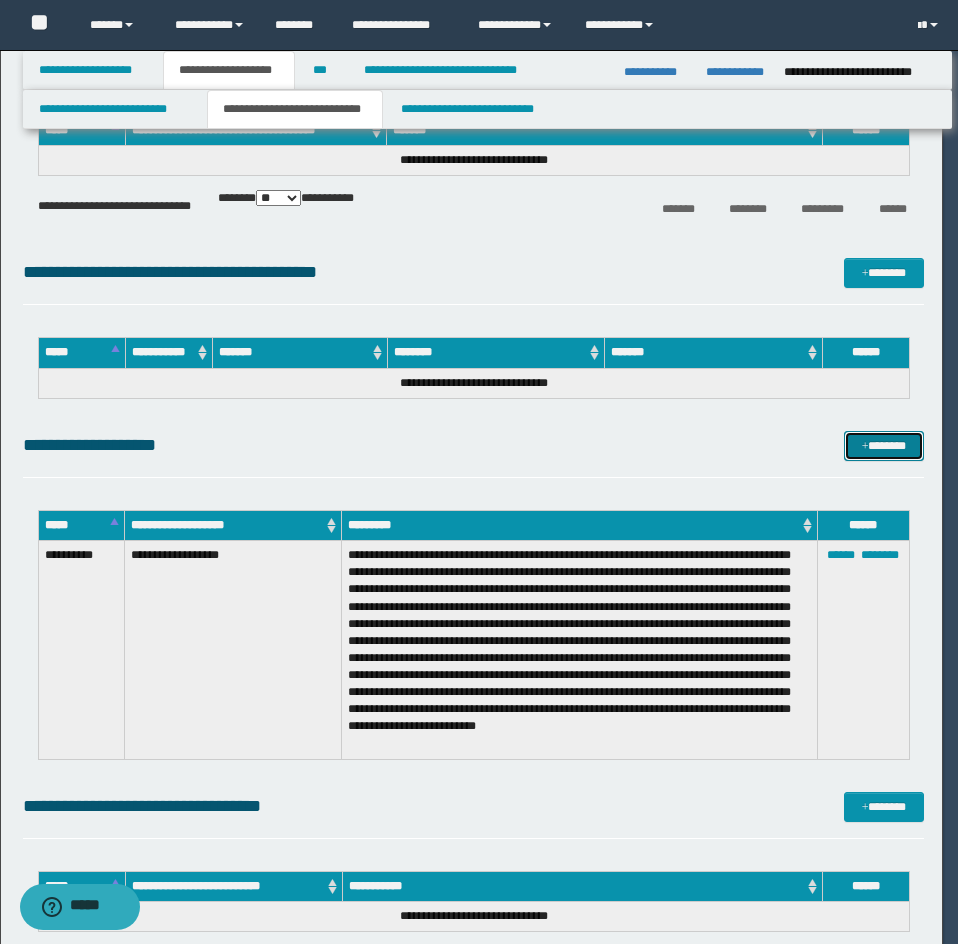 scroll, scrollTop: 0, scrollLeft: 0, axis: both 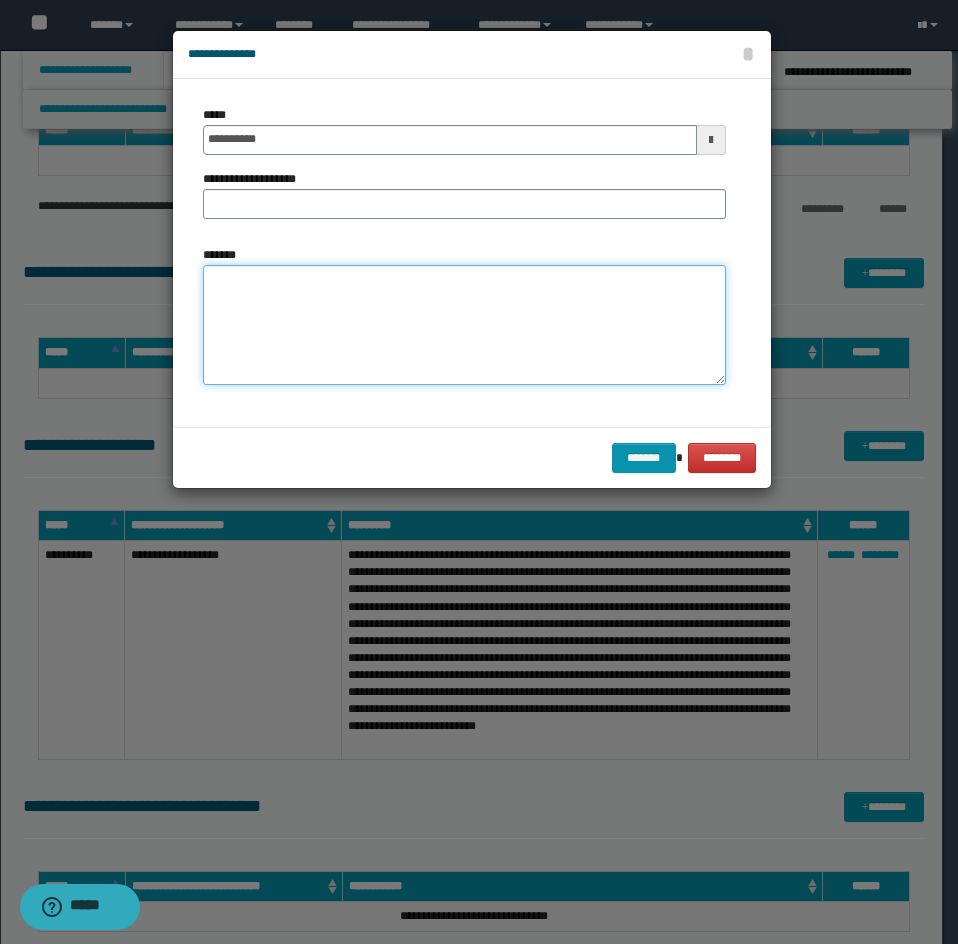 click on "*******" at bounding box center (464, 325) 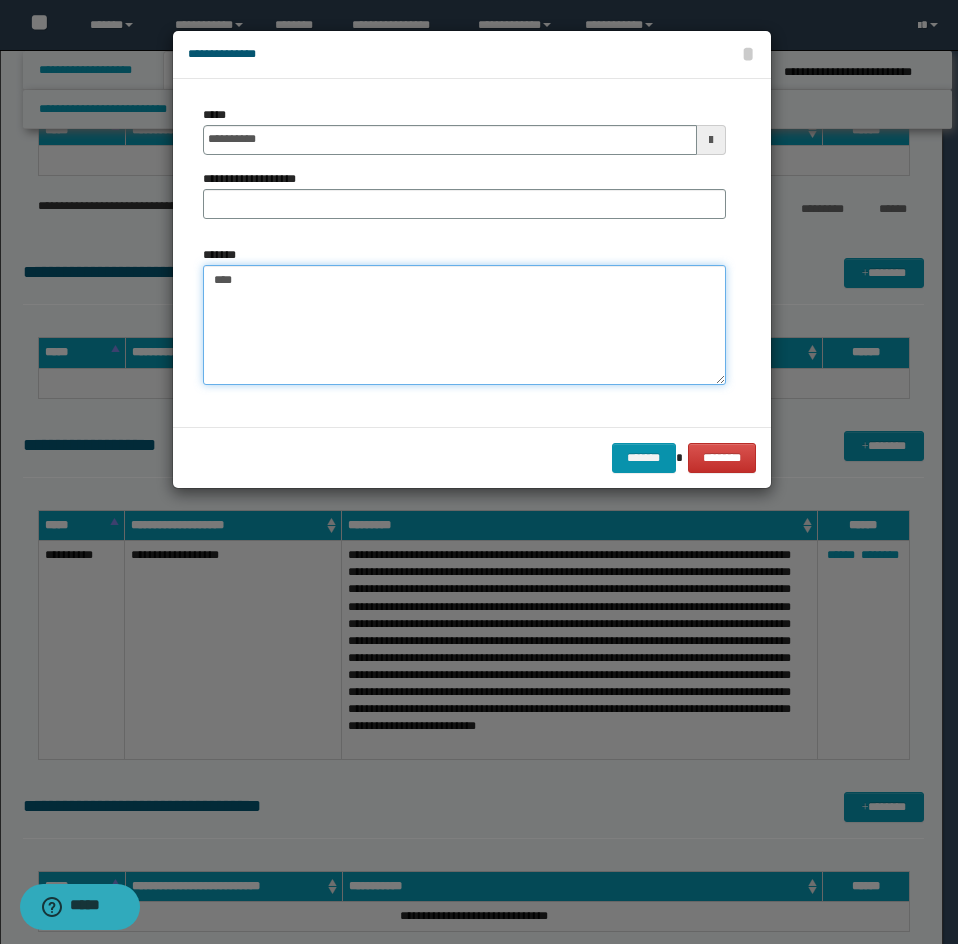 click on "****" at bounding box center [464, 325] 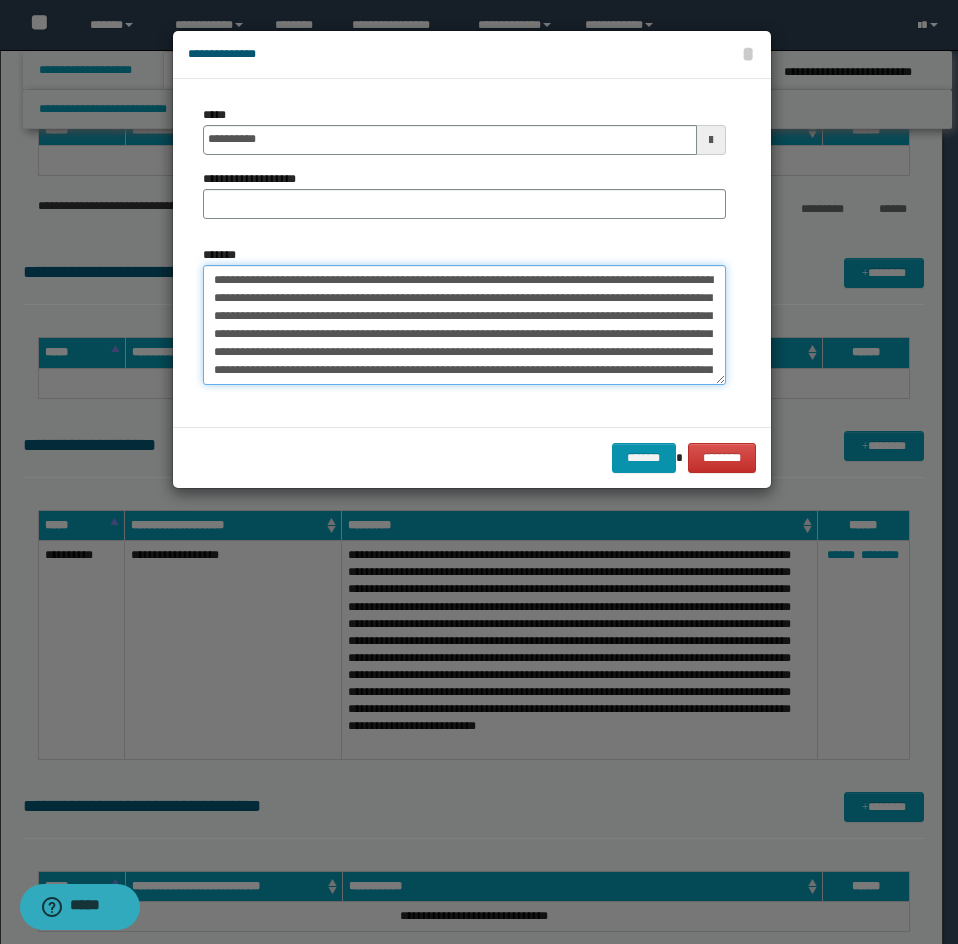scroll, scrollTop: 156, scrollLeft: 0, axis: vertical 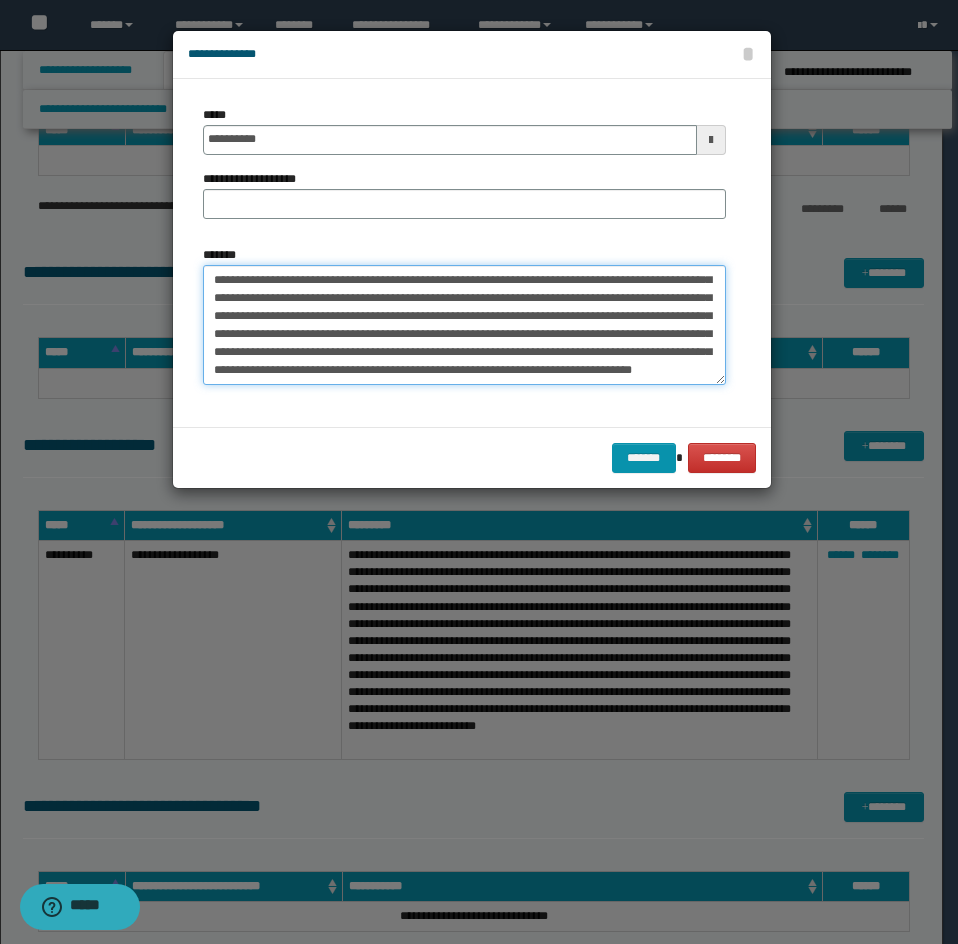 type on "**********" 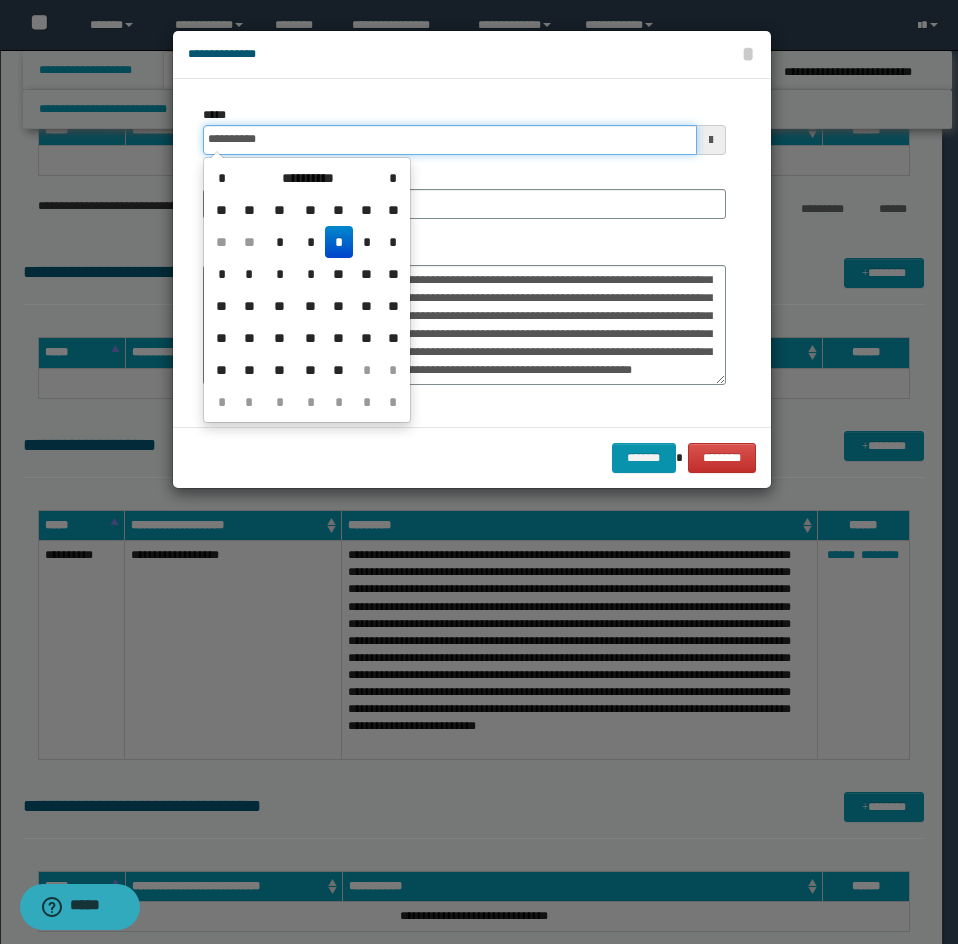click on "**********" at bounding box center [450, 140] 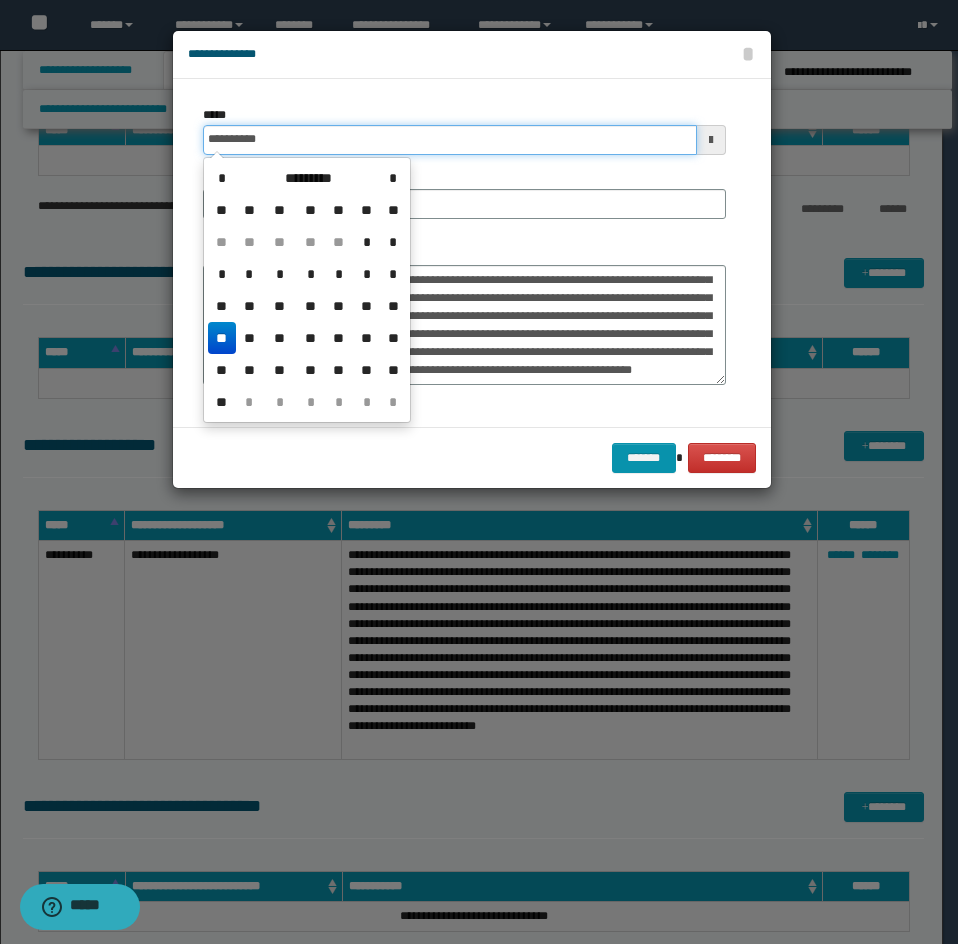 type on "**********" 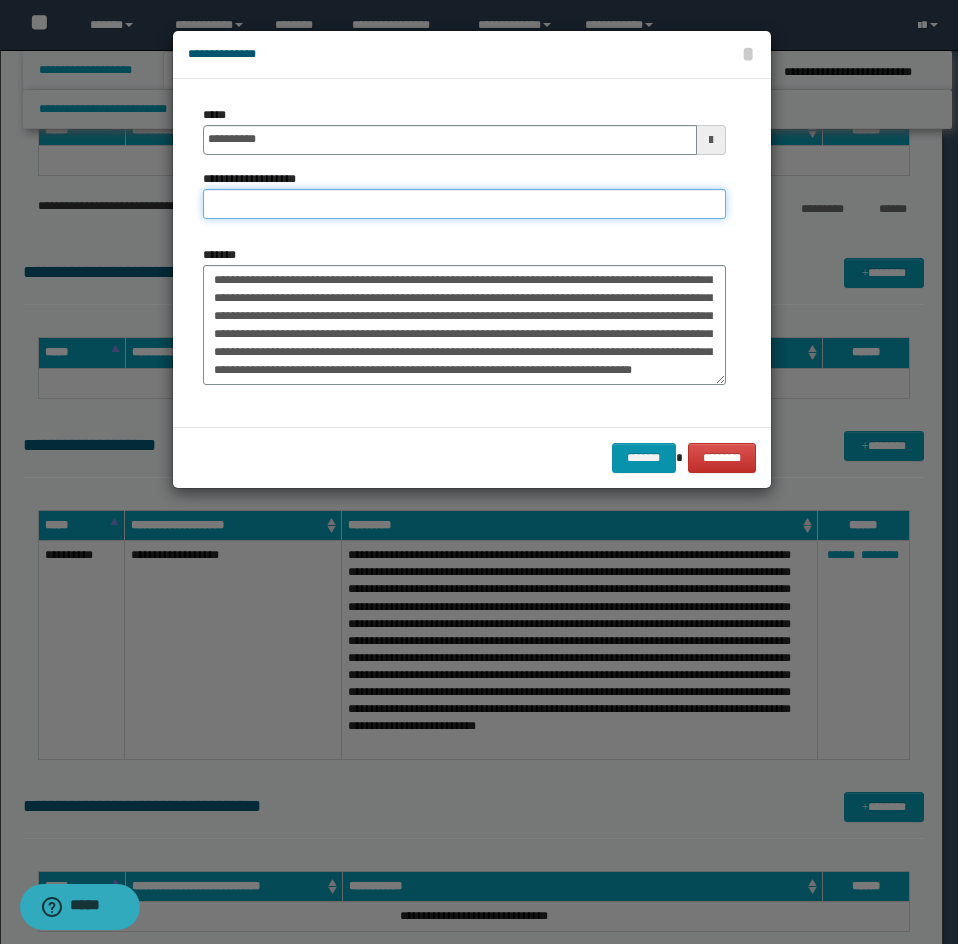click on "**********" at bounding box center [464, 204] 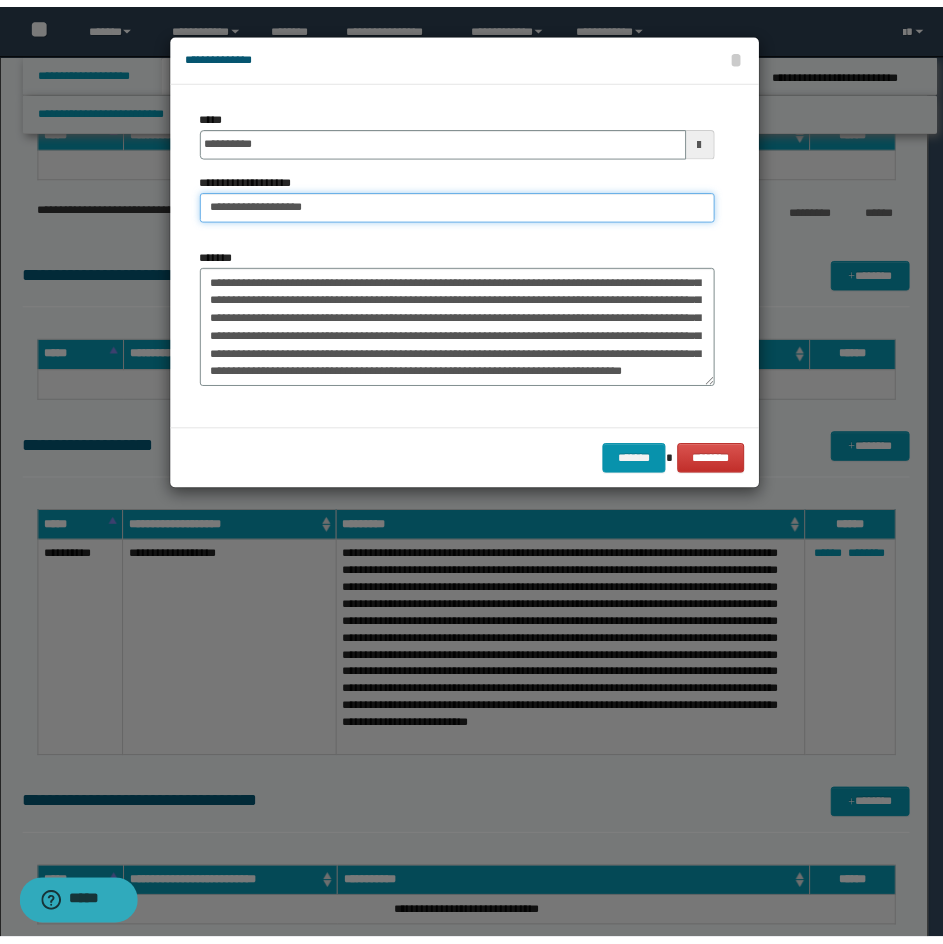 scroll, scrollTop: 162, scrollLeft: 0, axis: vertical 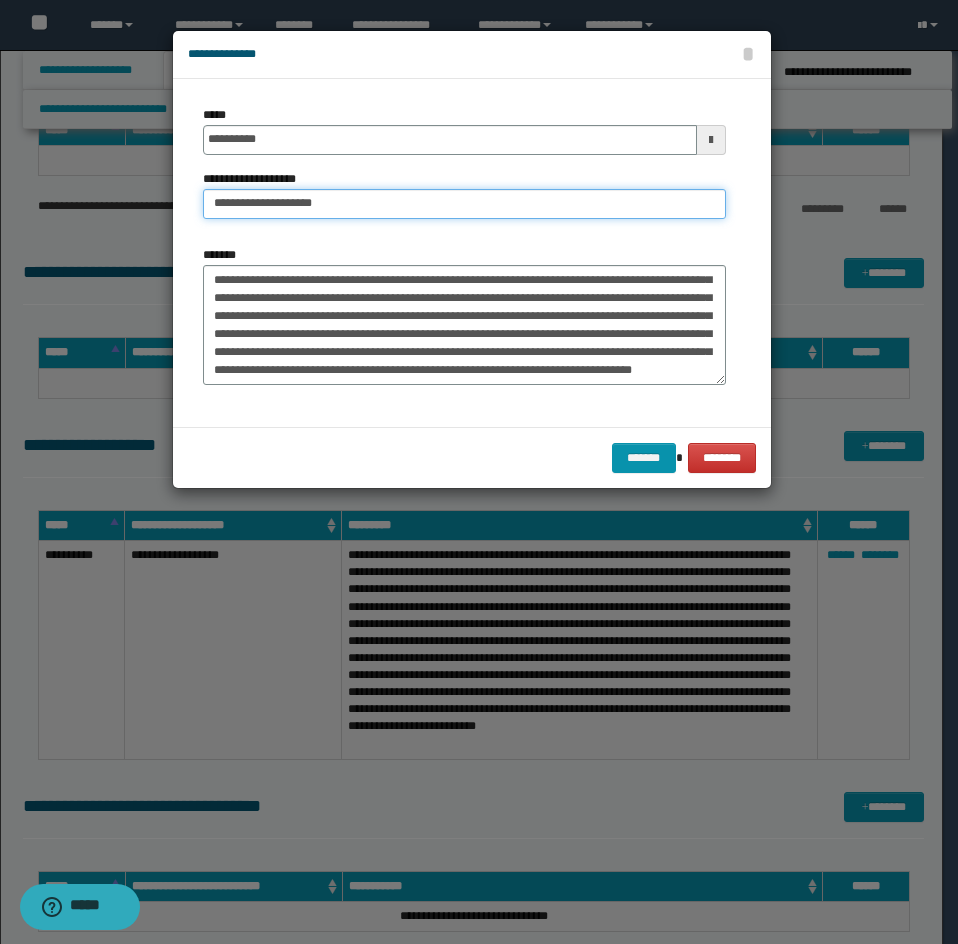 click on "**********" at bounding box center (464, 204) 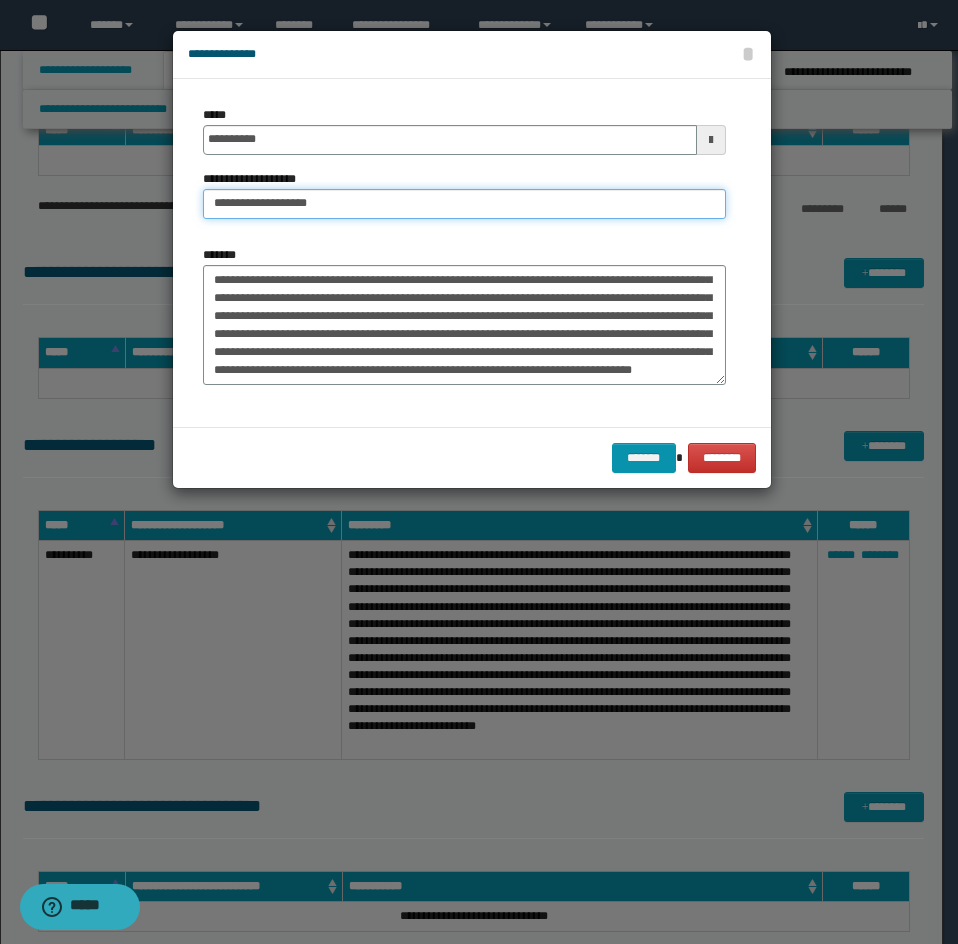 type on "**********" 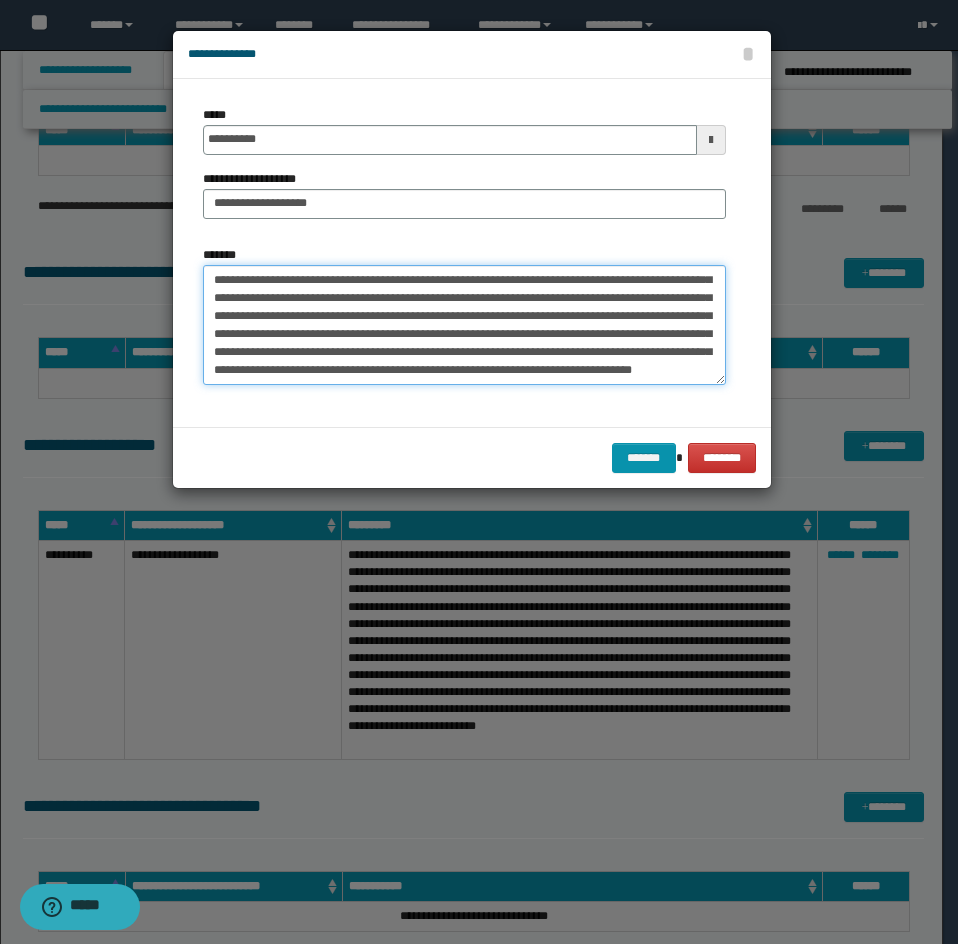 click on "*******" at bounding box center (464, 325) 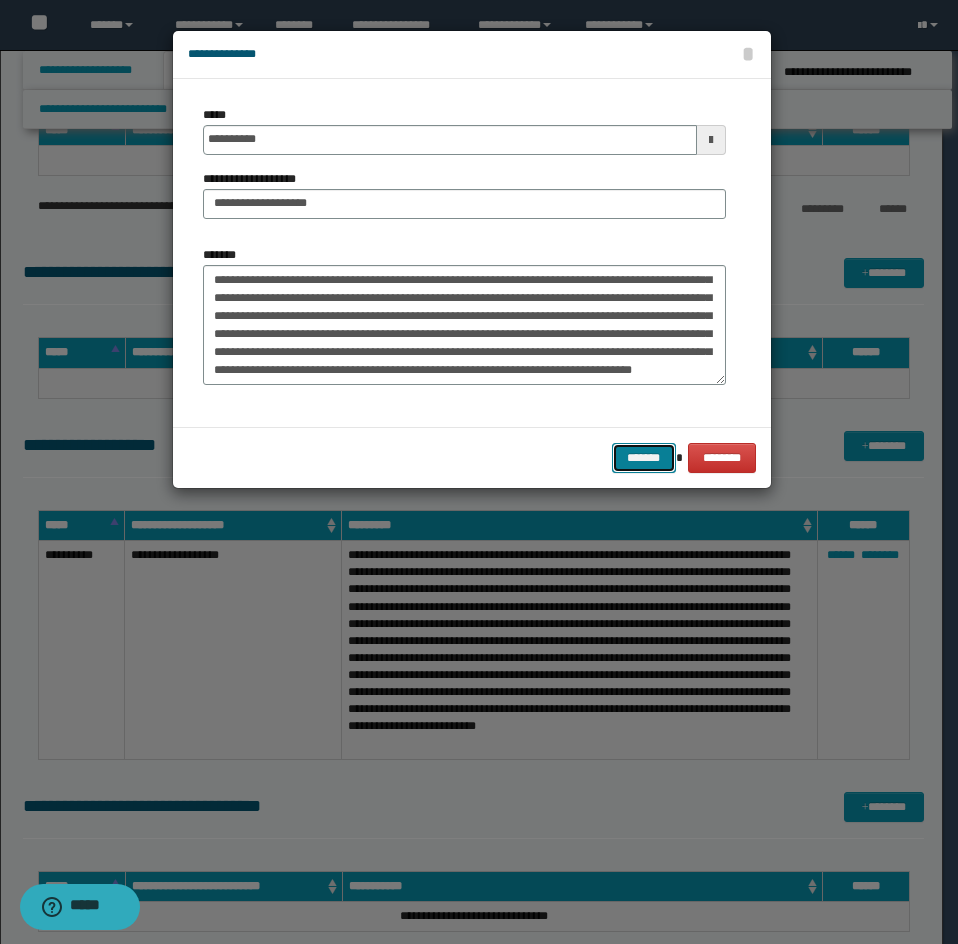 click on "*******" at bounding box center [644, 458] 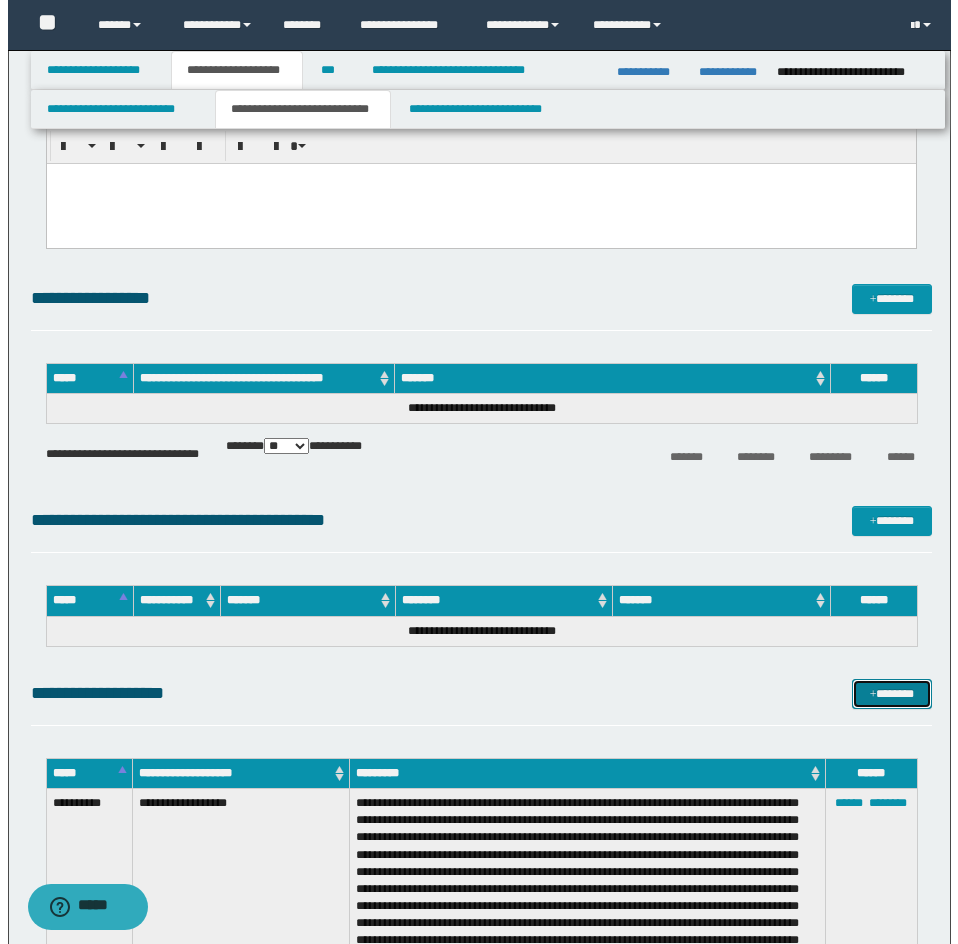 scroll, scrollTop: 1785, scrollLeft: 0, axis: vertical 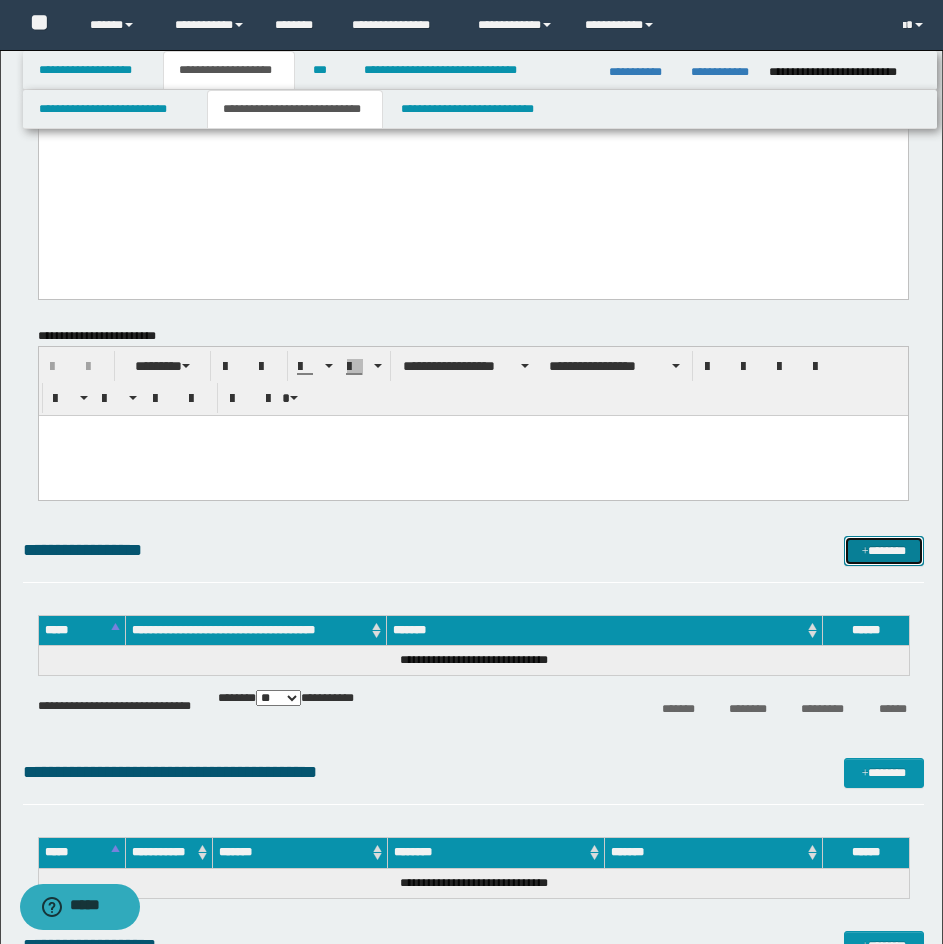 click on "*******" at bounding box center [884, 551] 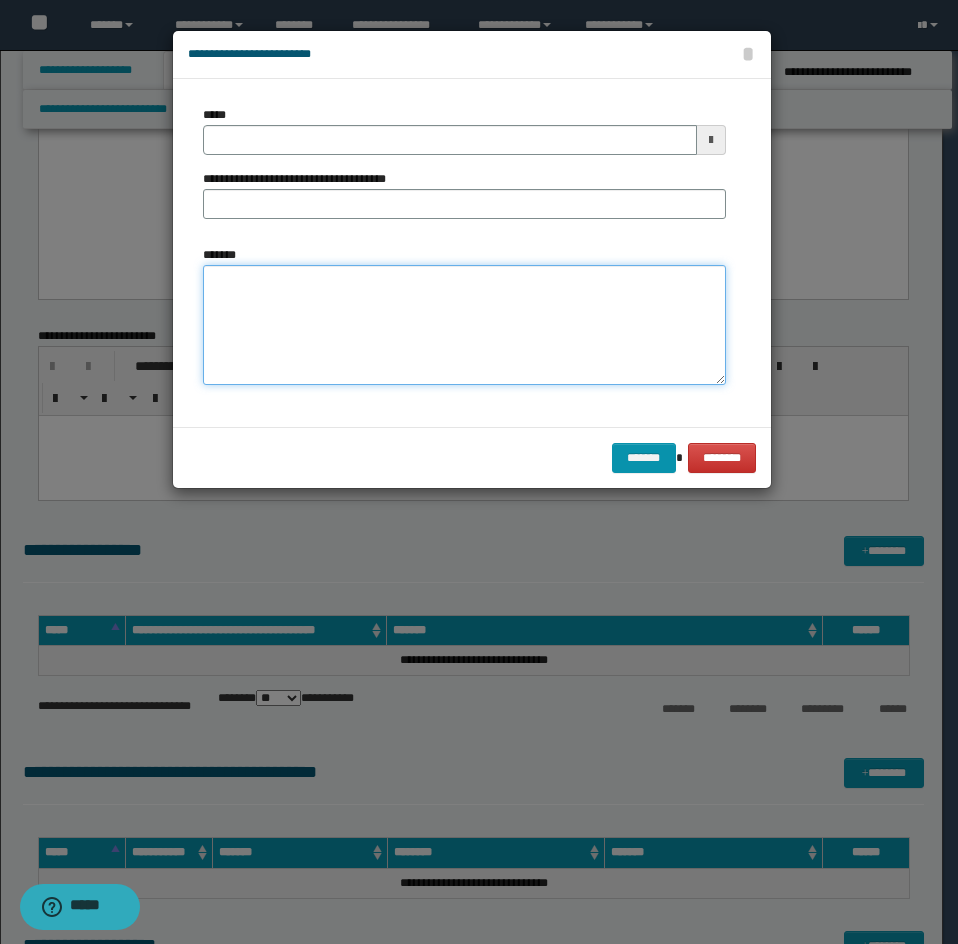 click on "*******" at bounding box center [464, 325] 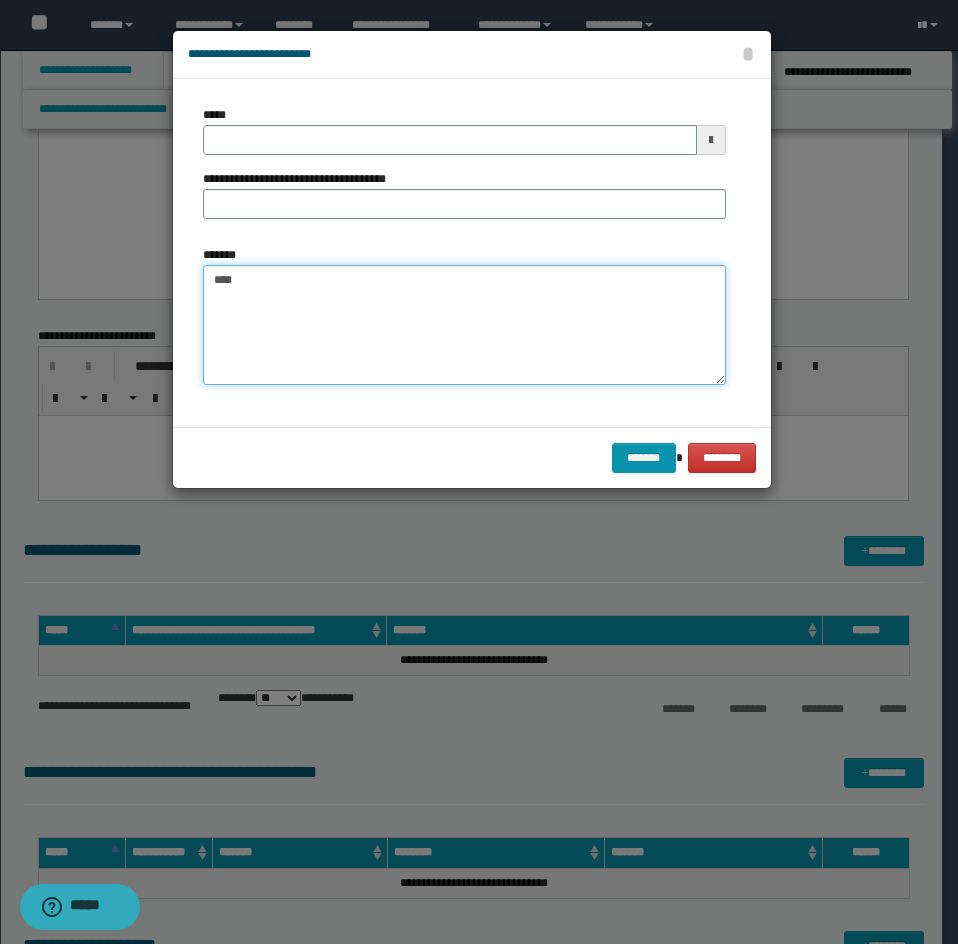 paste on "**********" 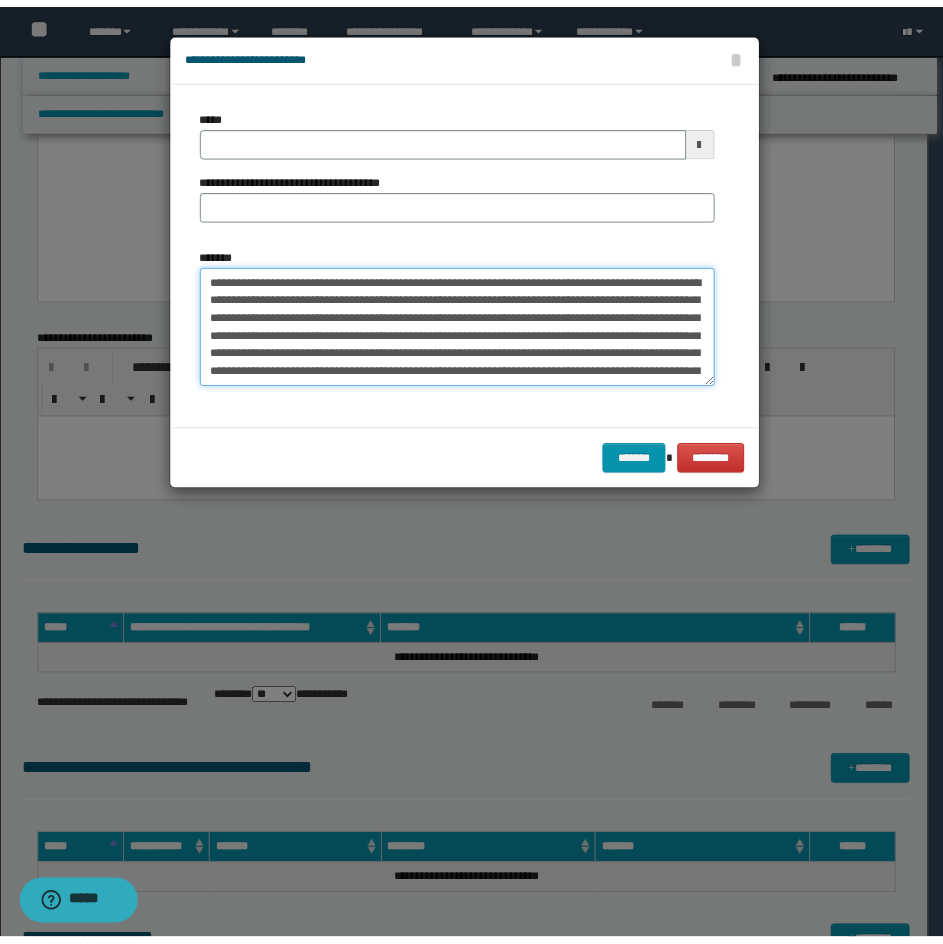 scroll, scrollTop: 210, scrollLeft: 0, axis: vertical 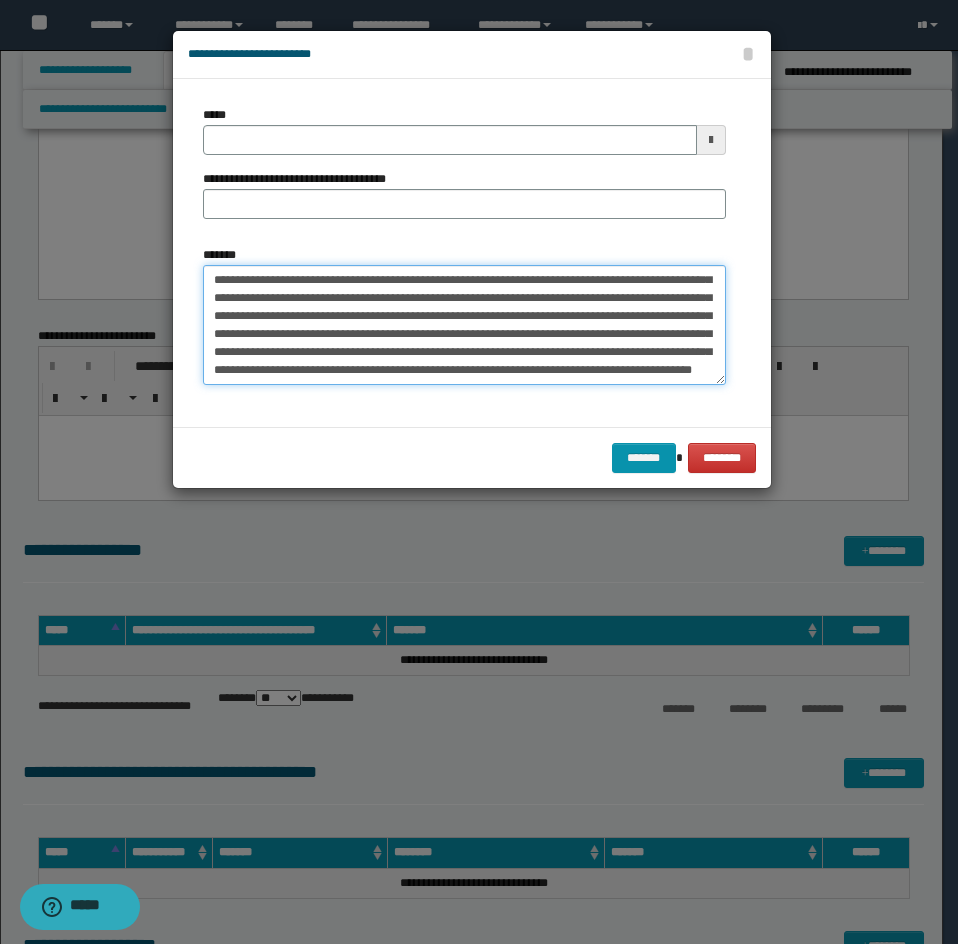 type on "**********" 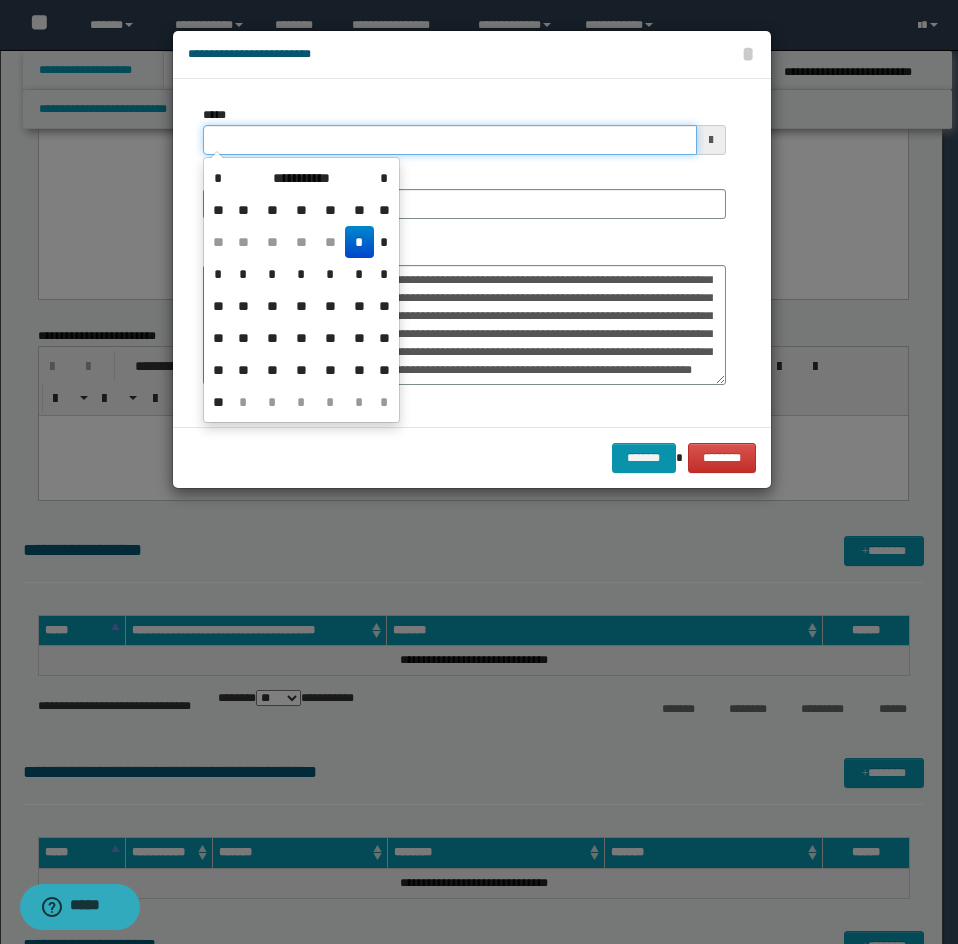 click on "*****" at bounding box center [450, 140] 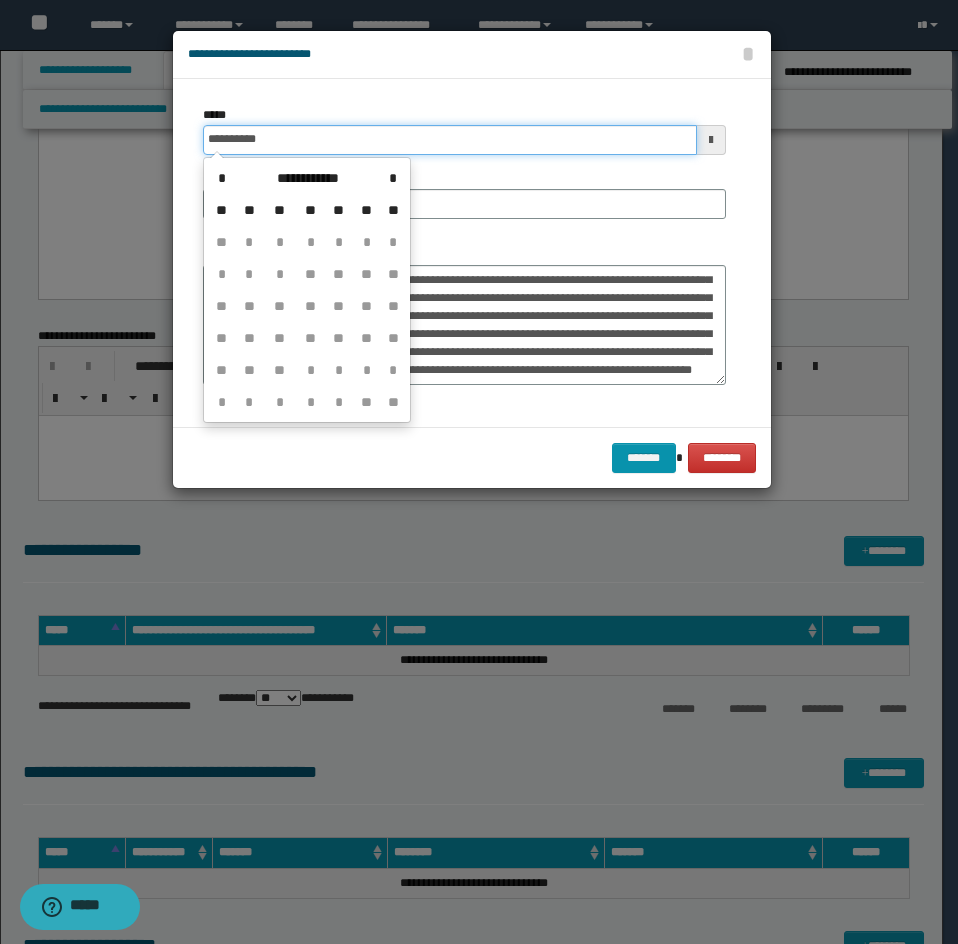 type on "**********" 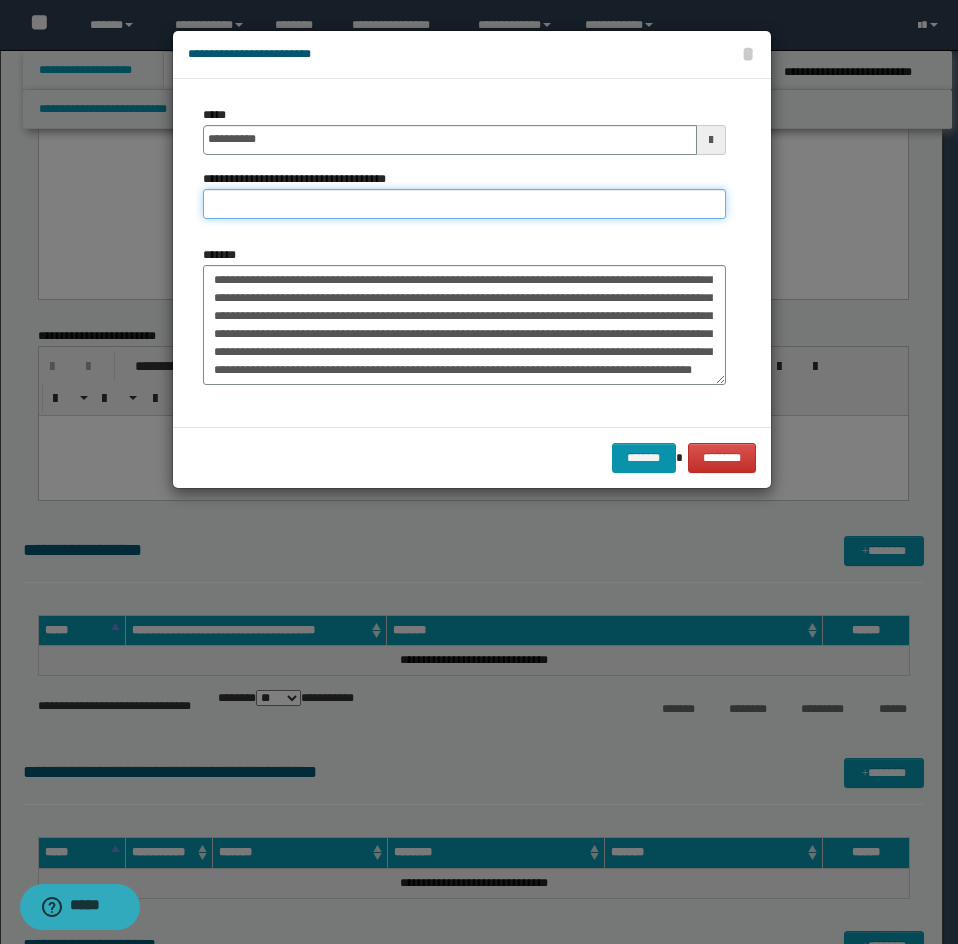 click on "**********" at bounding box center [464, 204] 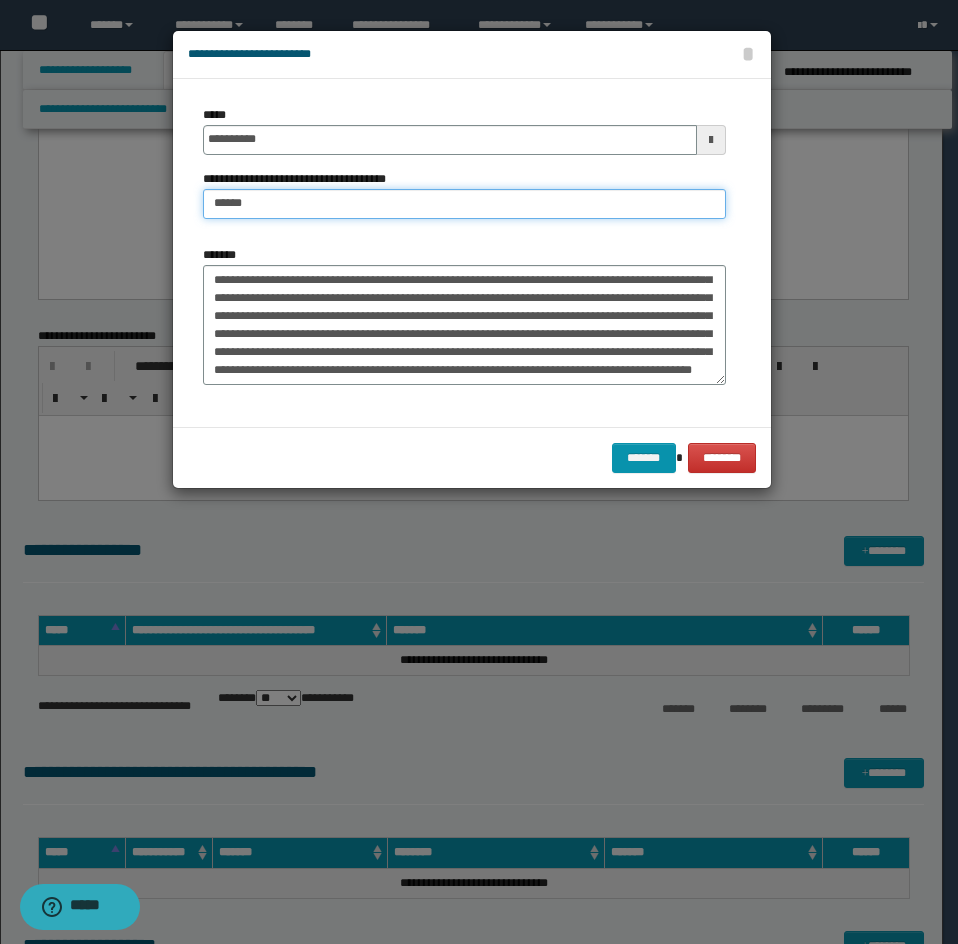 type on "*********" 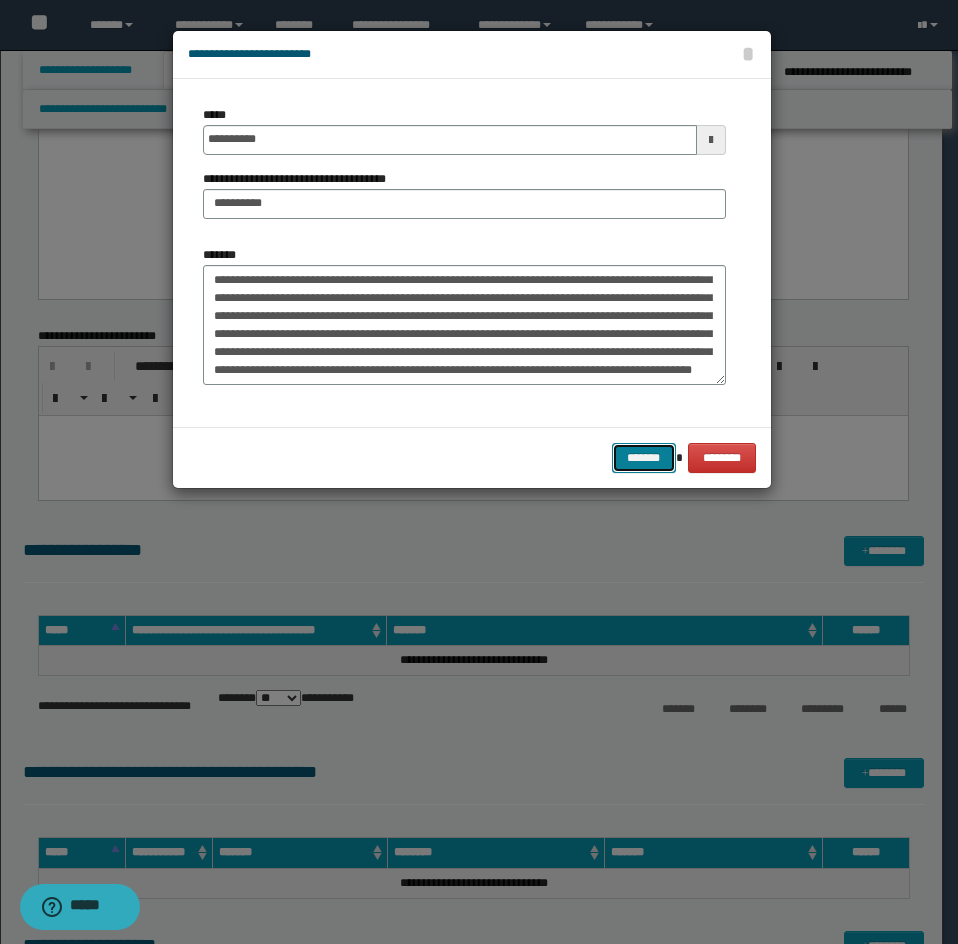 click on "*******" at bounding box center (644, 458) 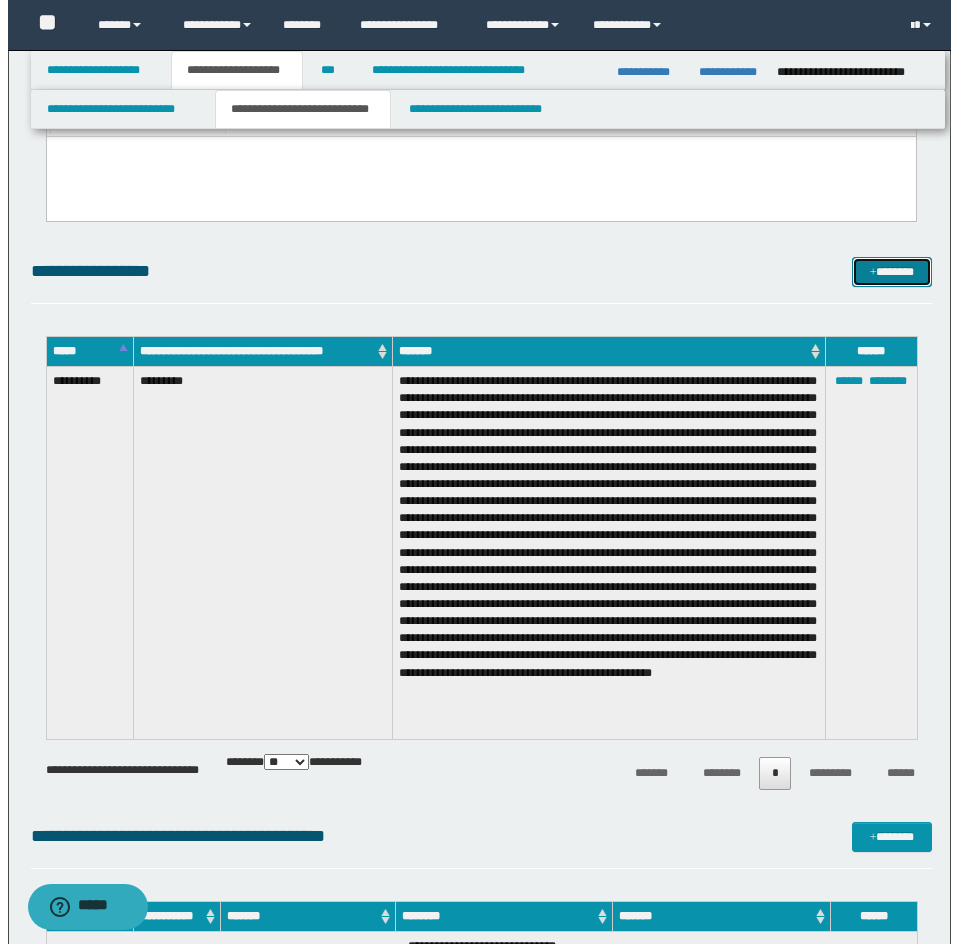 scroll, scrollTop: 2085, scrollLeft: 0, axis: vertical 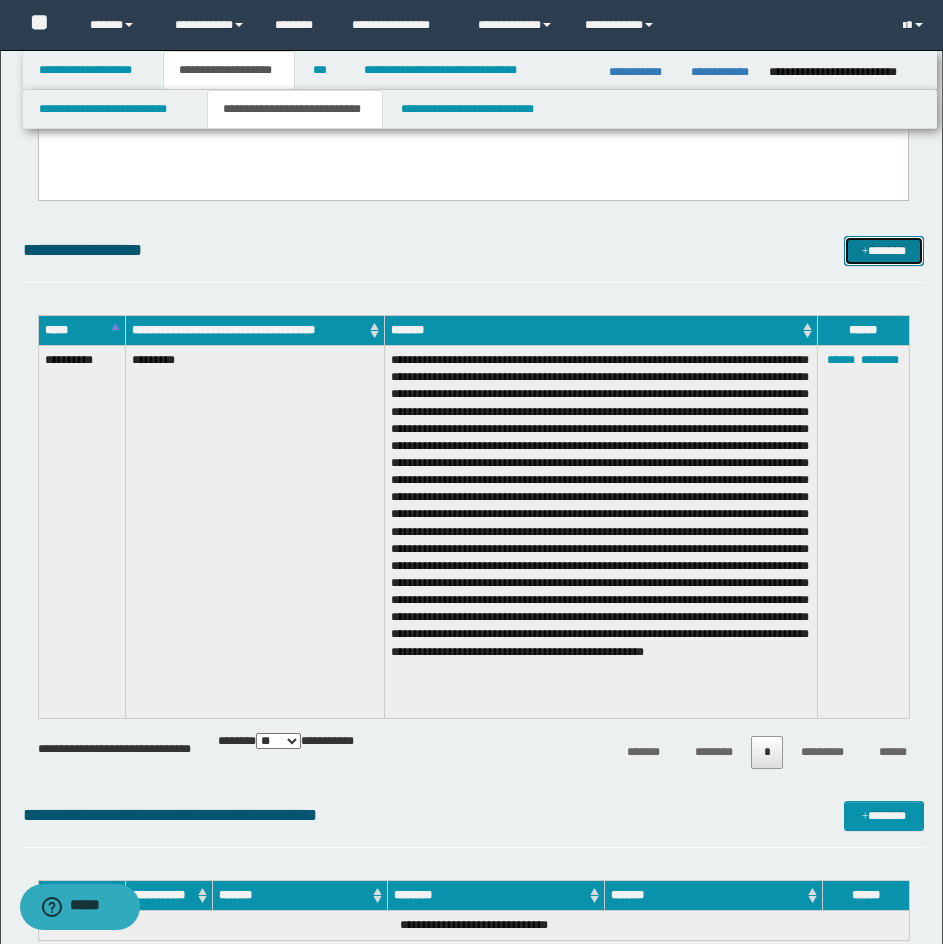 click on "*******" at bounding box center [884, 251] 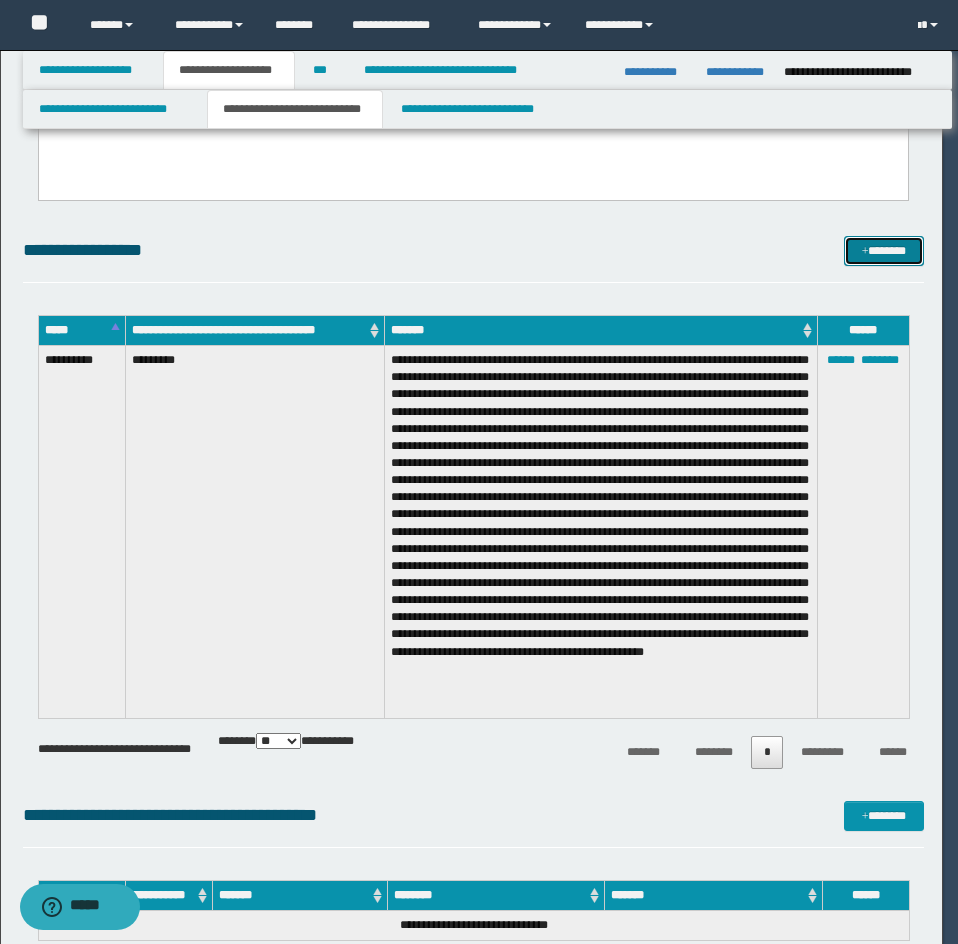 scroll, scrollTop: 0, scrollLeft: 0, axis: both 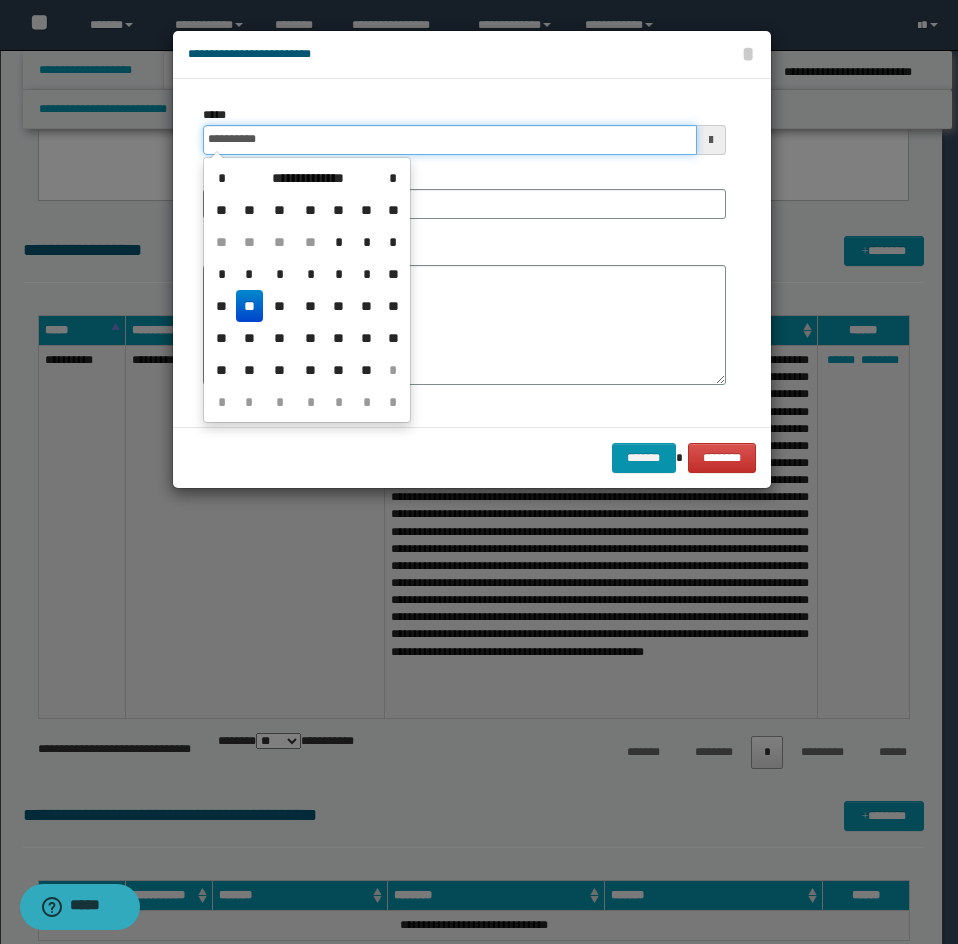 click on "**********" at bounding box center [450, 140] 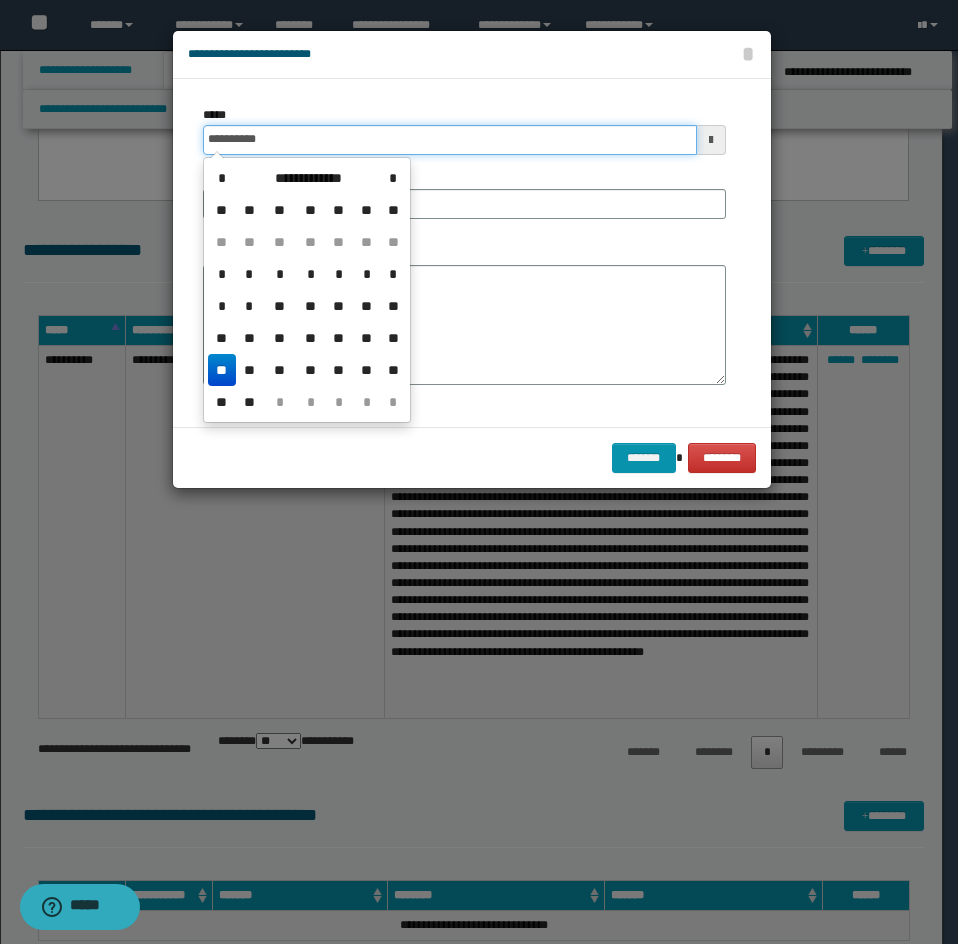 type on "**********" 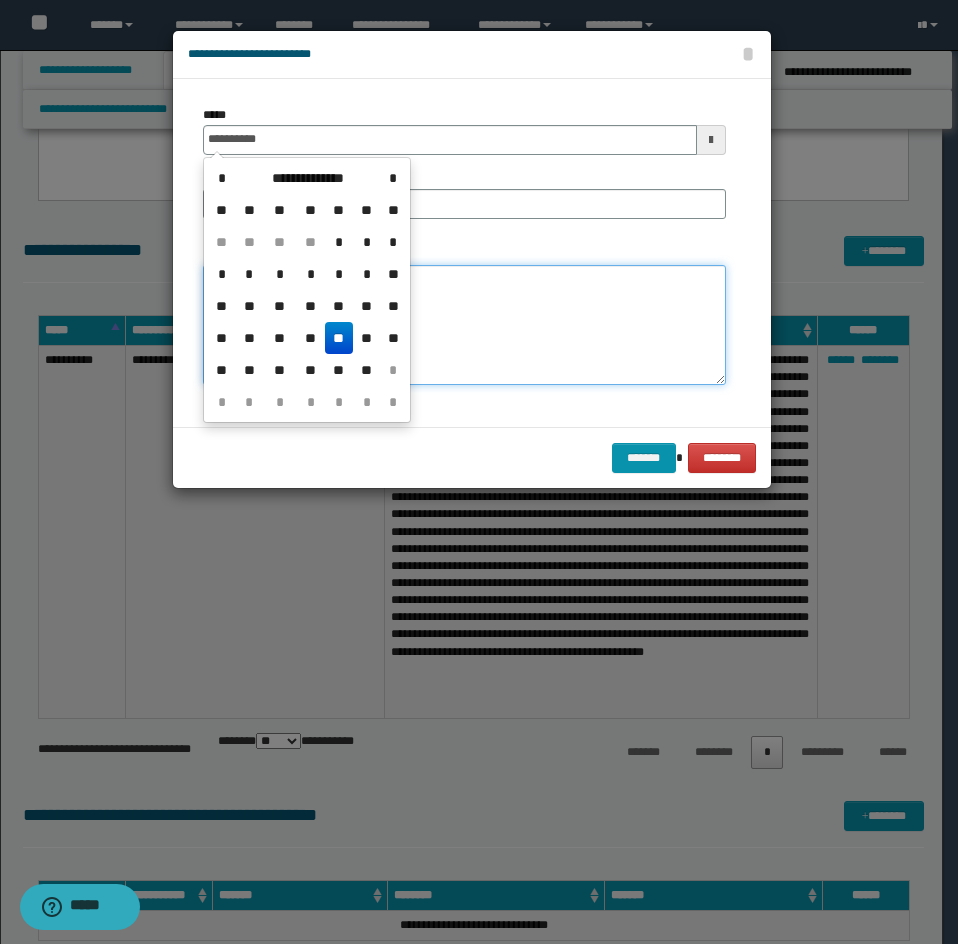click on "*******" at bounding box center [464, 325] 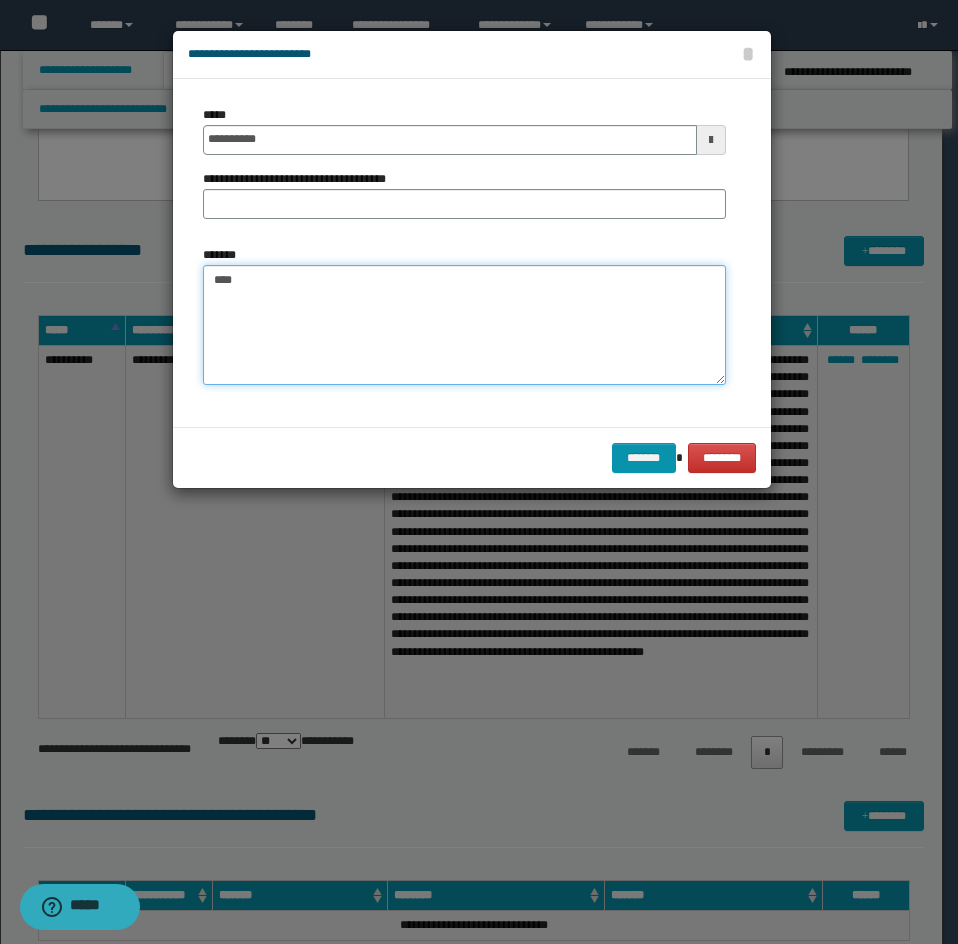 paste on "**********" 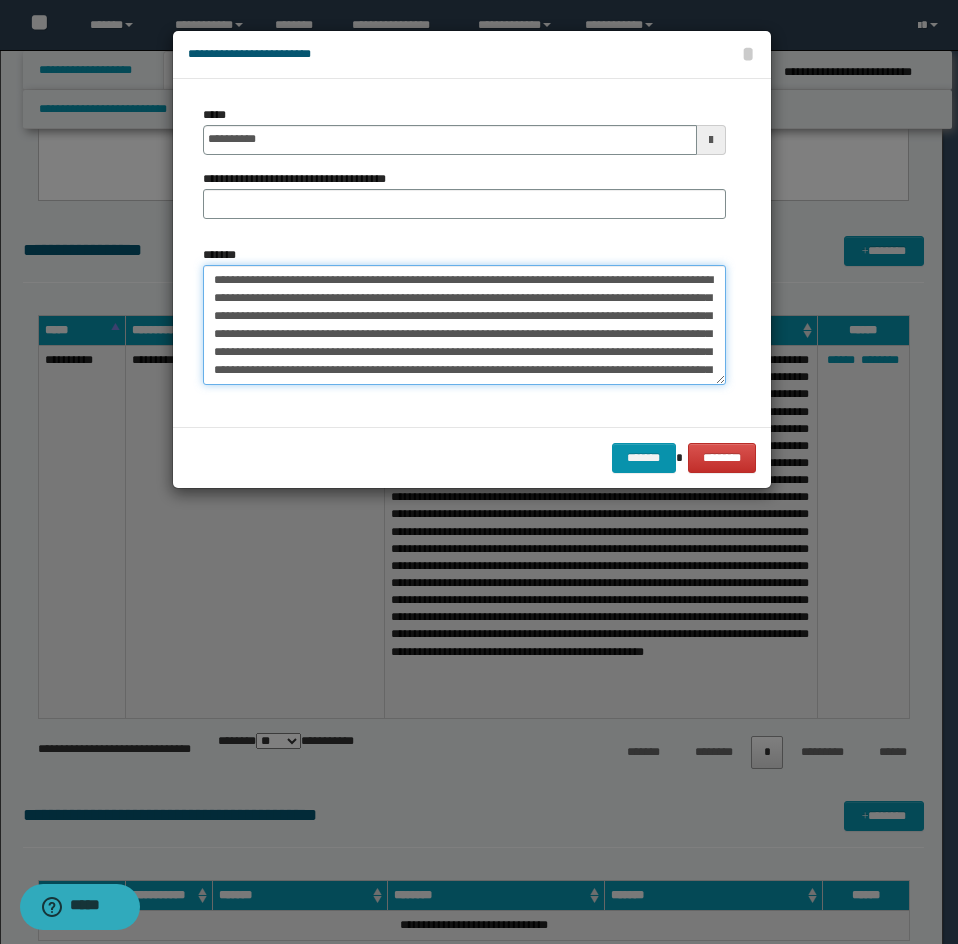 scroll, scrollTop: 84, scrollLeft: 0, axis: vertical 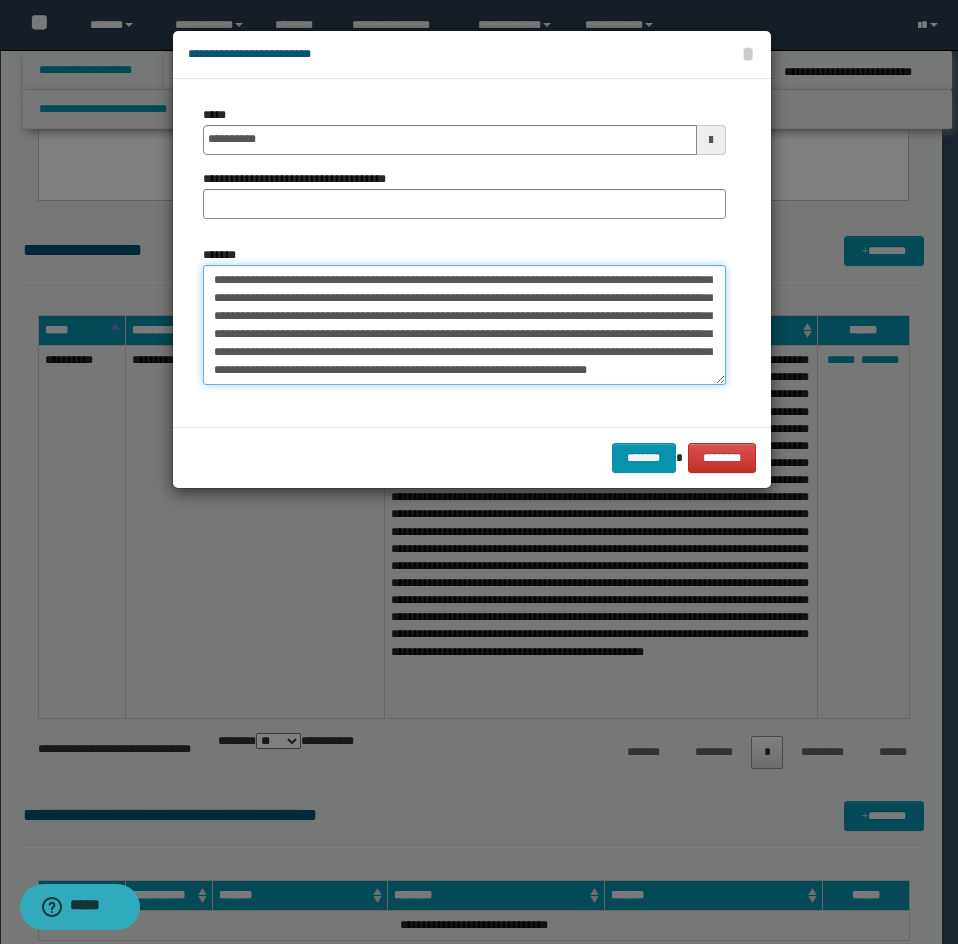 type on "**********" 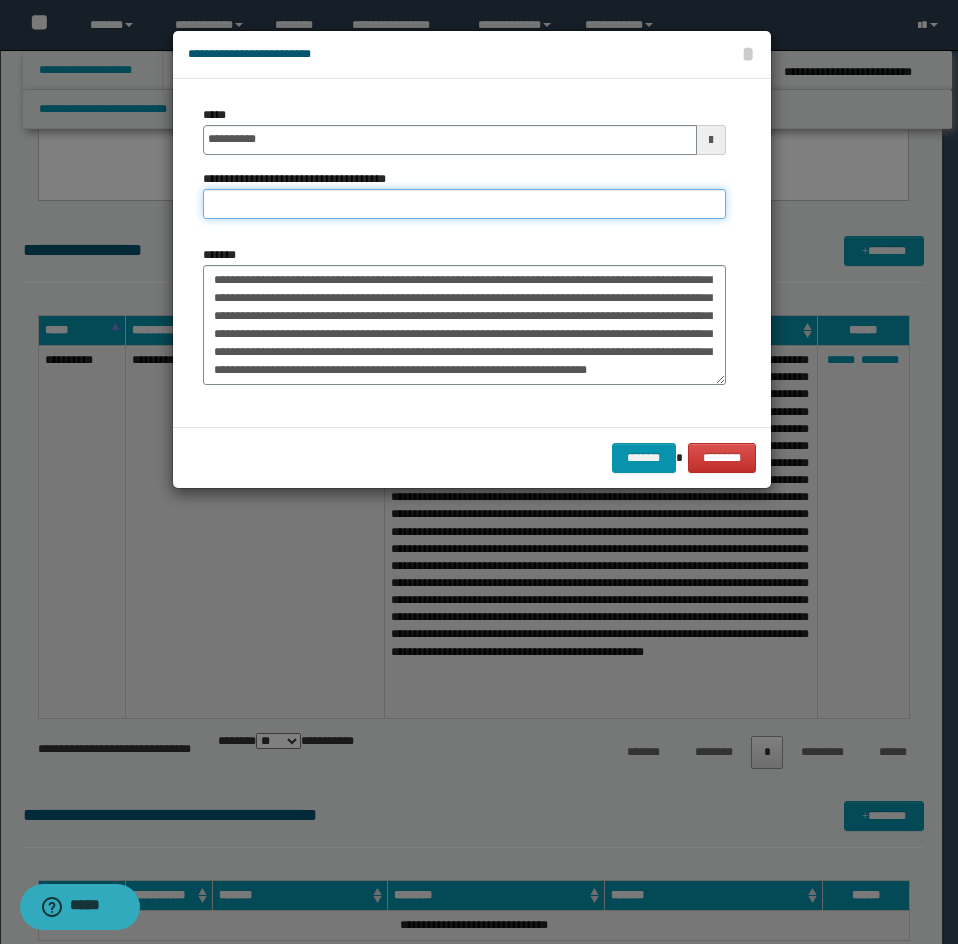 click on "**********" at bounding box center (464, 204) 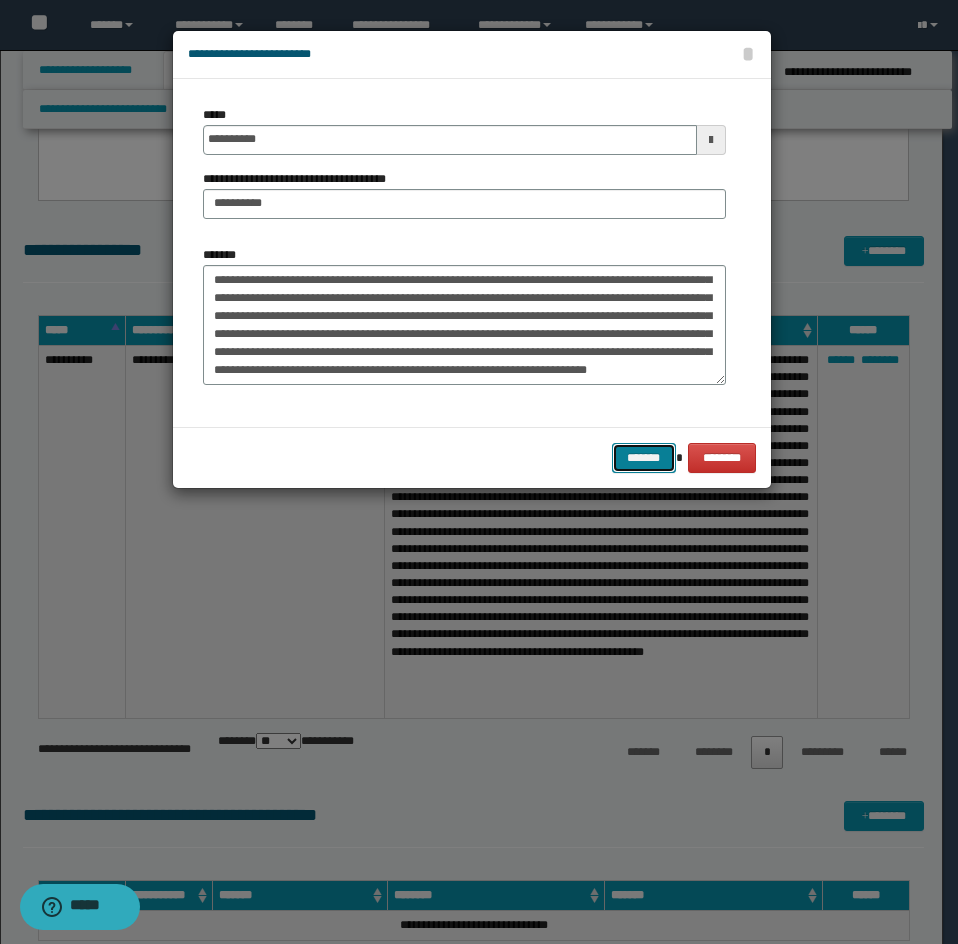 click on "*******" at bounding box center (644, 458) 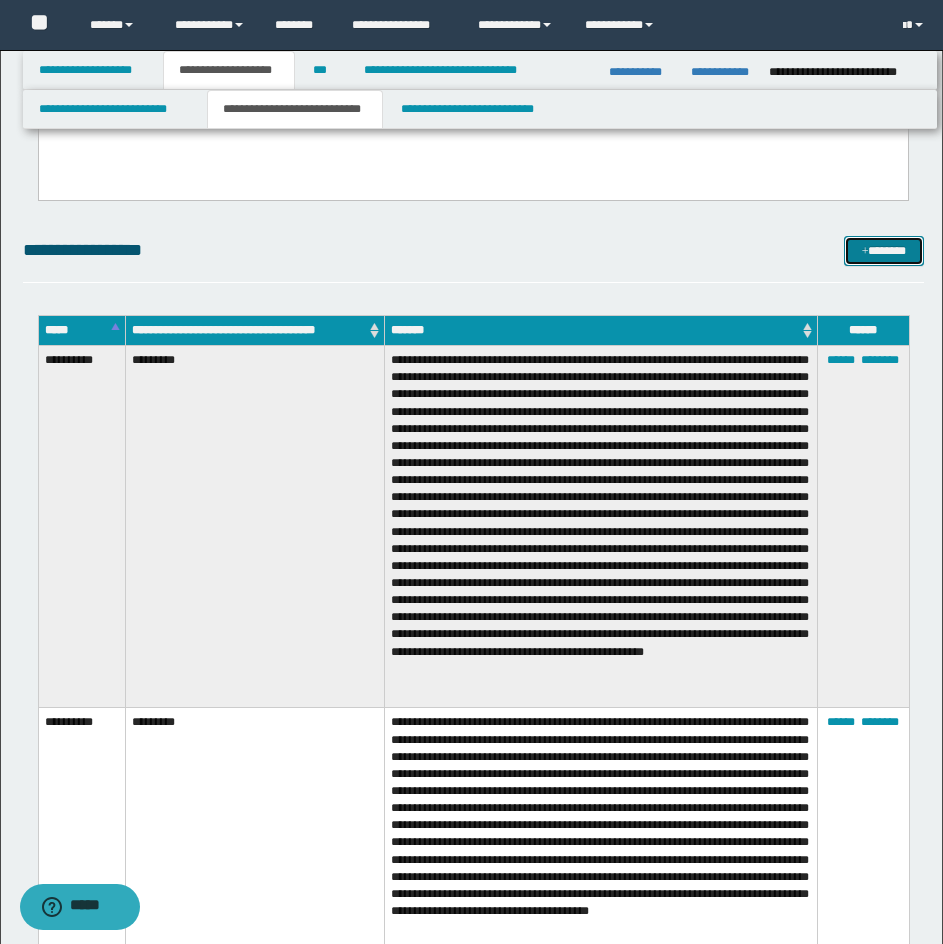 click on "*******" at bounding box center (884, 251) 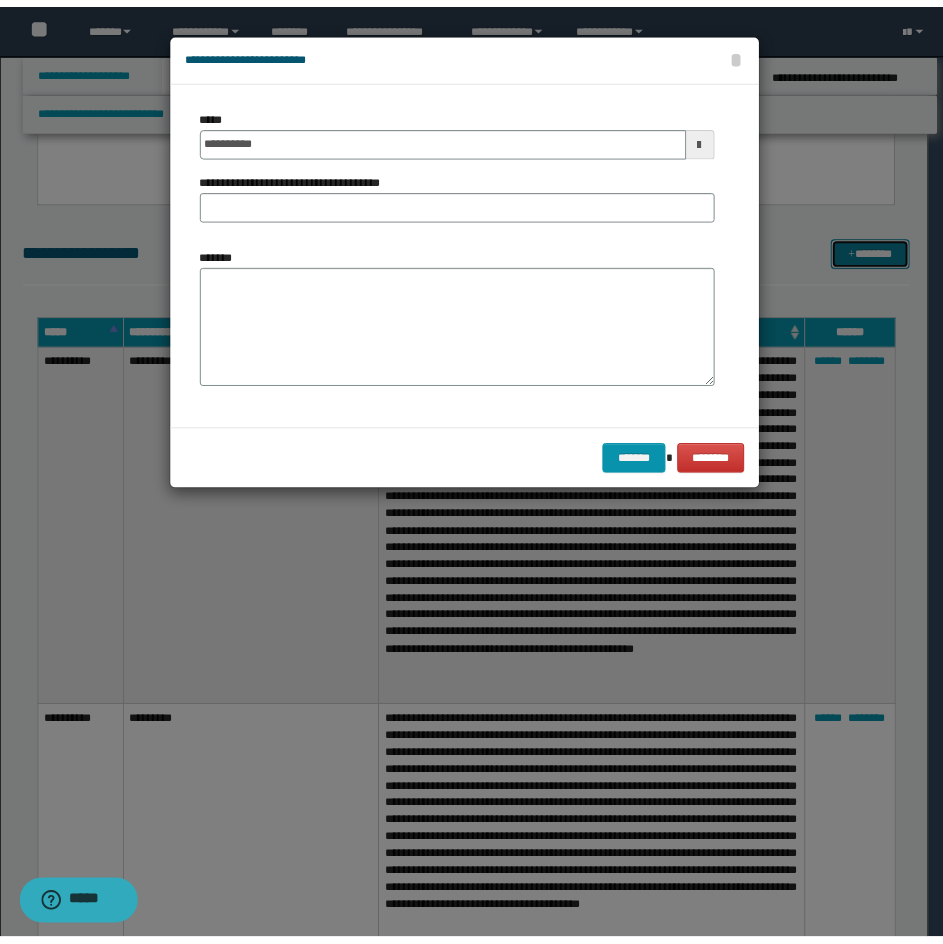 scroll, scrollTop: 0, scrollLeft: 0, axis: both 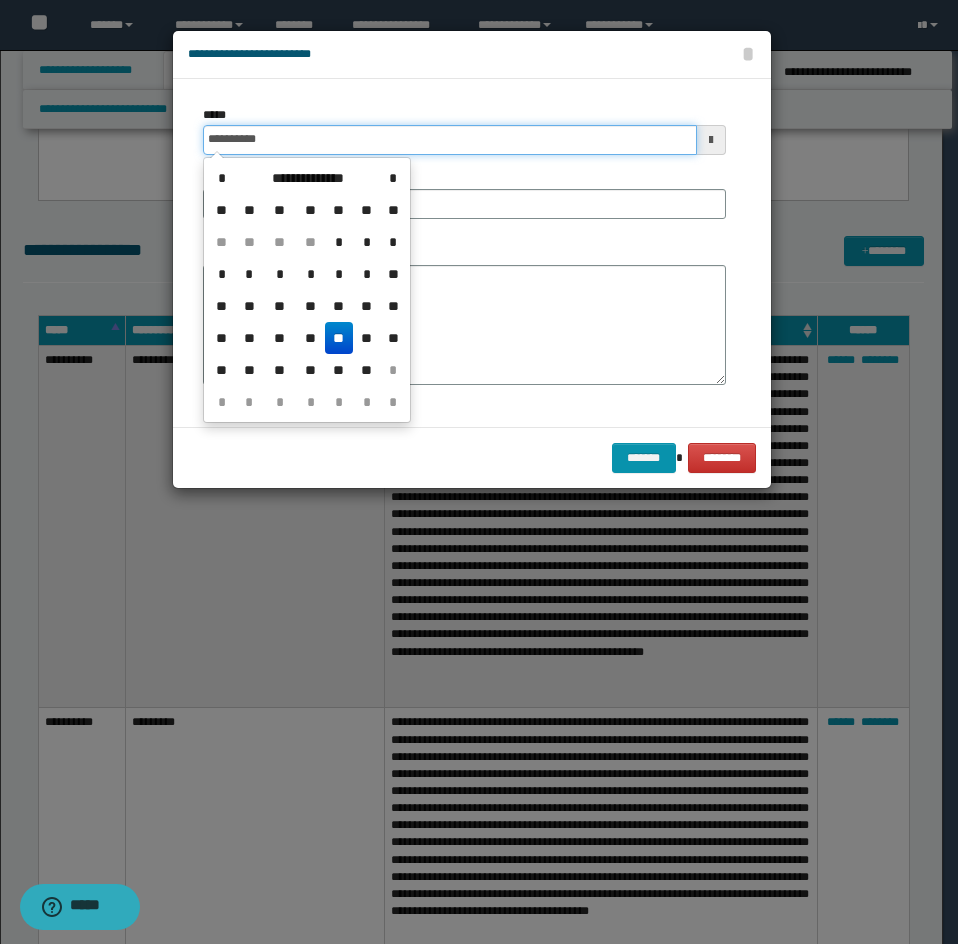 click on "**********" at bounding box center [450, 140] 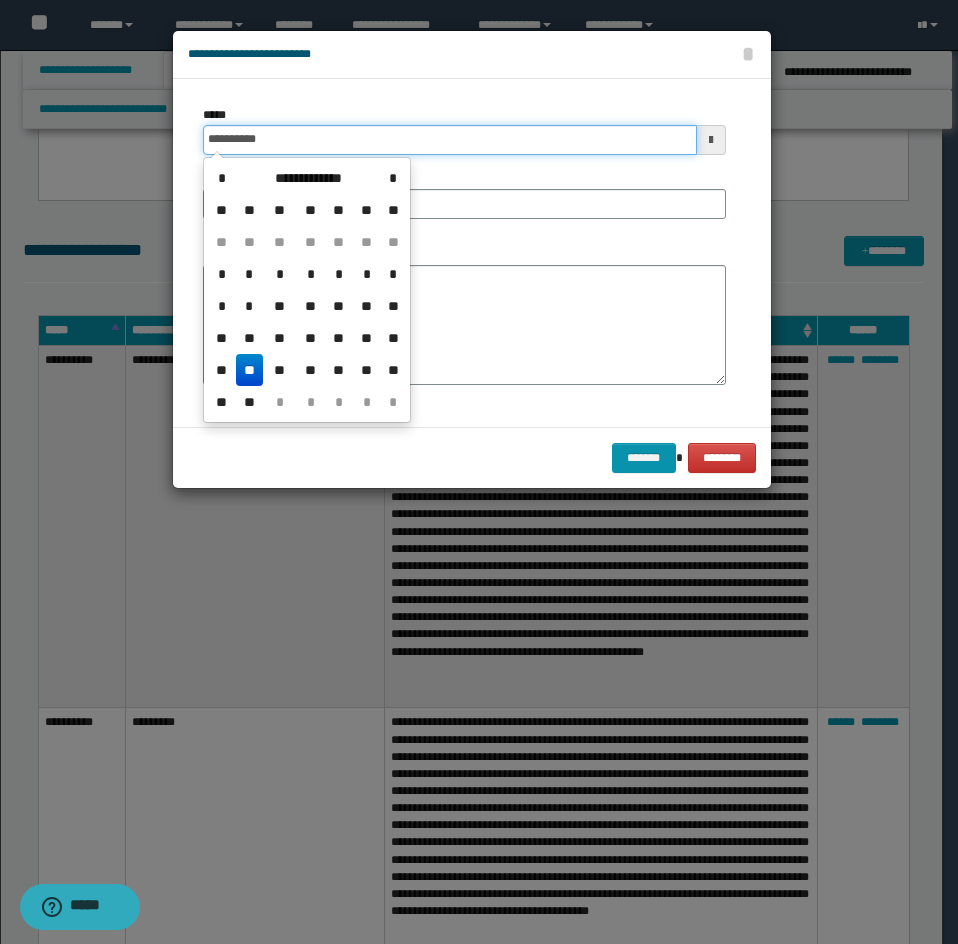 type on "**********" 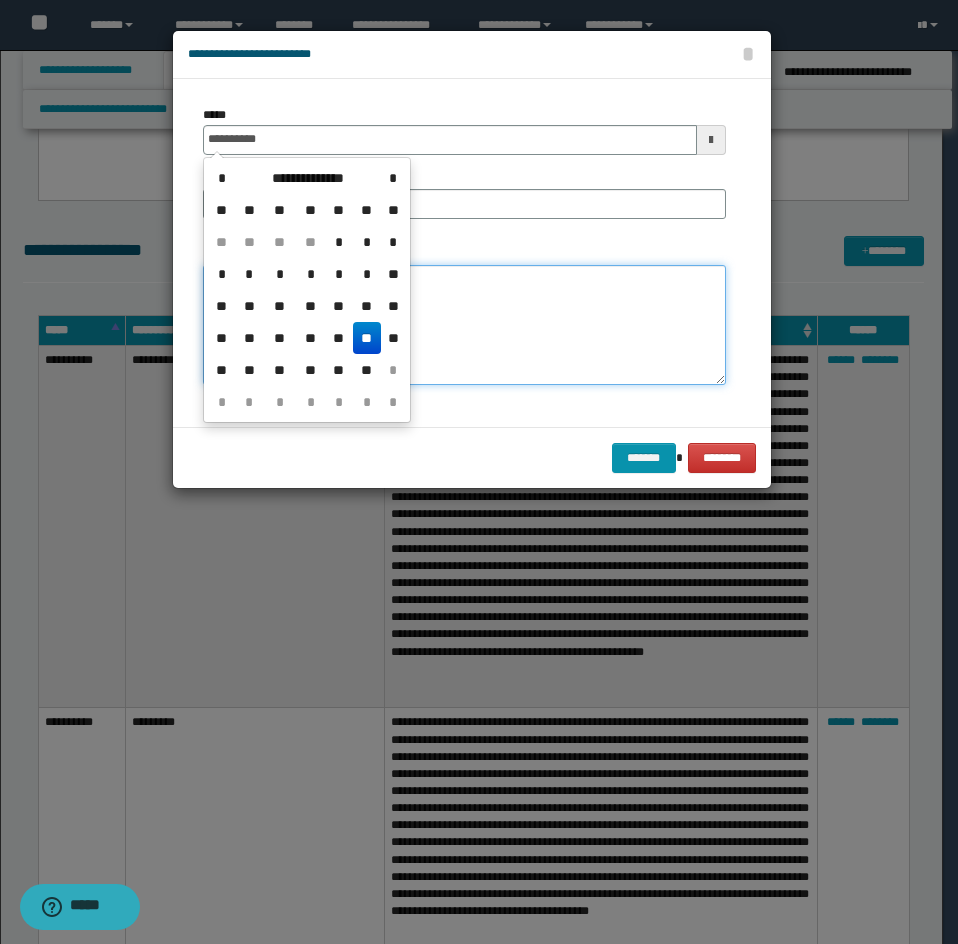 click on "*******" at bounding box center [464, 325] 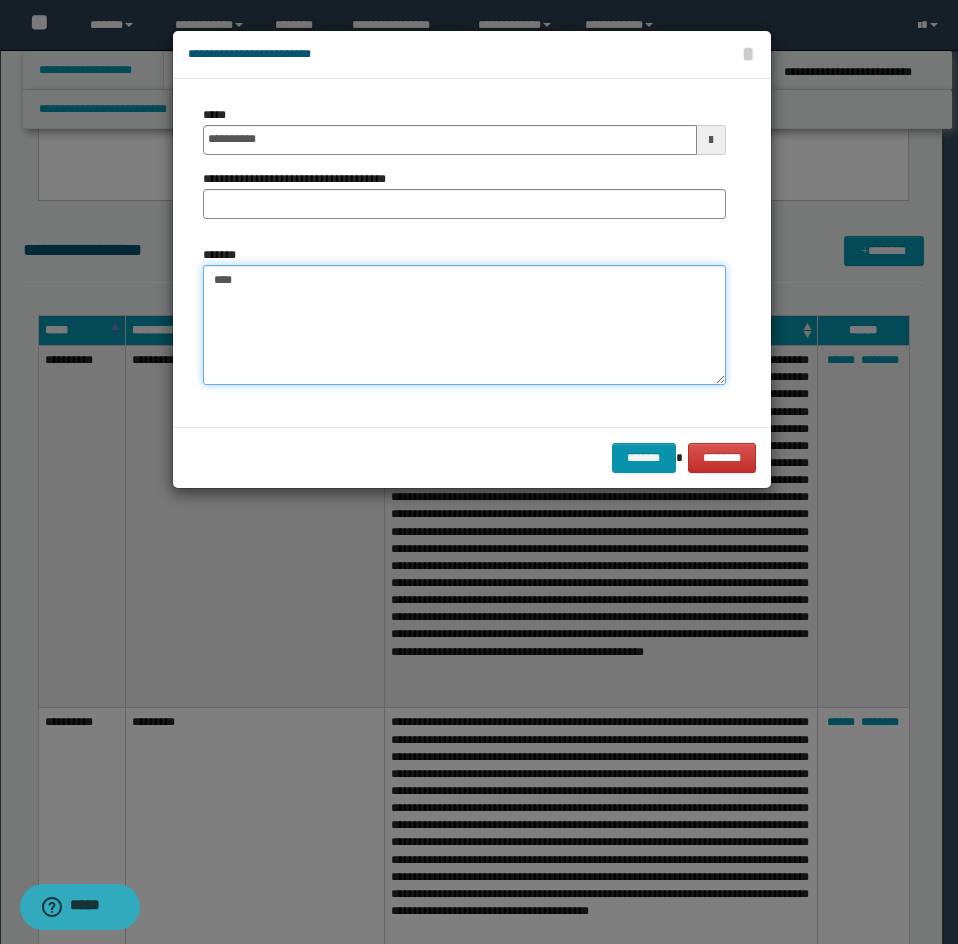 paste on "**********" 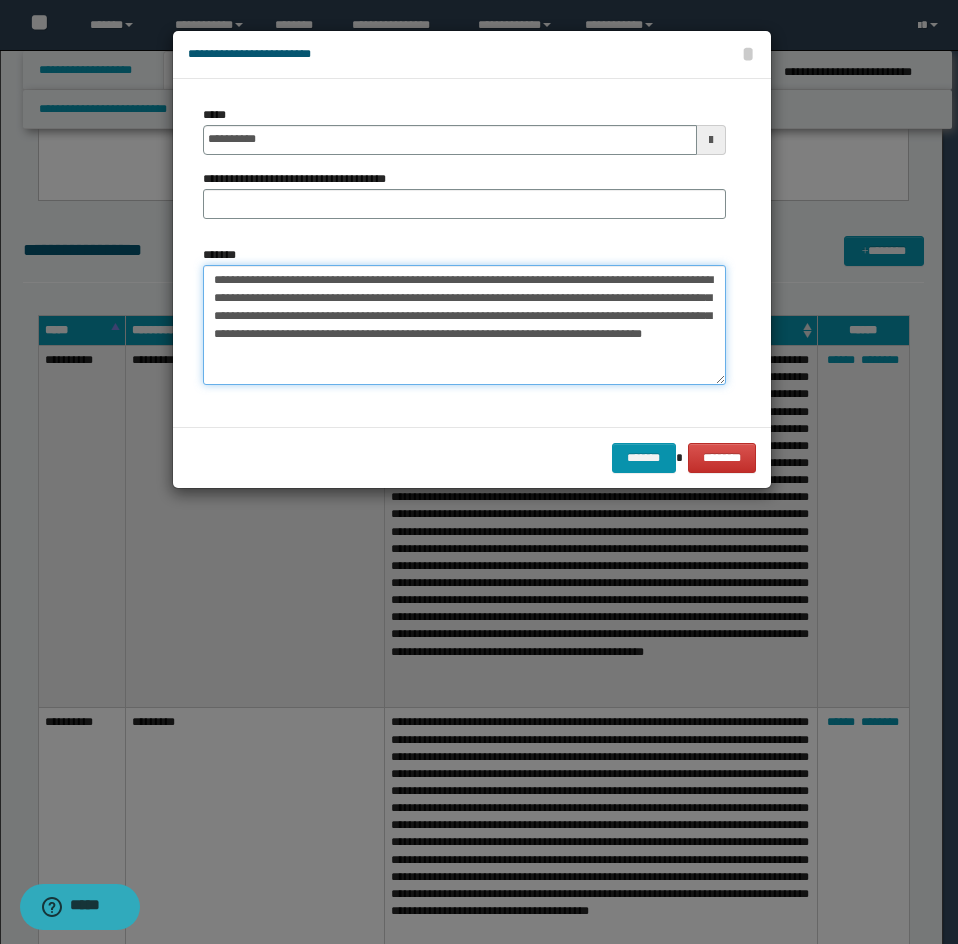 type on "**********" 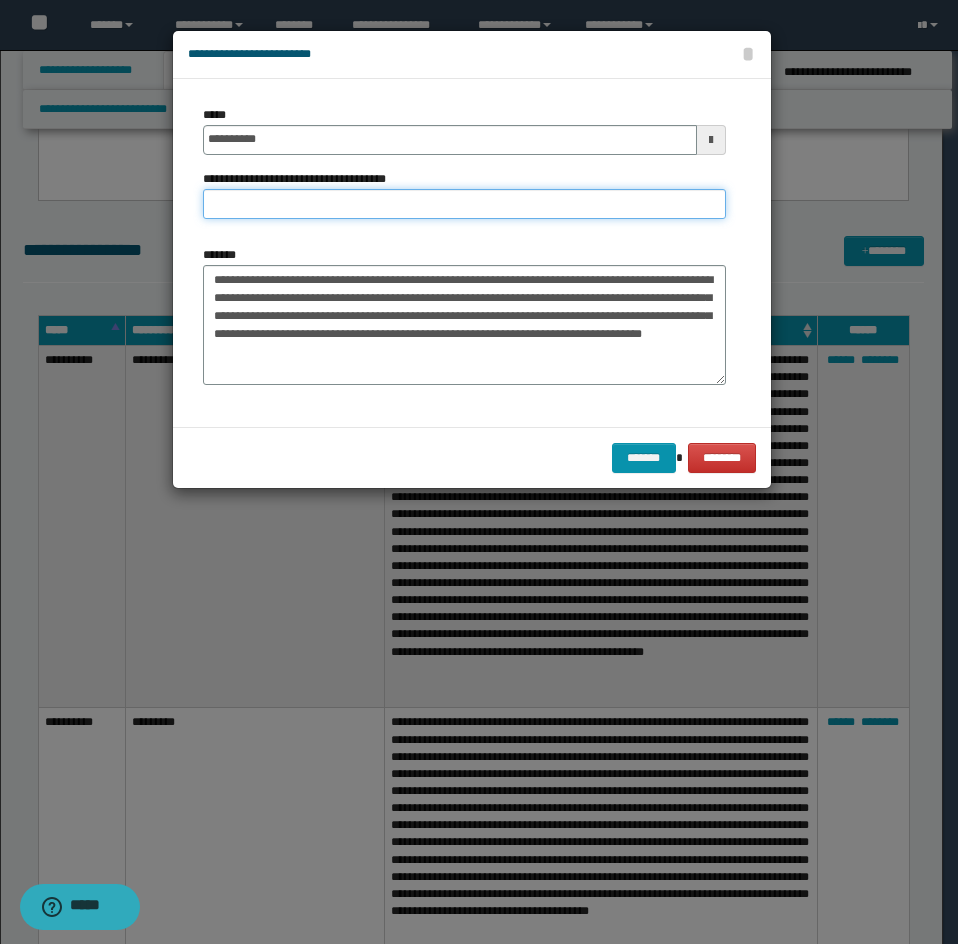 click on "**********" at bounding box center [464, 204] 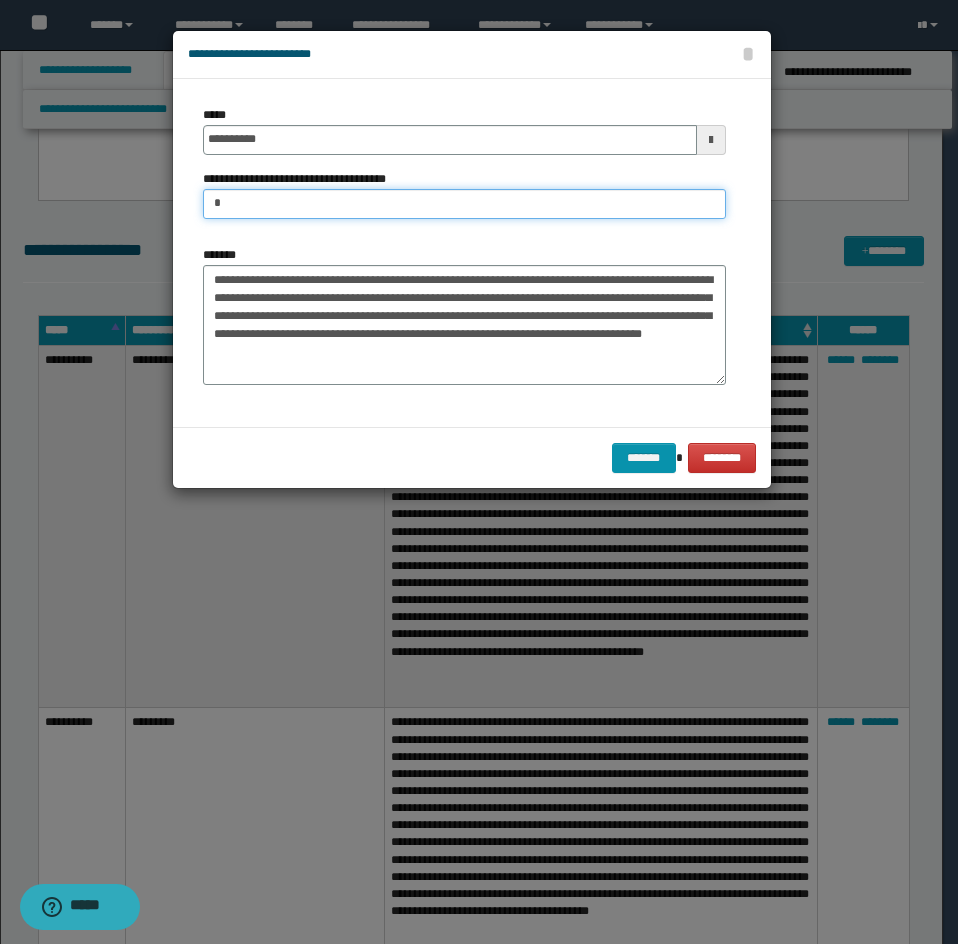 type on "*********" 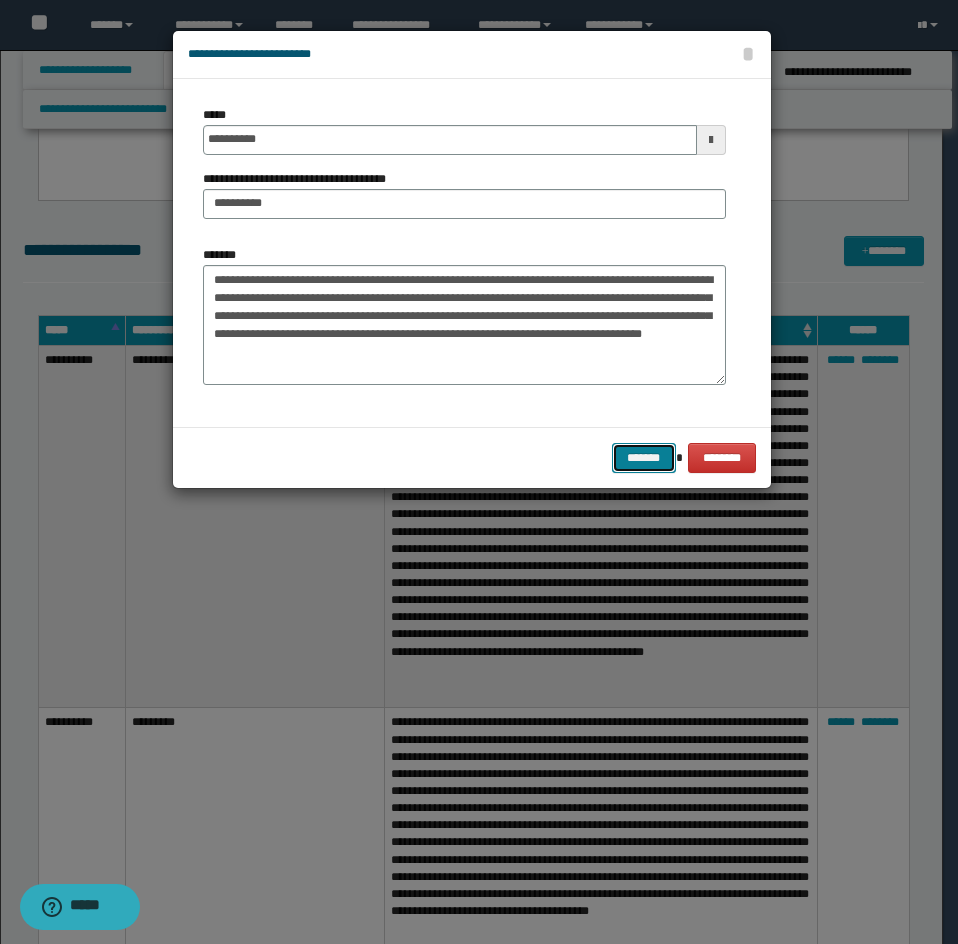 click on "*******" at bounding box center [644, 458] 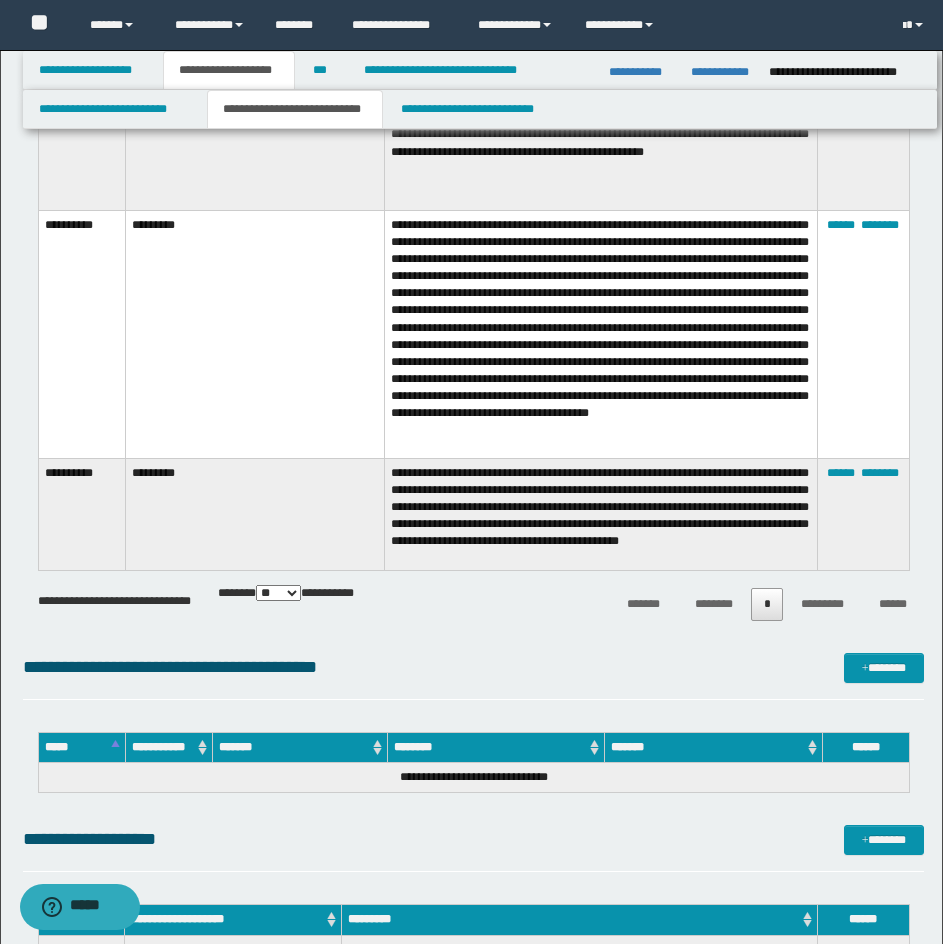 scroll, scrollTop: 2485, scrollLeft: 0, axis: vertical 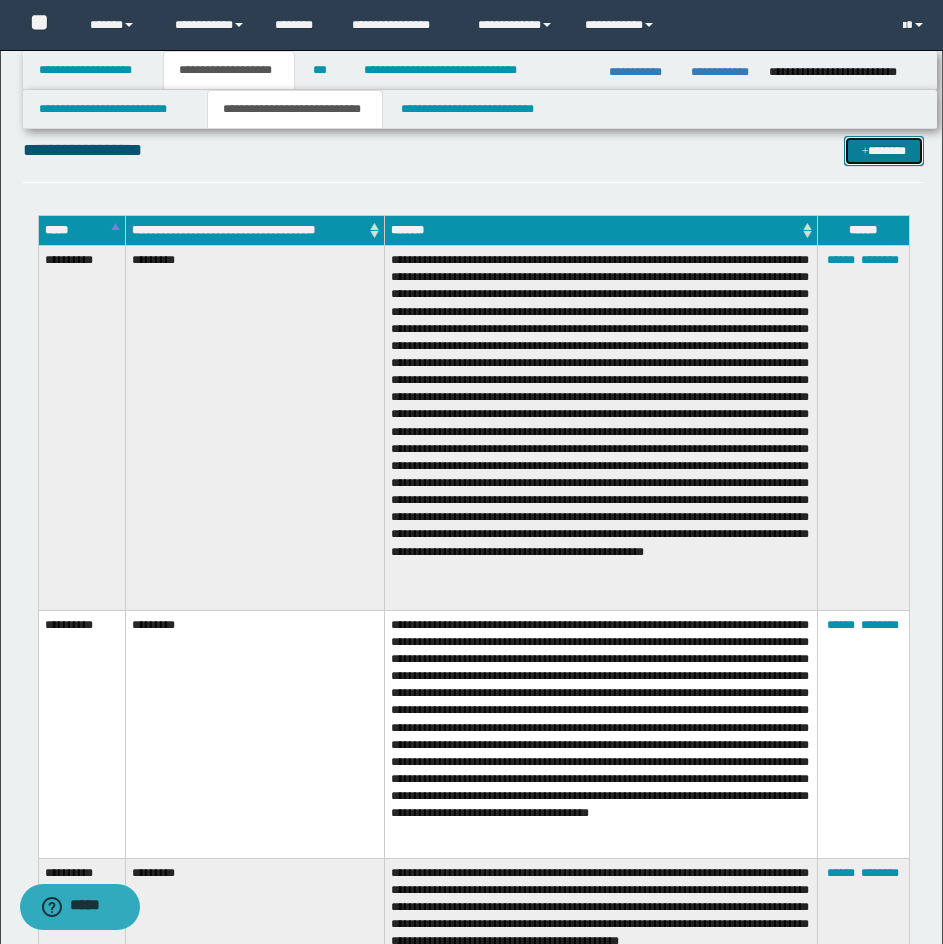 click on "*******" at bounding box center (884, 151) 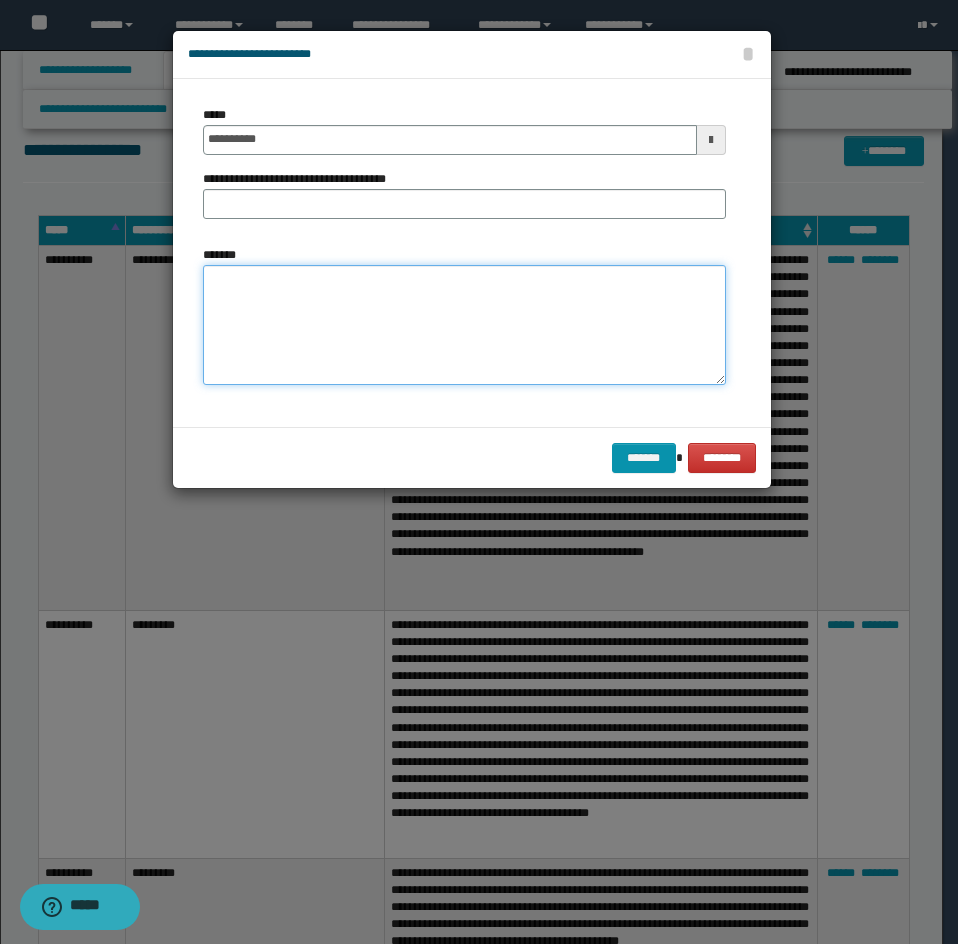 click on "*******" at bounding box center (464, 325) 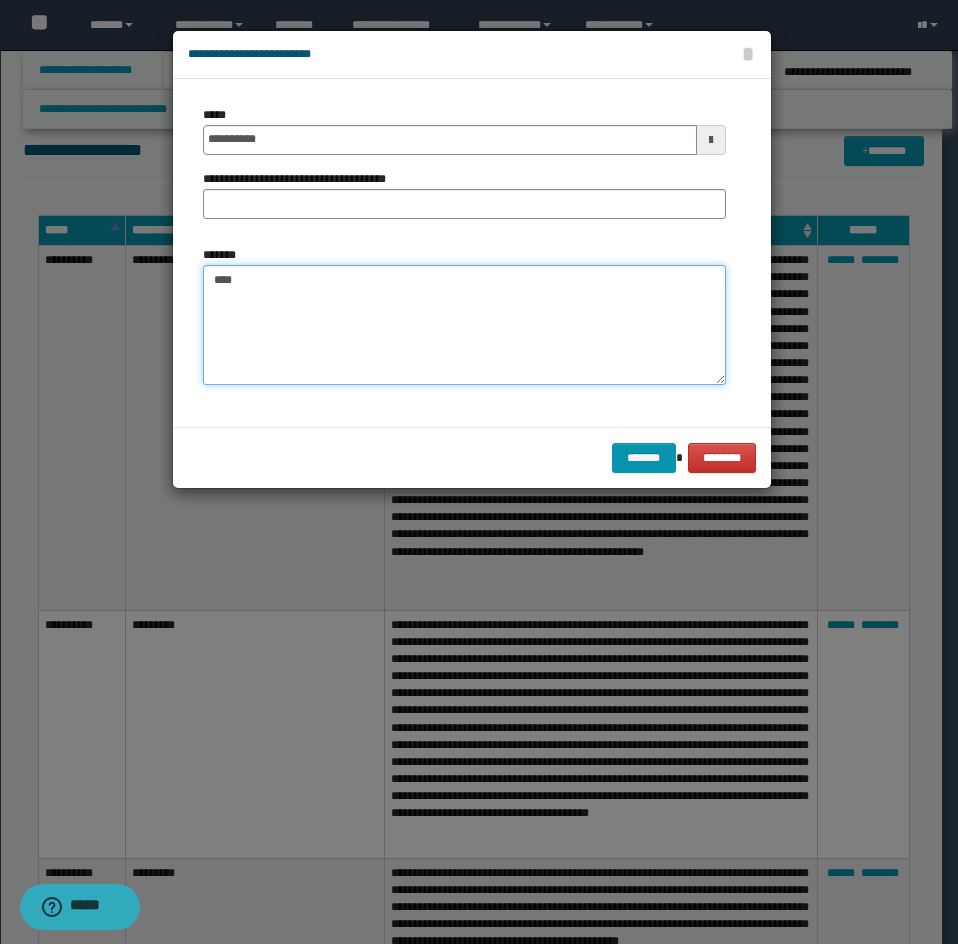 paste on "**********" 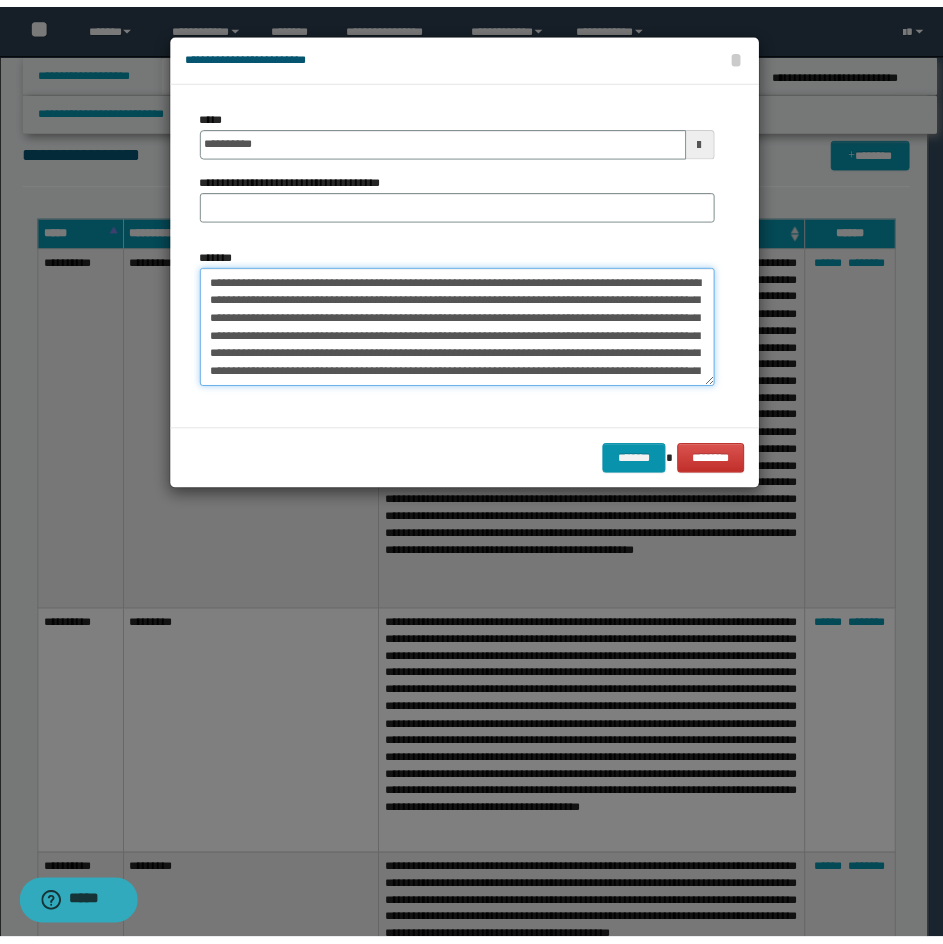 scroll, scrollTop: 48, scrollLeft: 0, axis: vertical 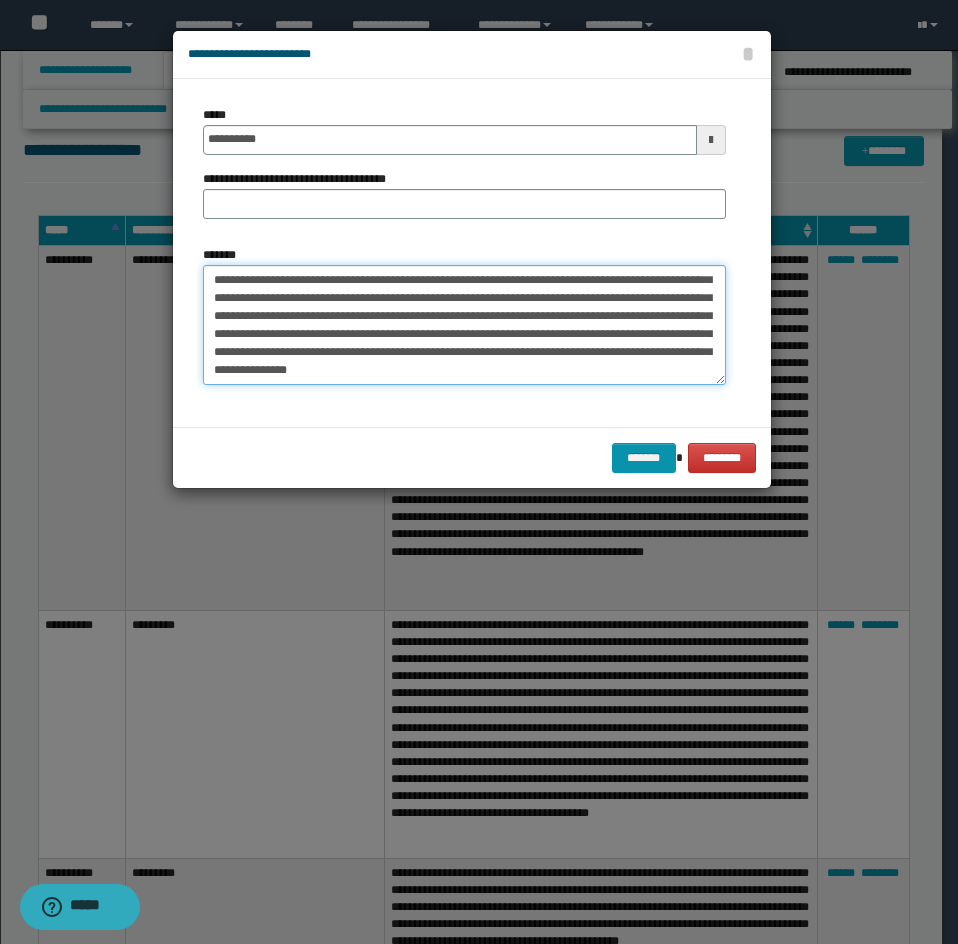 type on "**********" 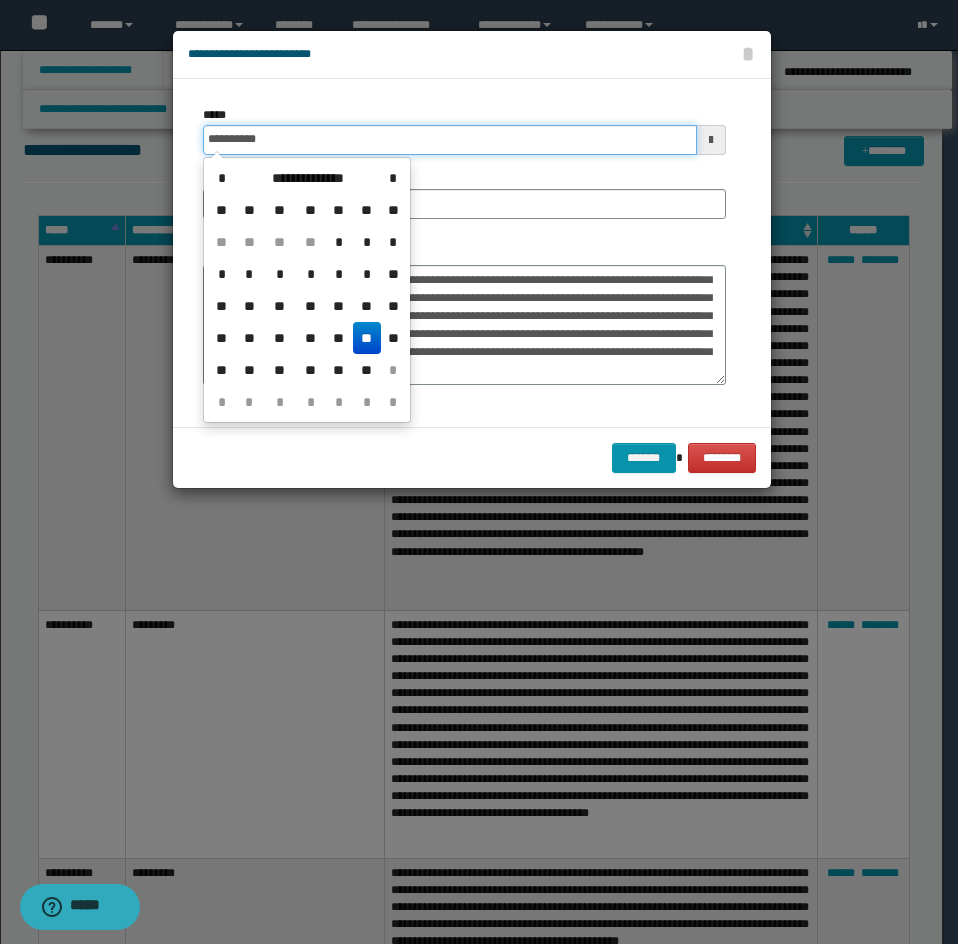 click on "**********" at bounding box center (450, 140) 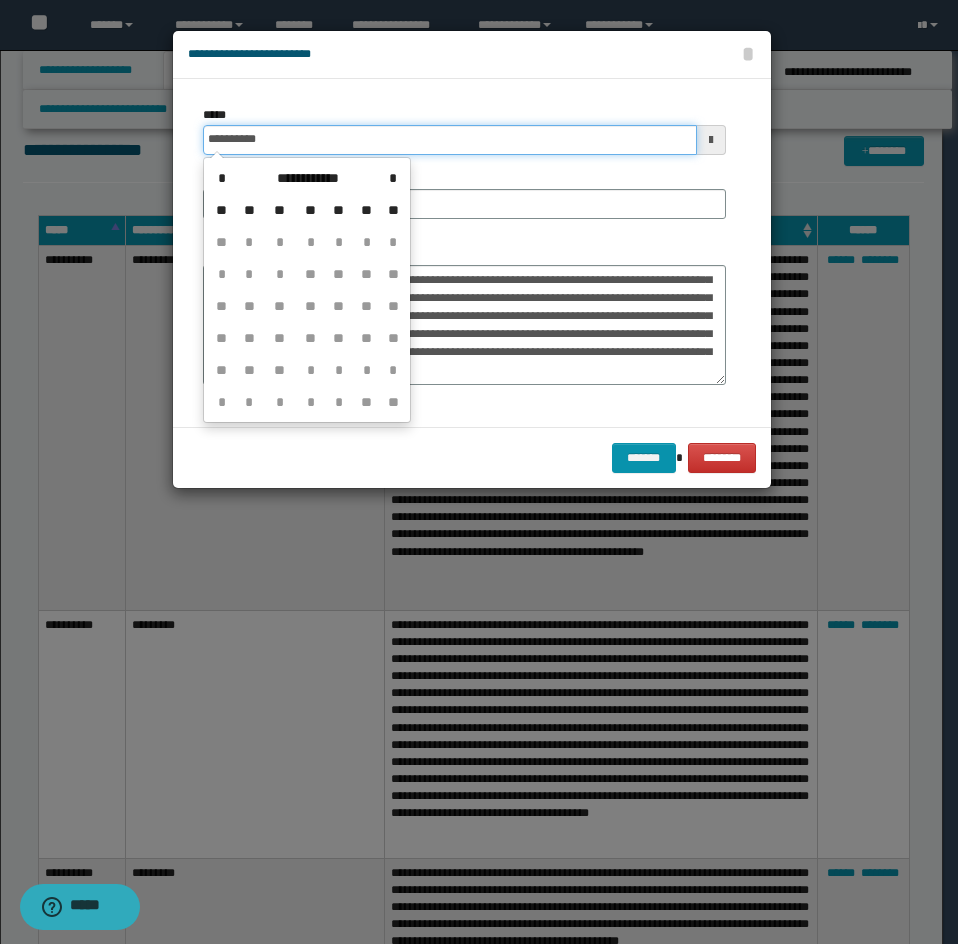 type on "**********" 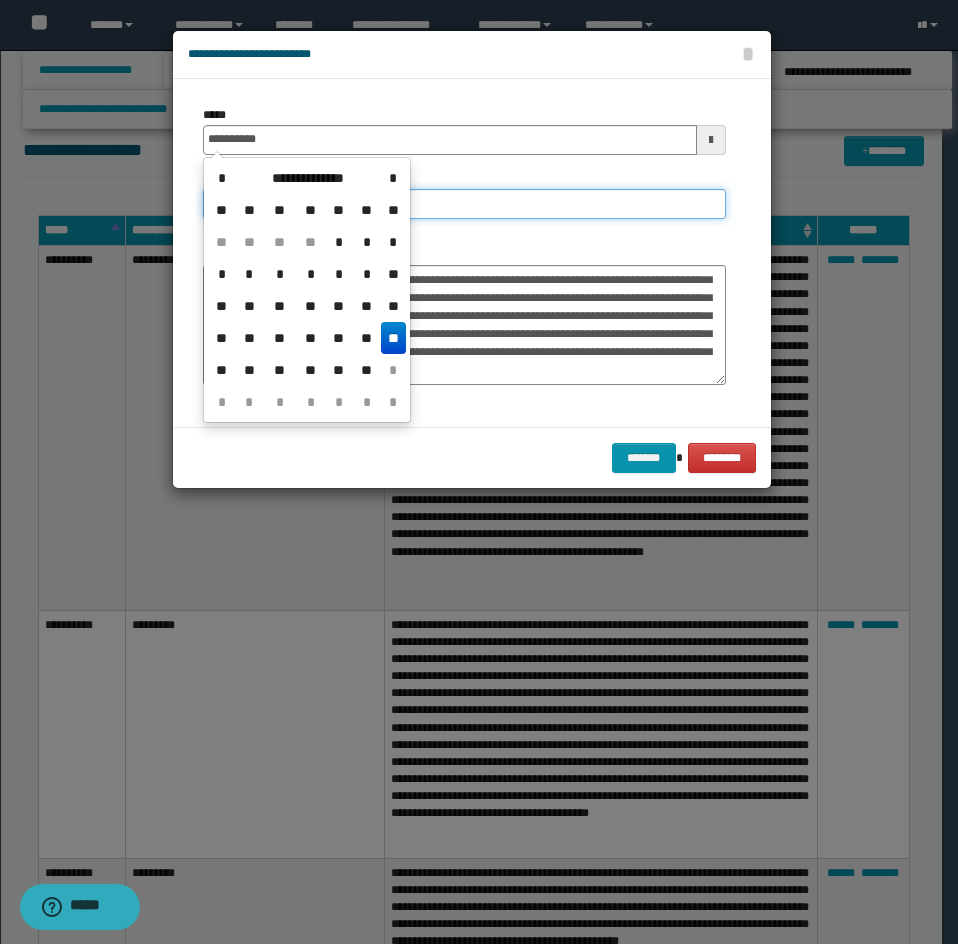click on "**********" at bounding box center [464, 204] 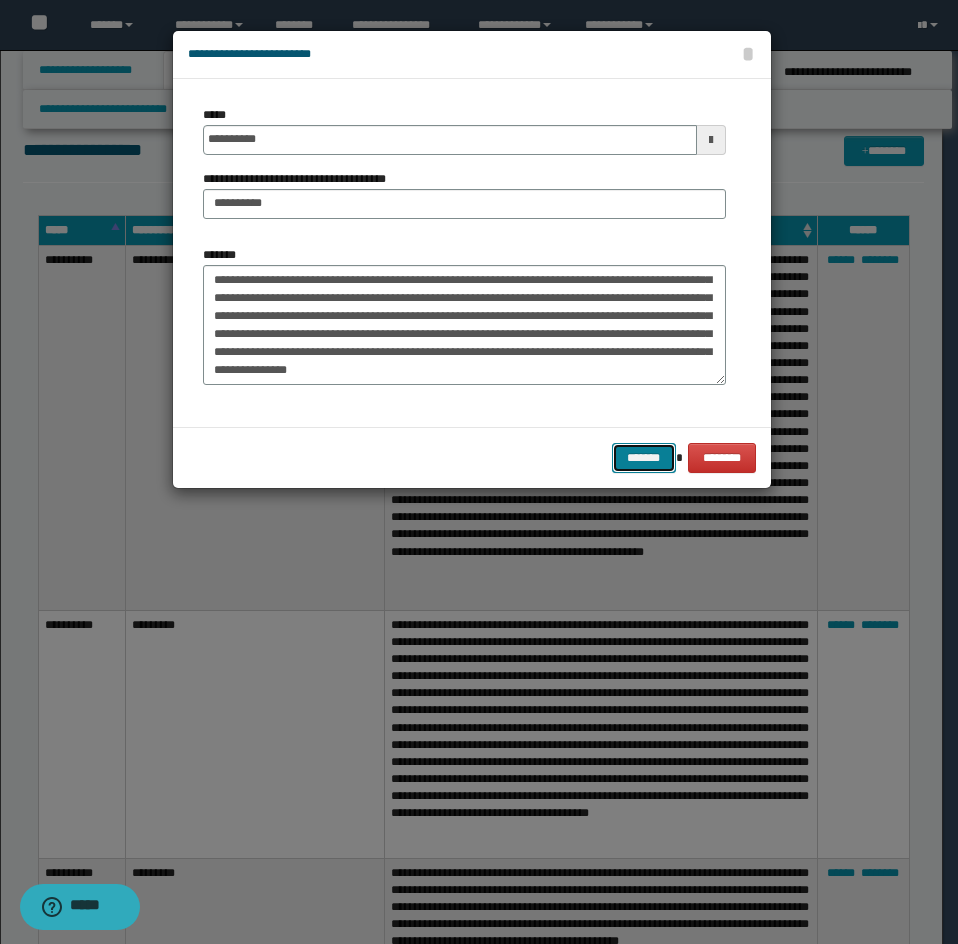 click on "*******" at bounding box center [644, 458] 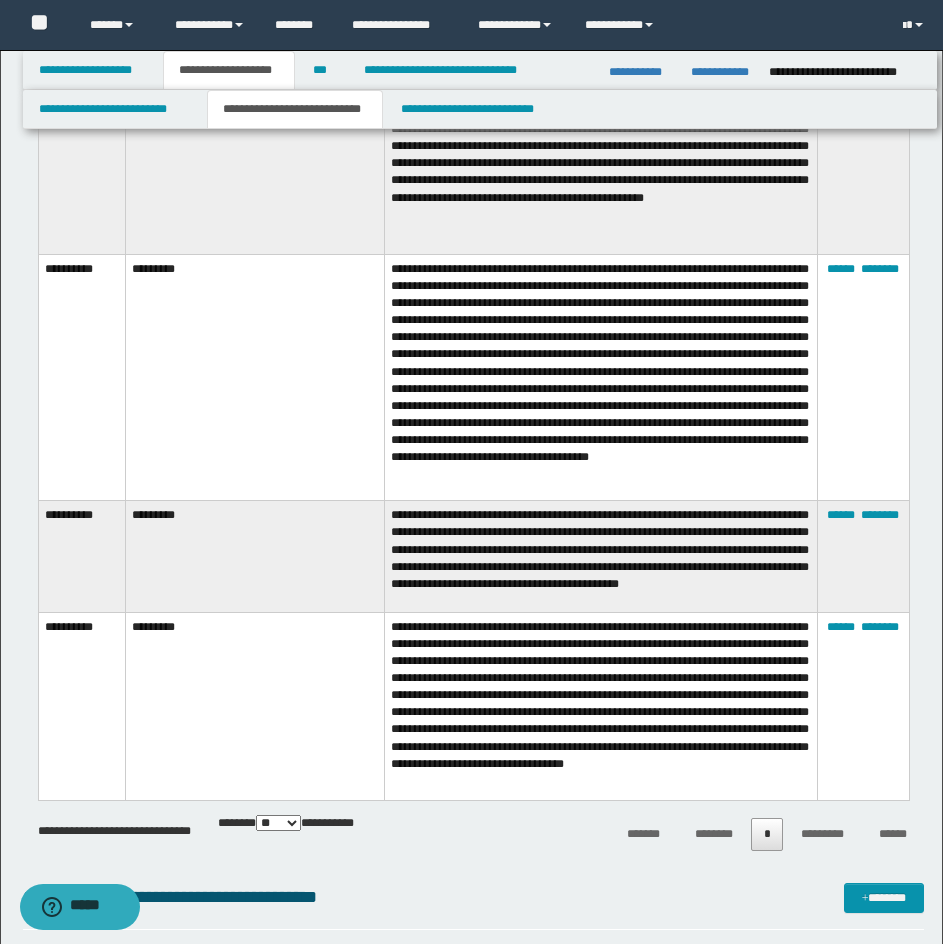 scroll, scrollTop: 2685, scrollLeft: 0, axis: vertical 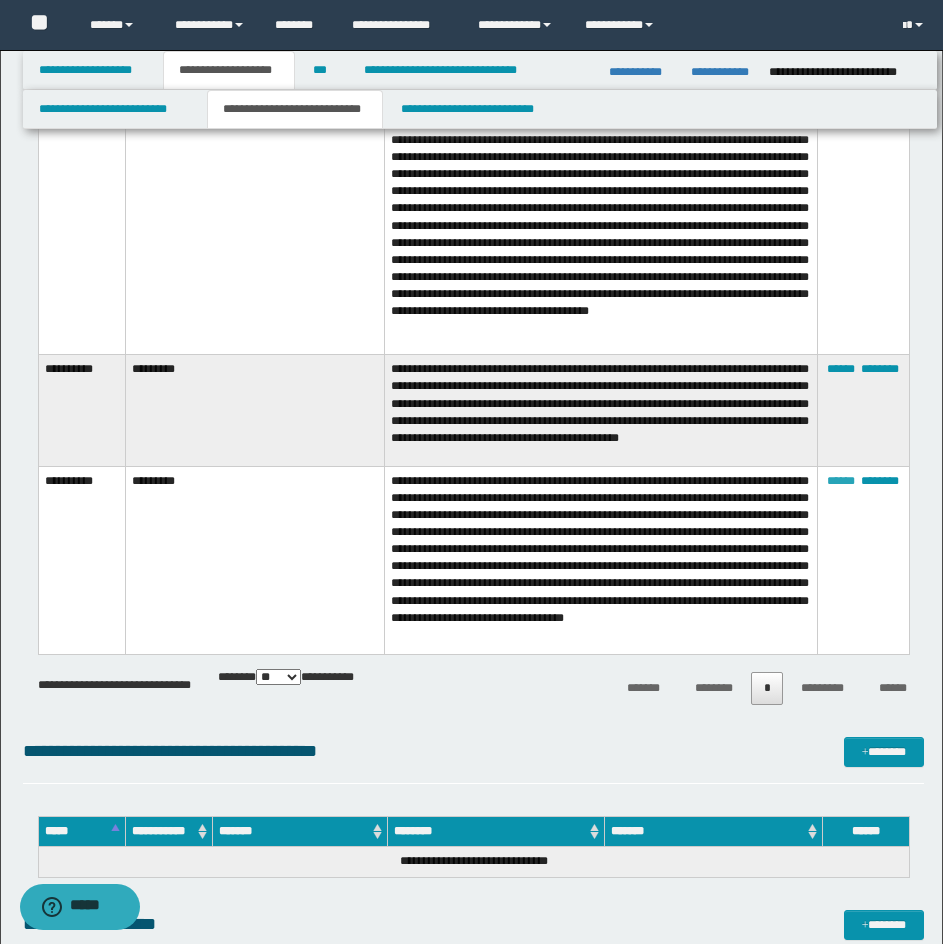 click on "******" at bounding box center (841, 481) 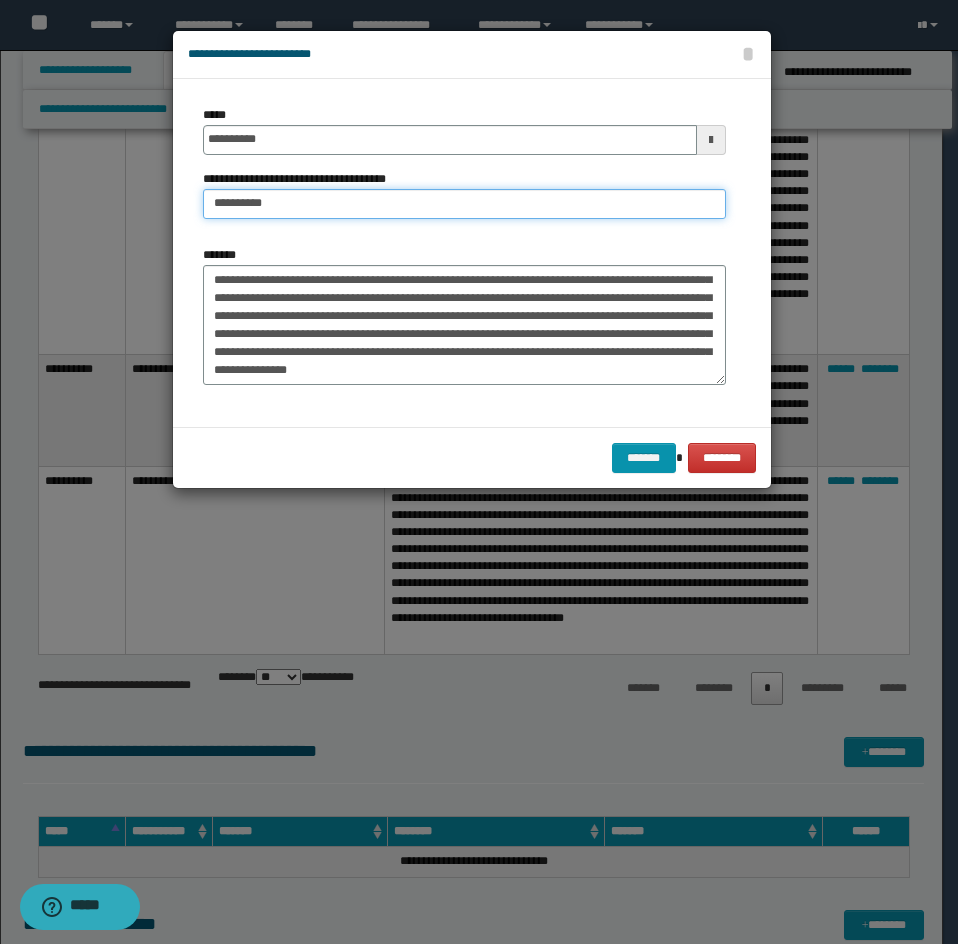 drag, startPoint x: 378, startPoint y: 203, endPoint x: 162, endPoint y: 206, distance: 216.02083 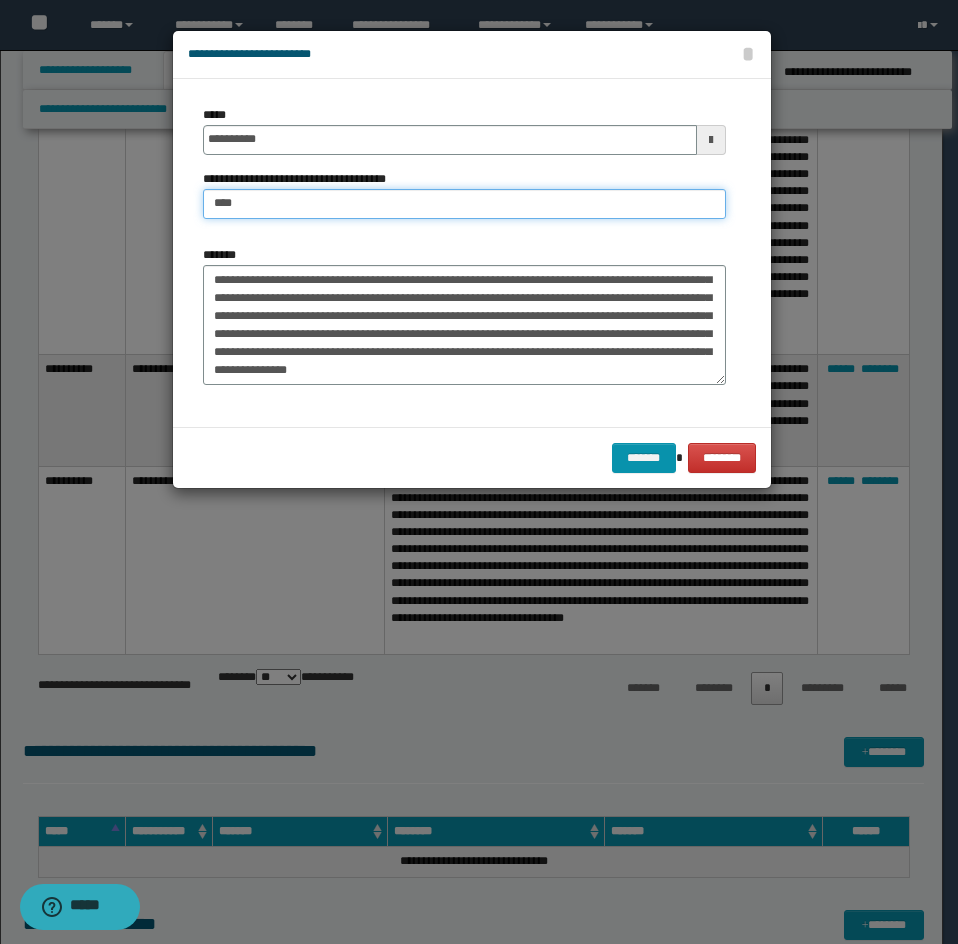 type on "**********" 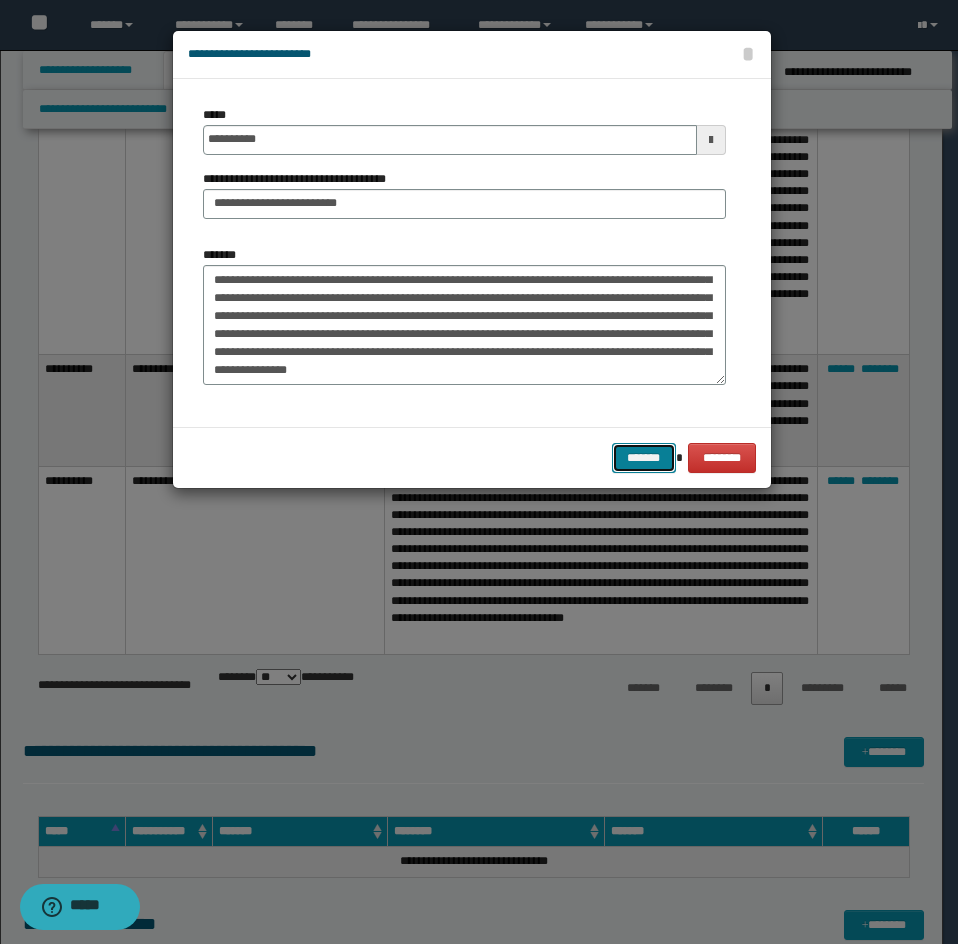 click on "*******" at bounding box center (644, 458) 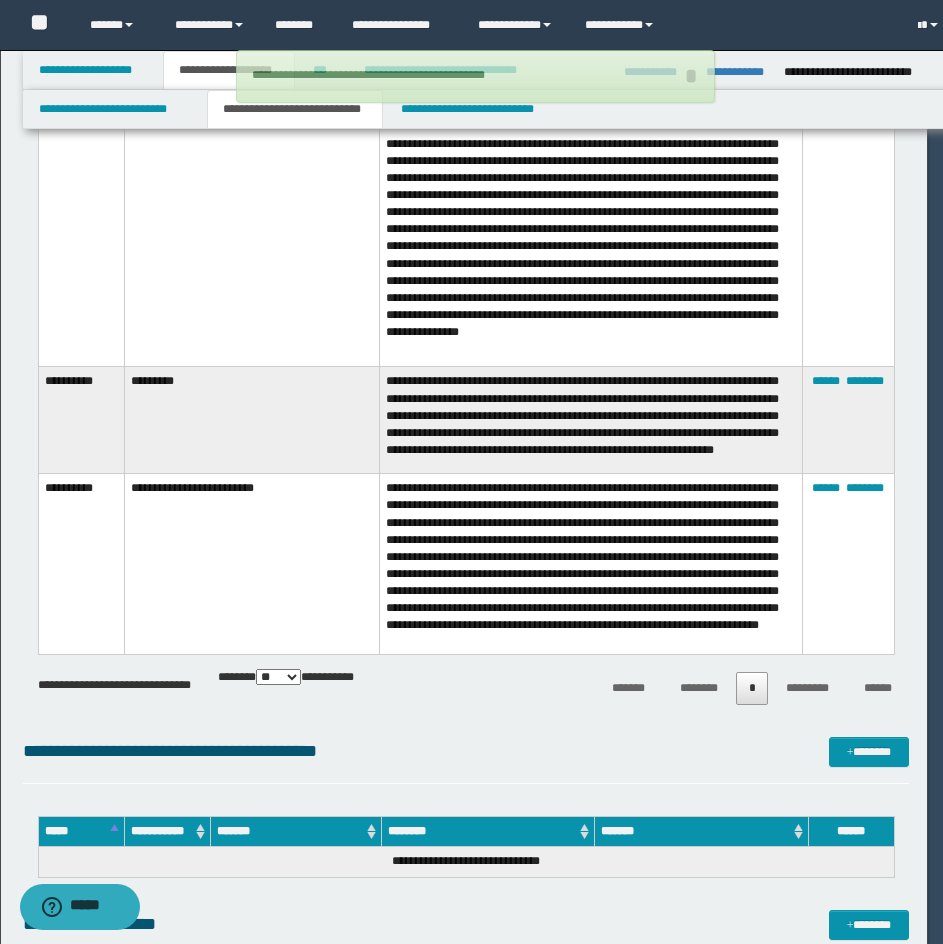 type 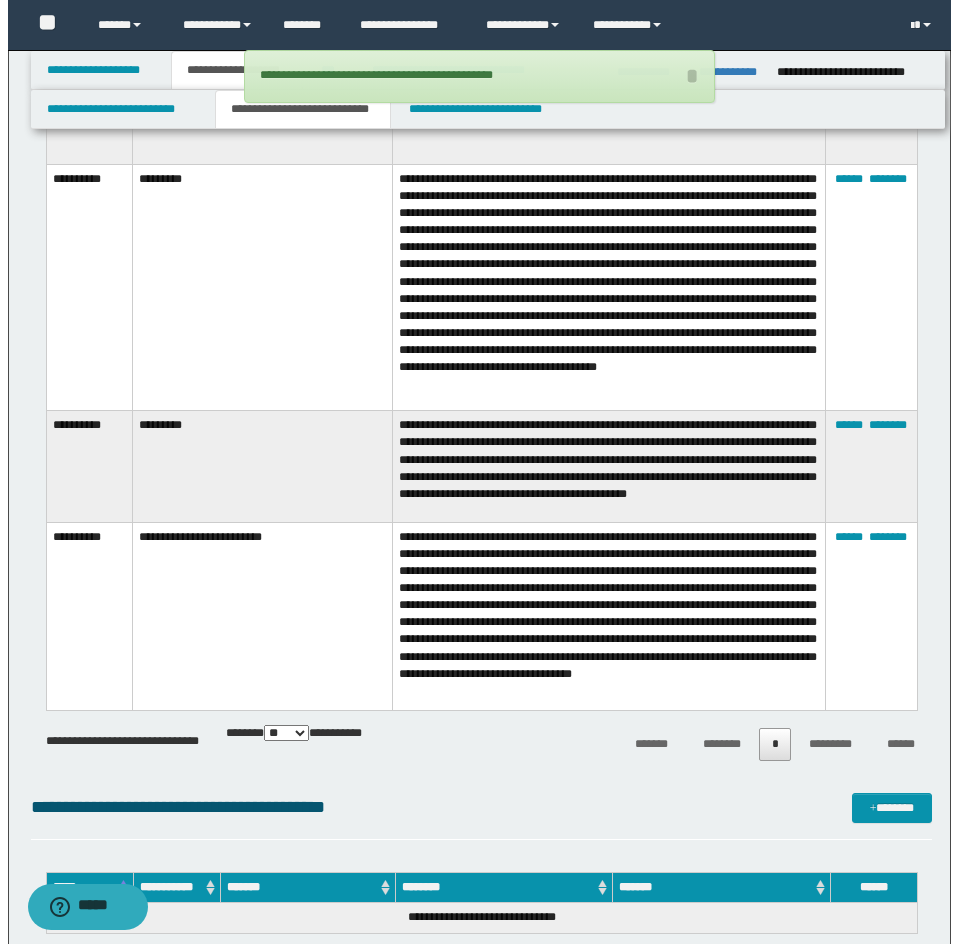 scroll, scrollTop: 2585, scrollLeft: 0, axis: vertical 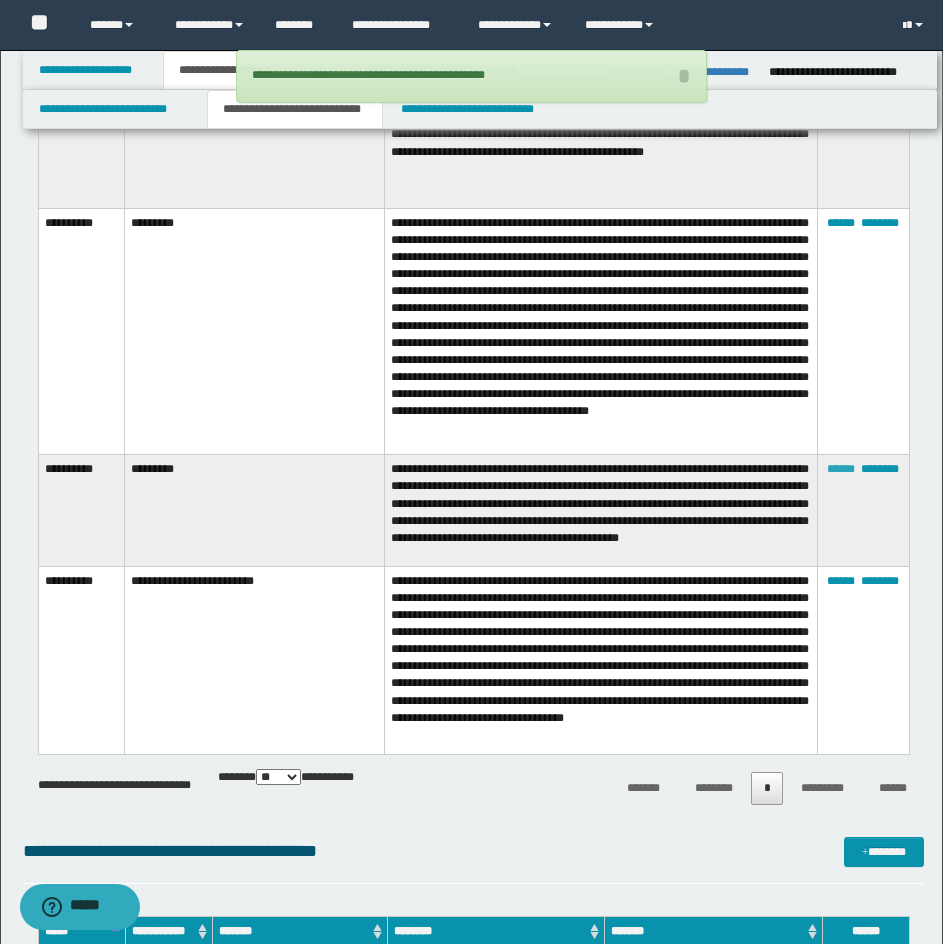 click on "******" at bounding box center [841, 469] 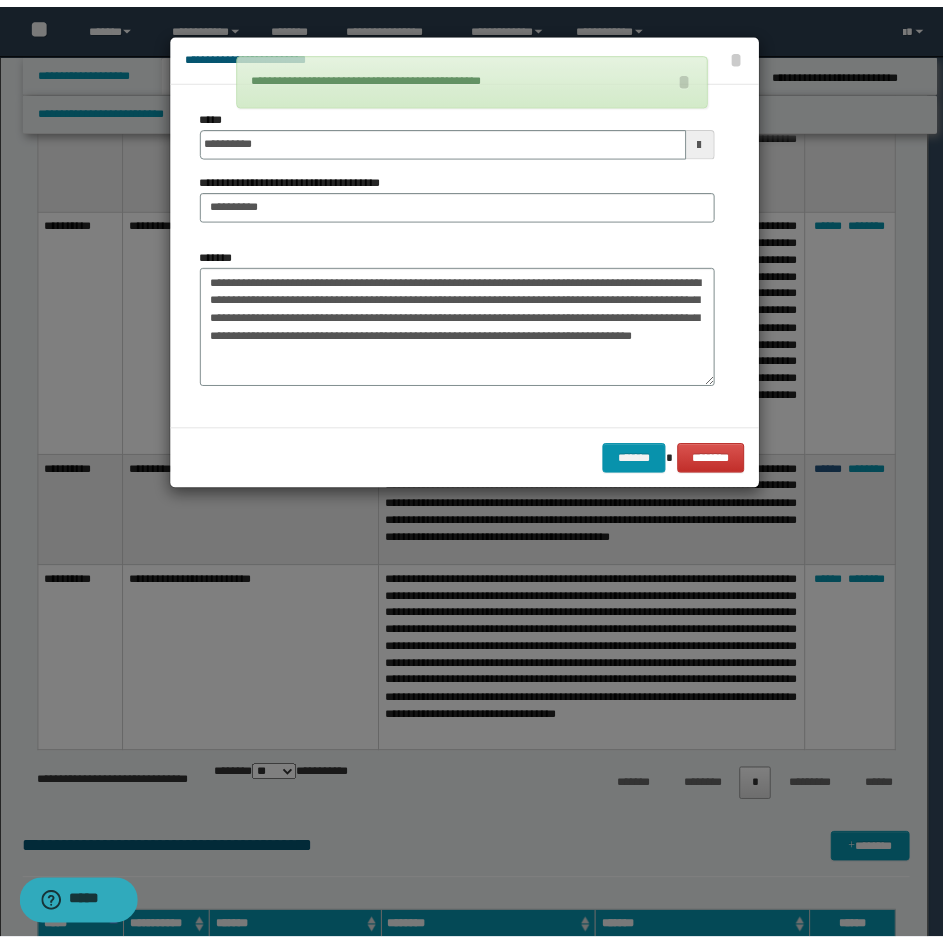 scroll, scrollTop: 0, scrollLeft: 0, axis: both 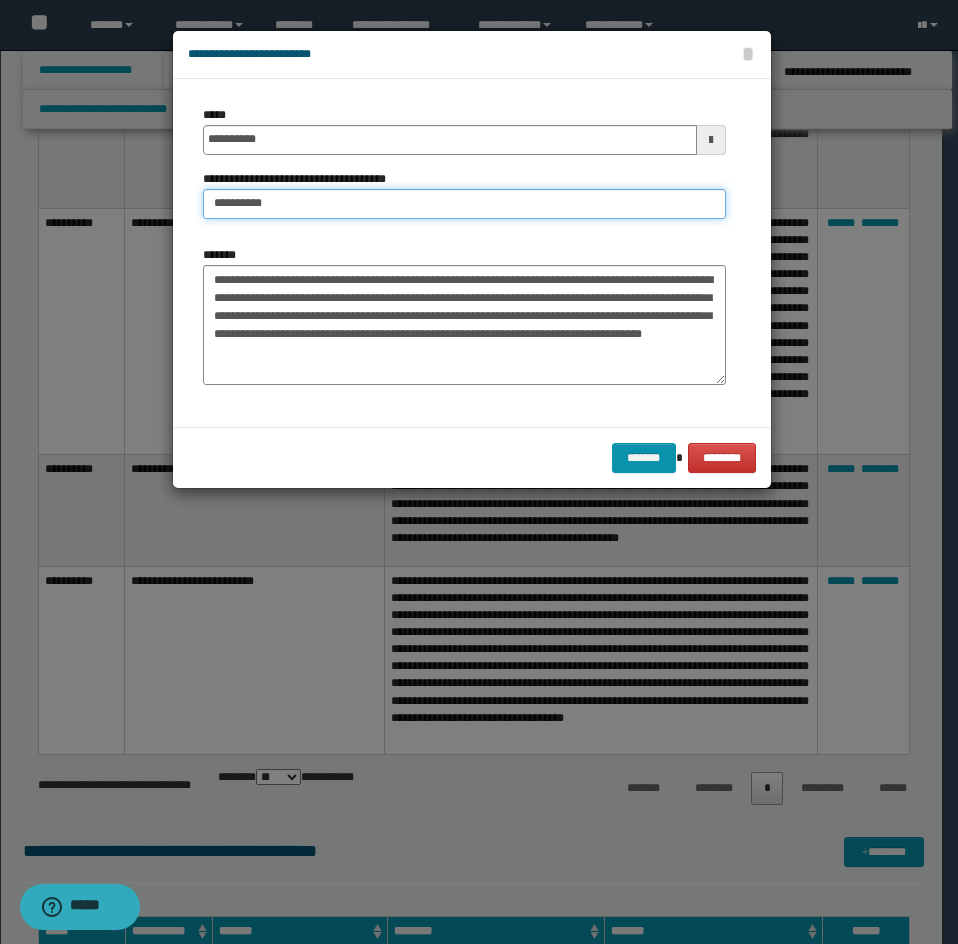 drag, startPoint x: 308, startPoint y: 202, endPoint x: 184, endPoint y: 202, distance: 124 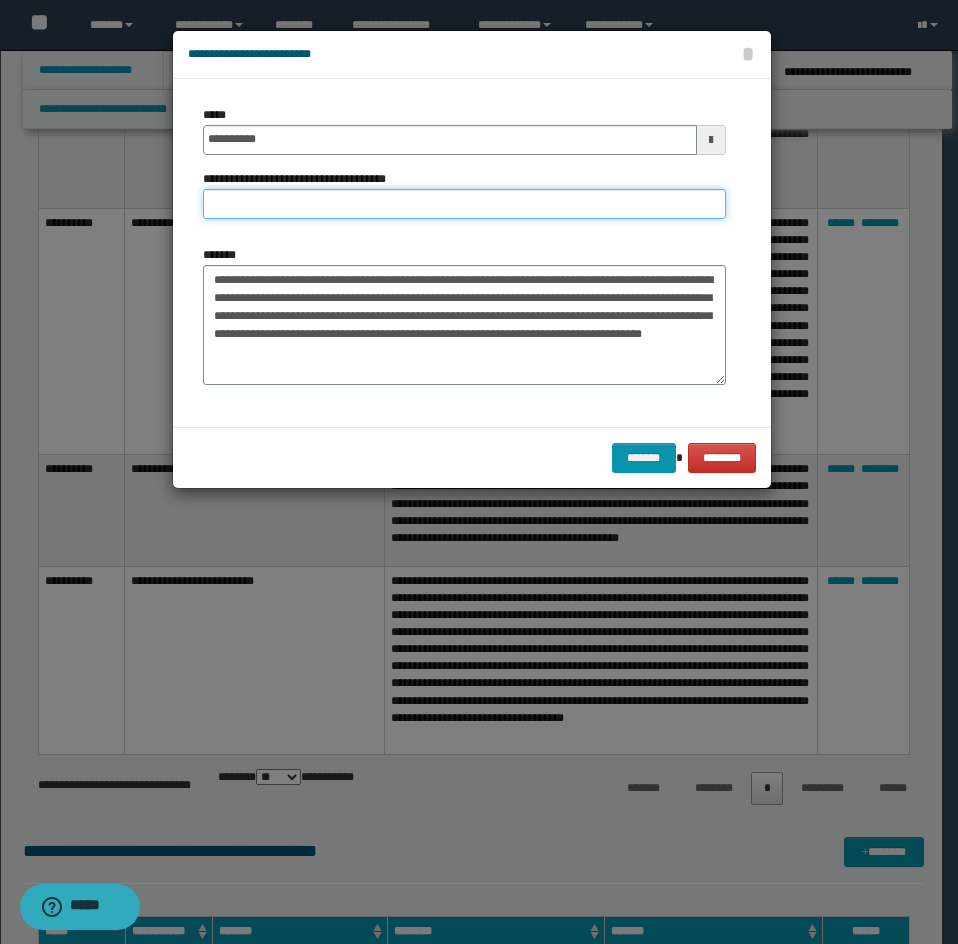 type on "*" 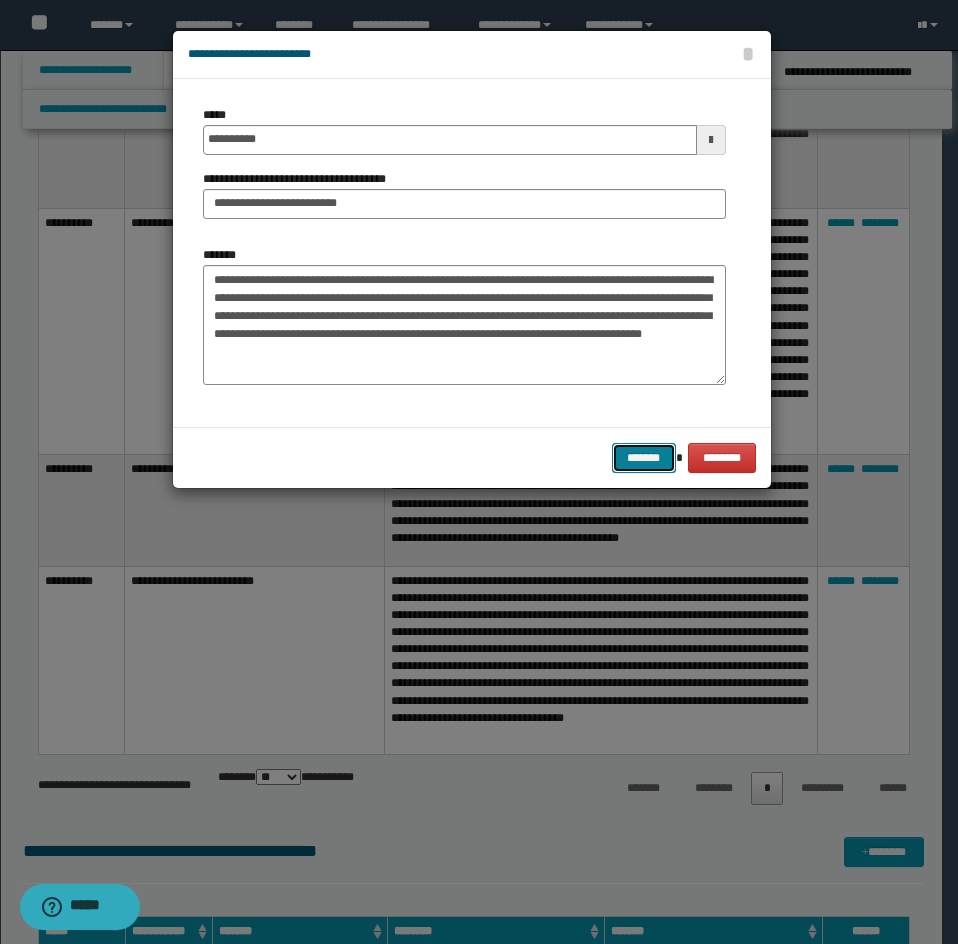 click on "*******" at bounding box center (644, 458) 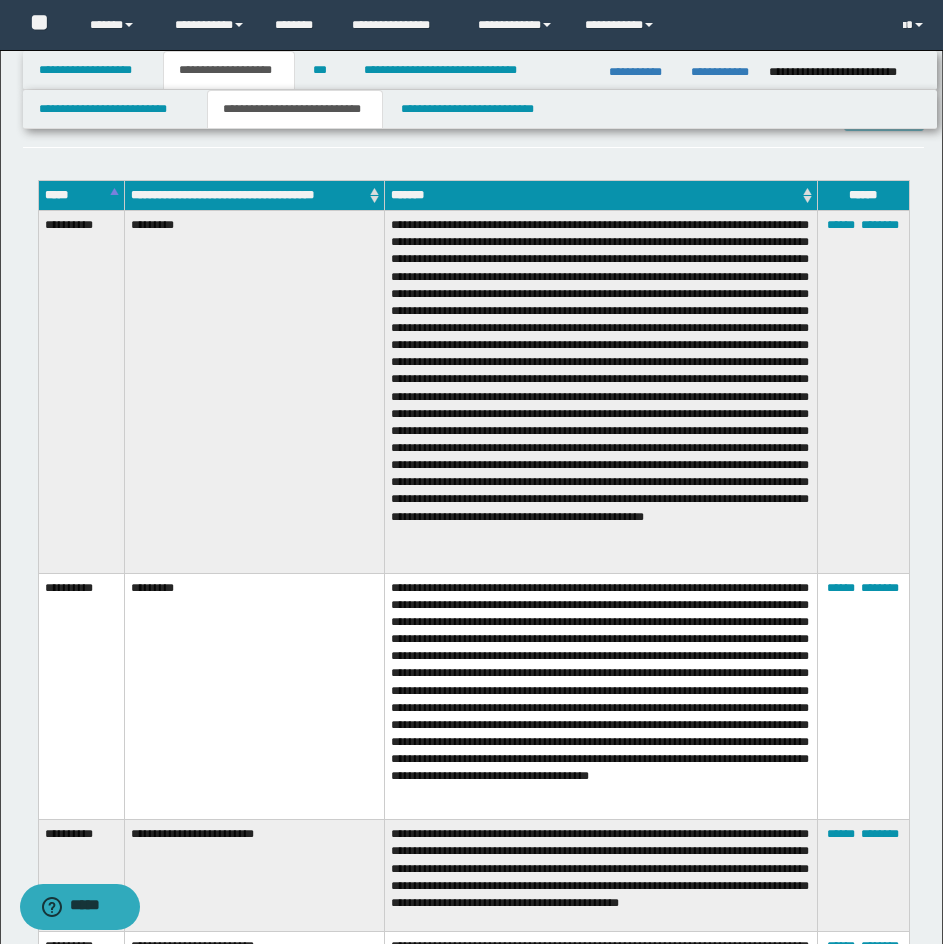 scroll, scrollTop: 2185, scrollLeft: 0, axis: vertical 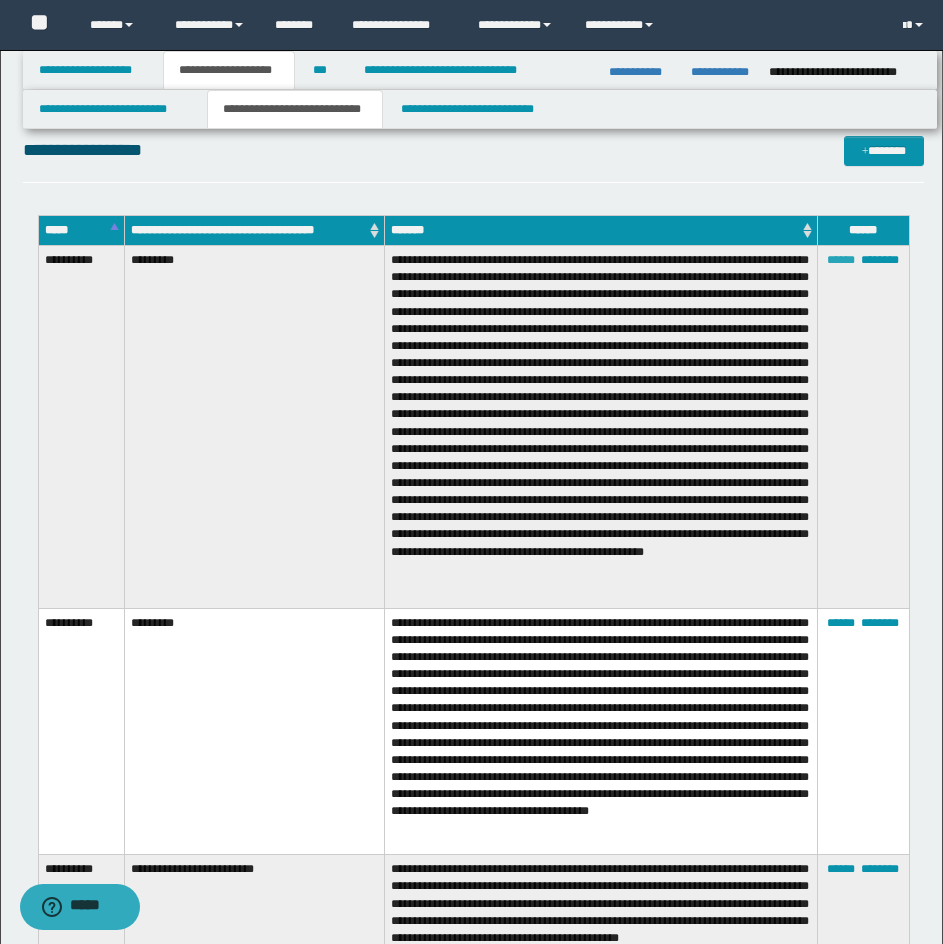 click on "******" at bounding box center [841, 260] 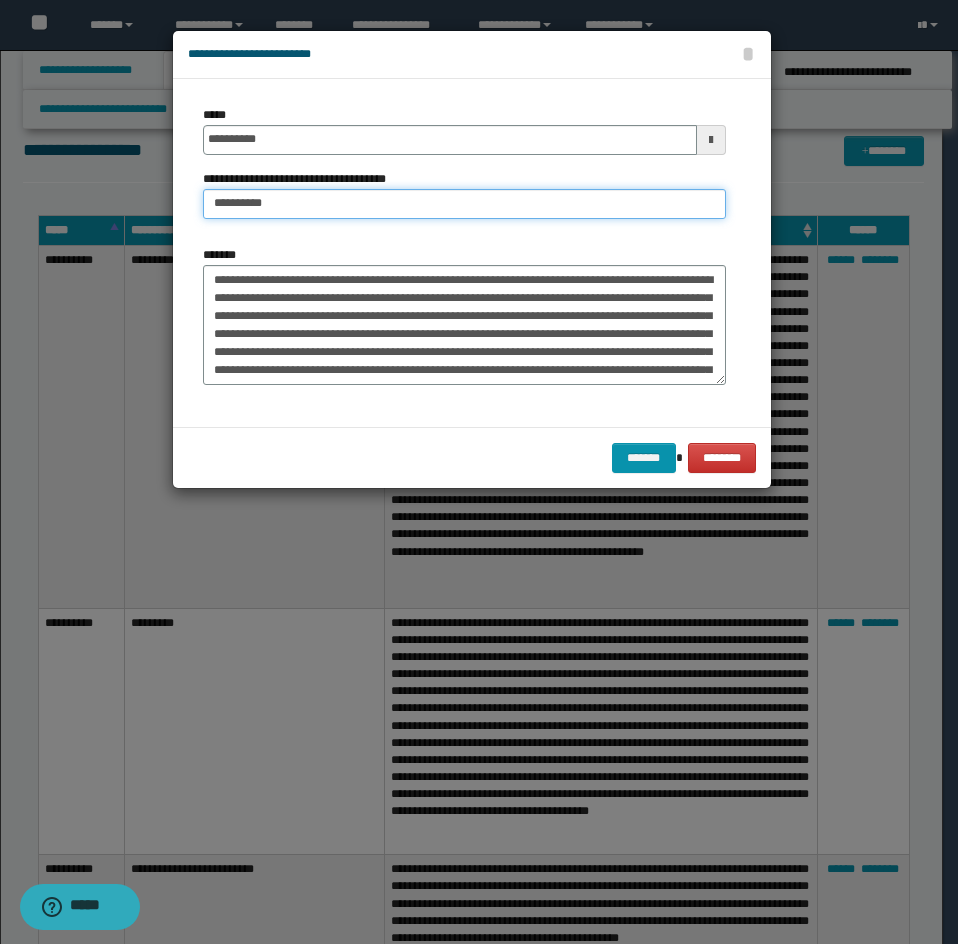 drag, startPoint x: 271, startPoint y: 213, endPoint x: 173, endPoint y: 209, distance: 98.0816 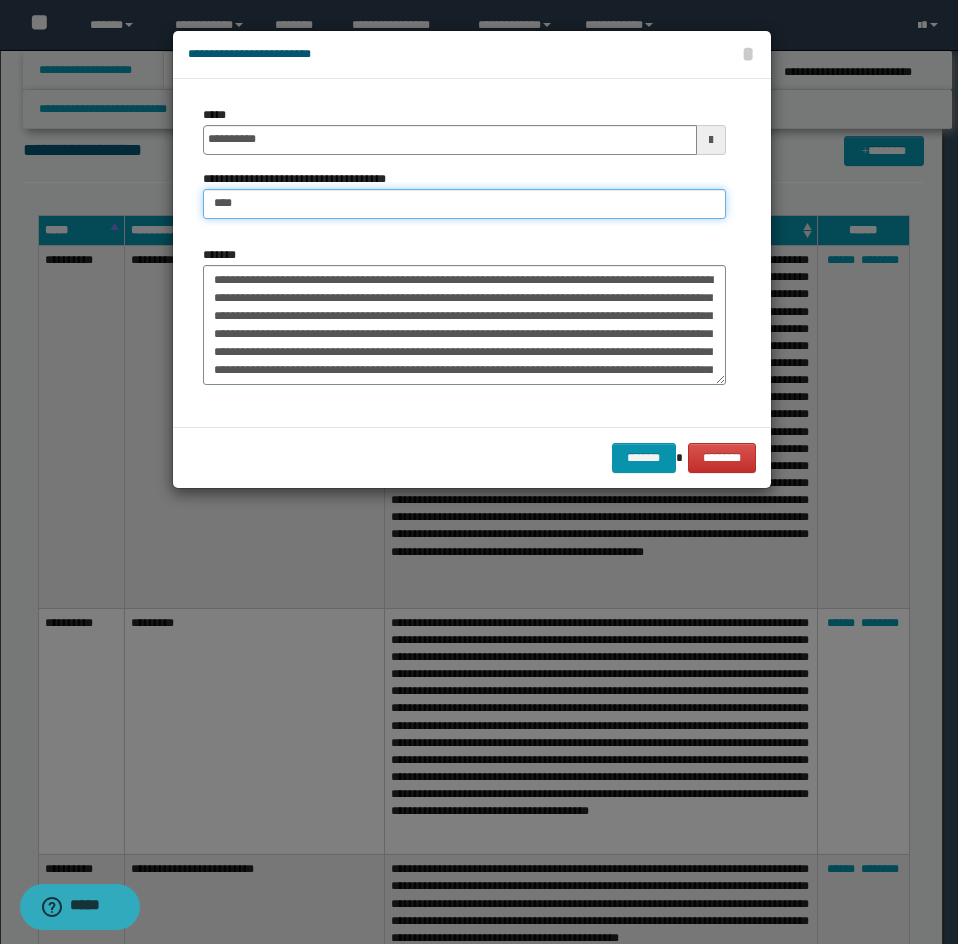 type on "**********" 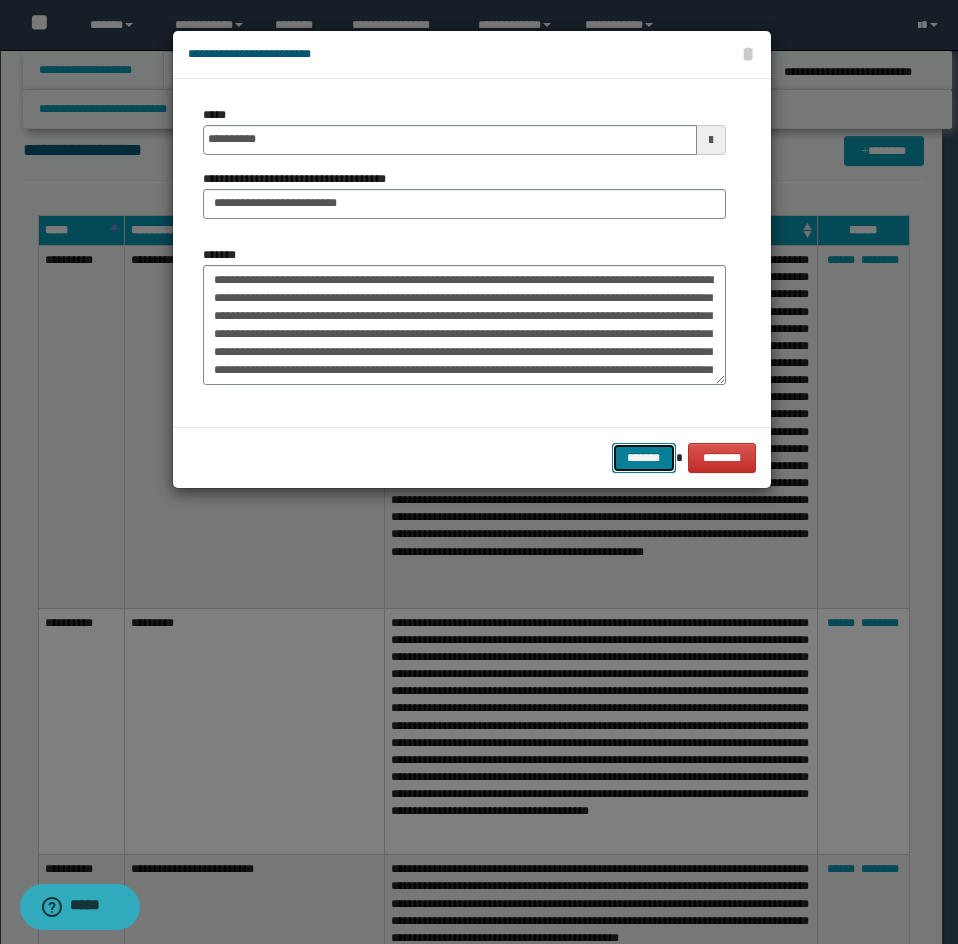 click on "*******" at bounding box center [644, 458] 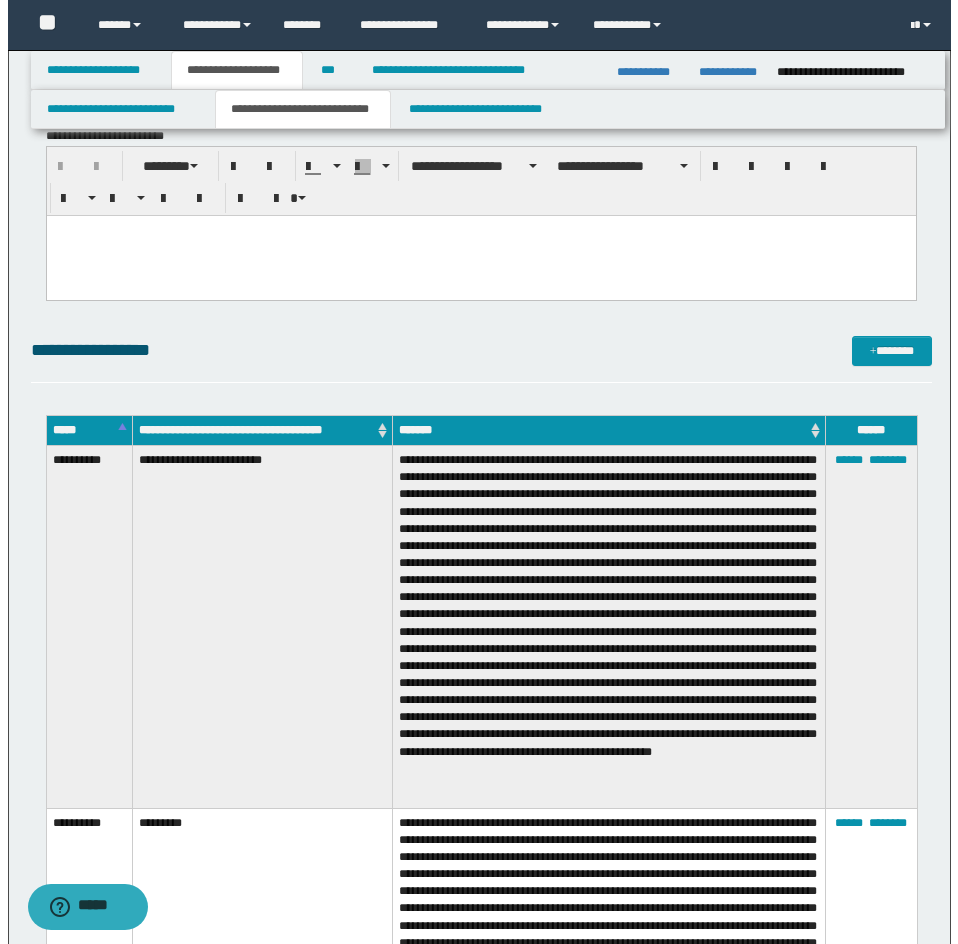 scroll, scrollTop: 2085, scrollLeft: 0, axis: vertical 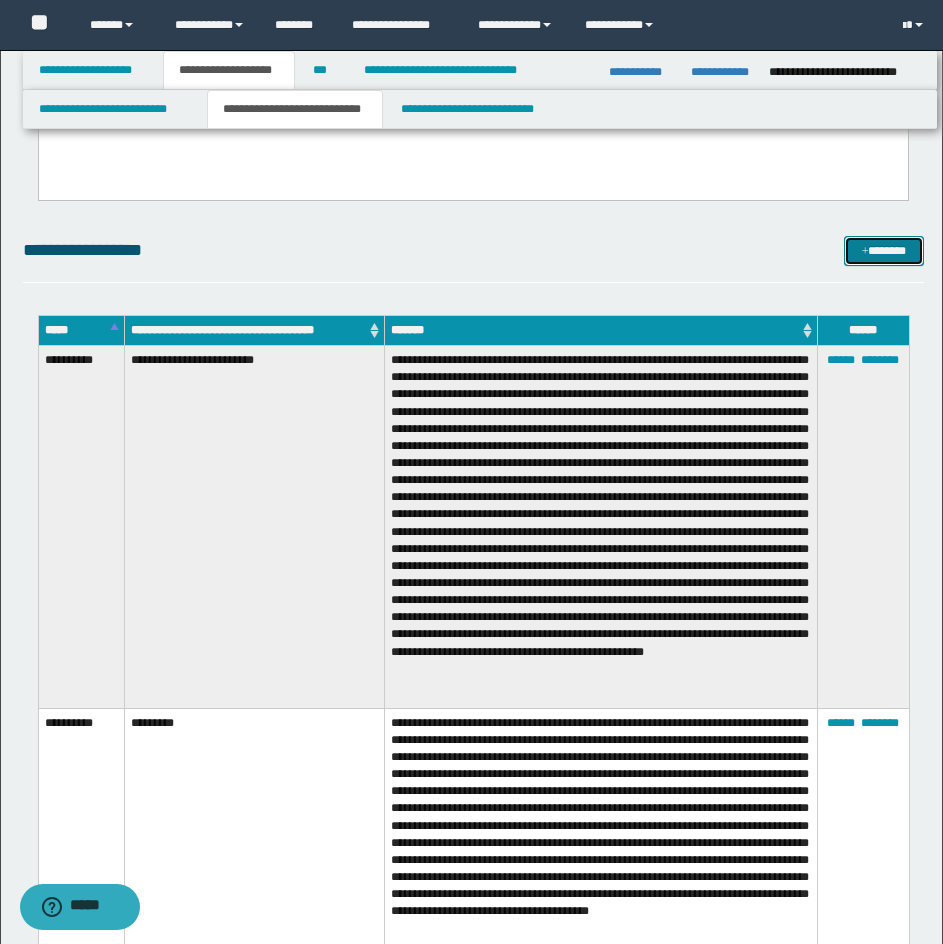 click at bounding box center [865, 252] 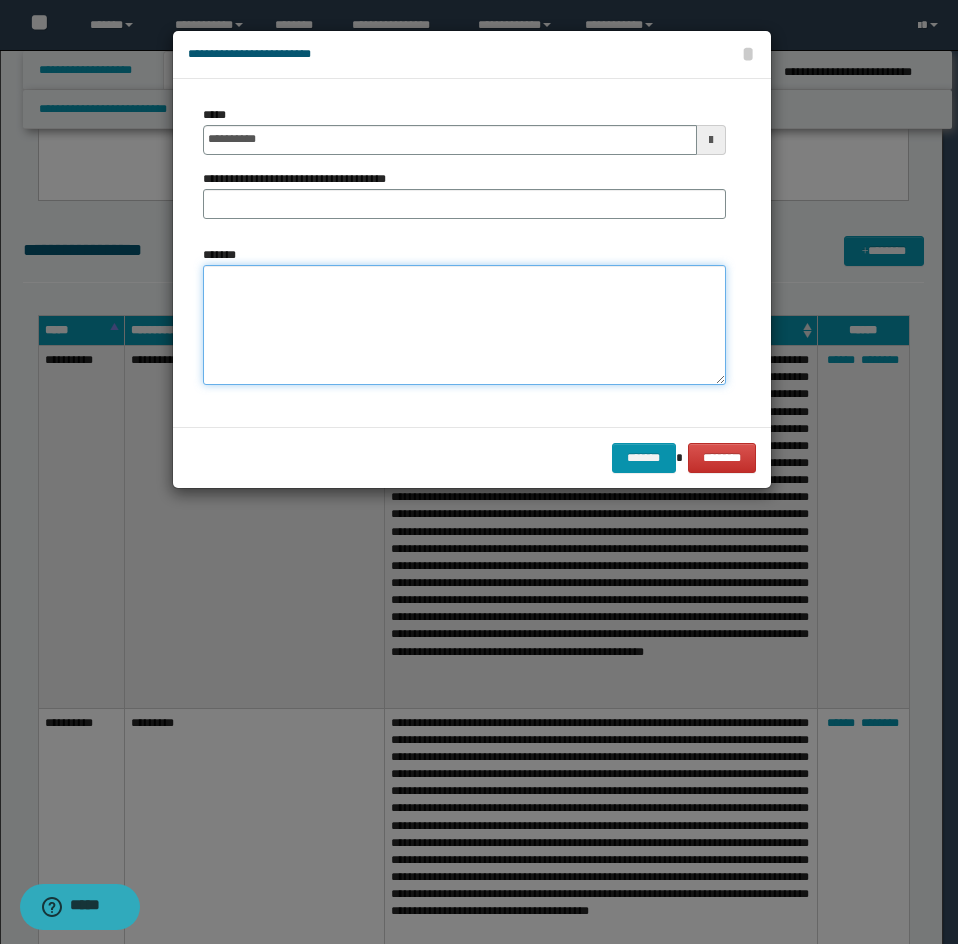 click on "*******" at bounding box center (464, 325) 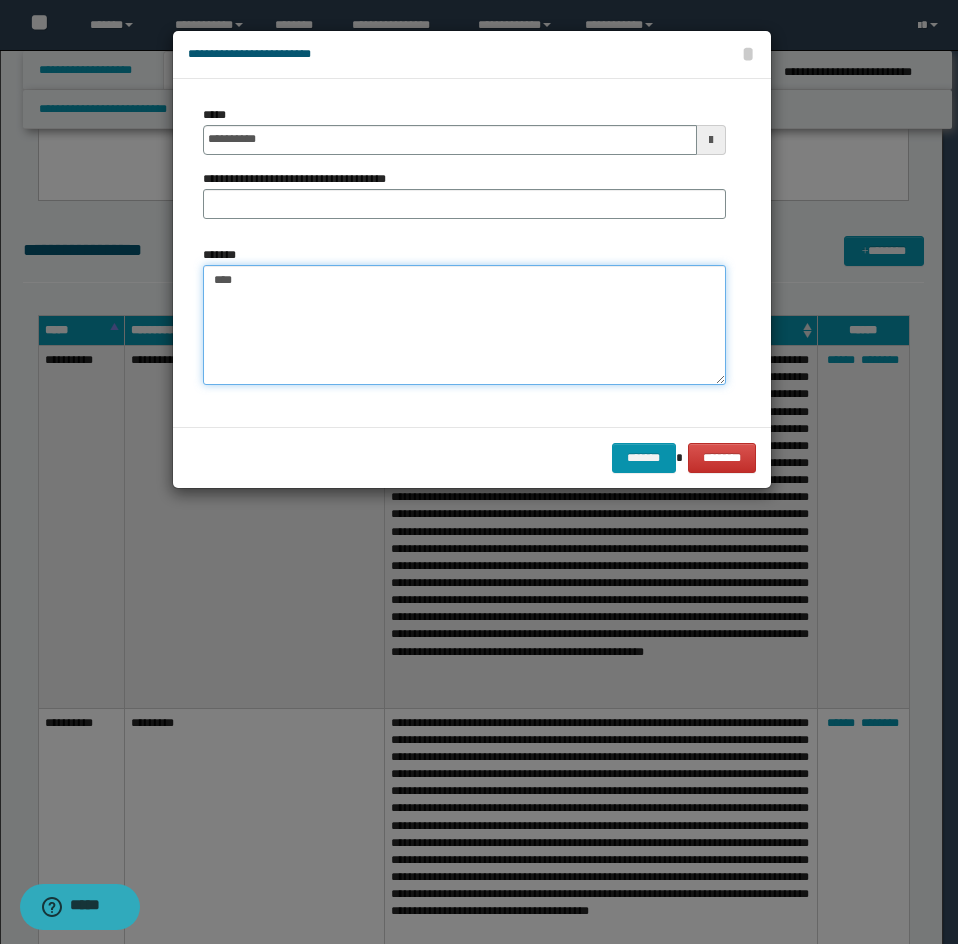 paste on "**********" 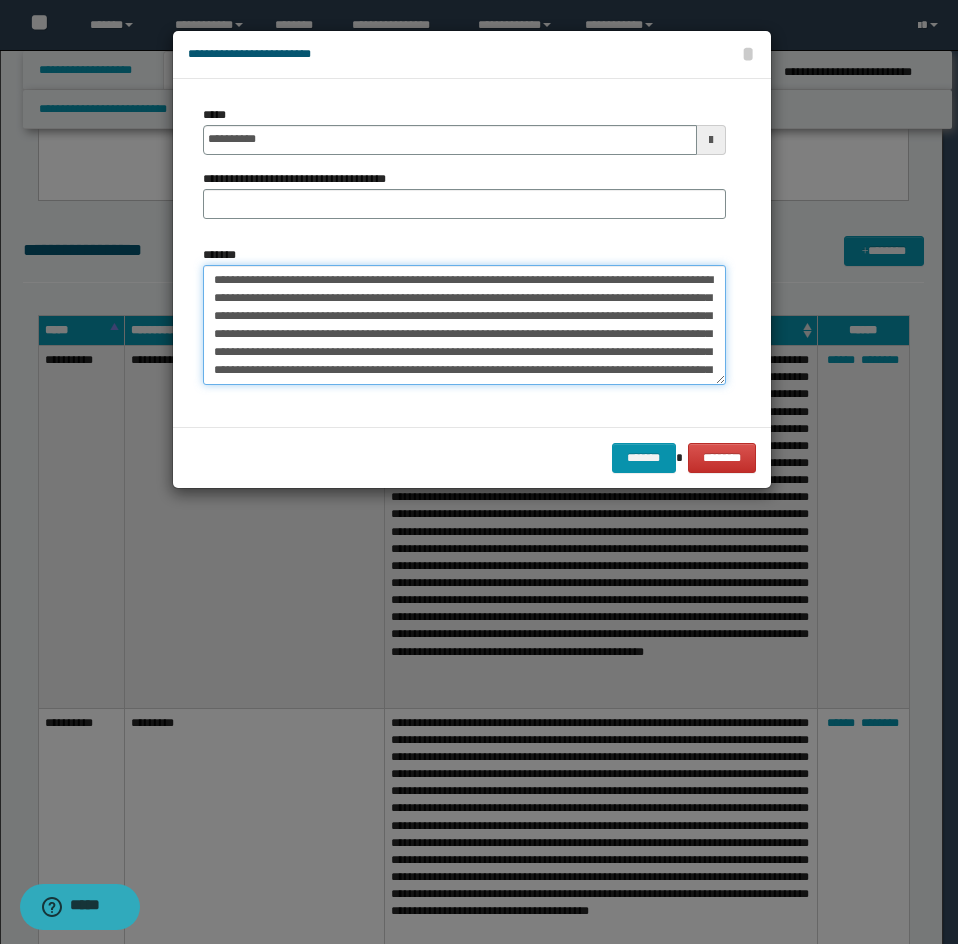 scroll, scrollTop: 138, scrollLeft: 0, axis: vertical 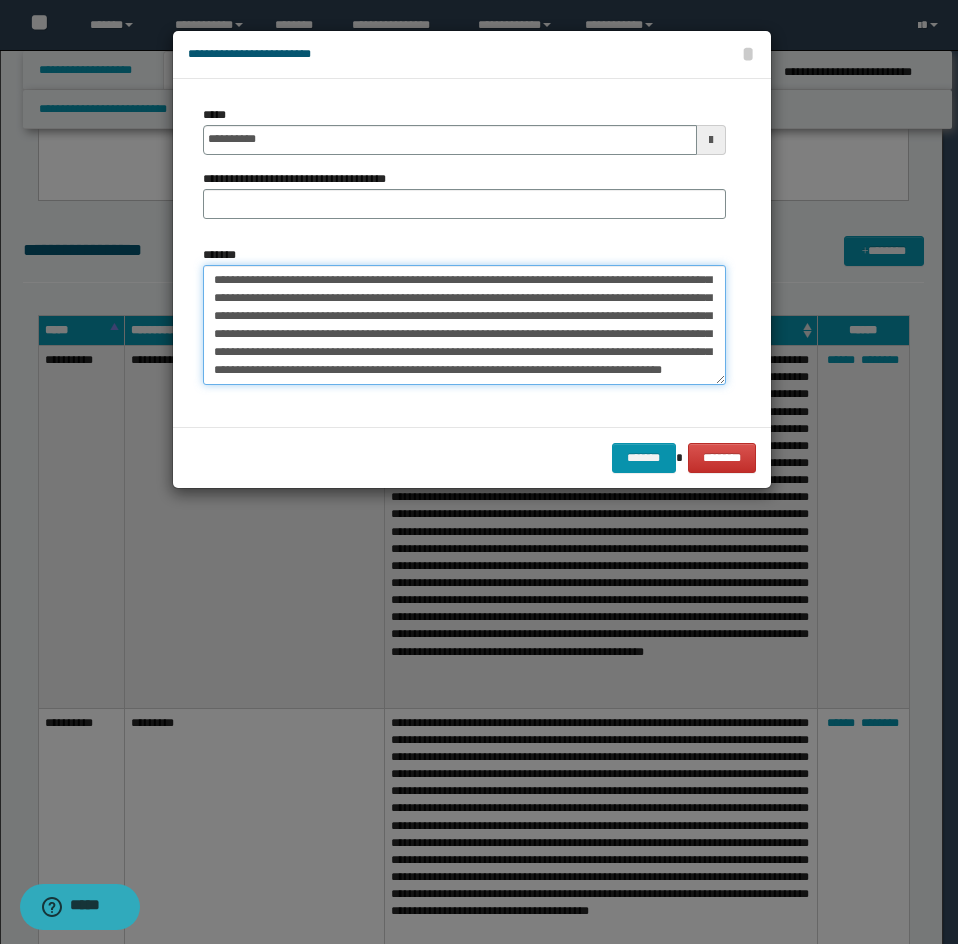 type on "**********" 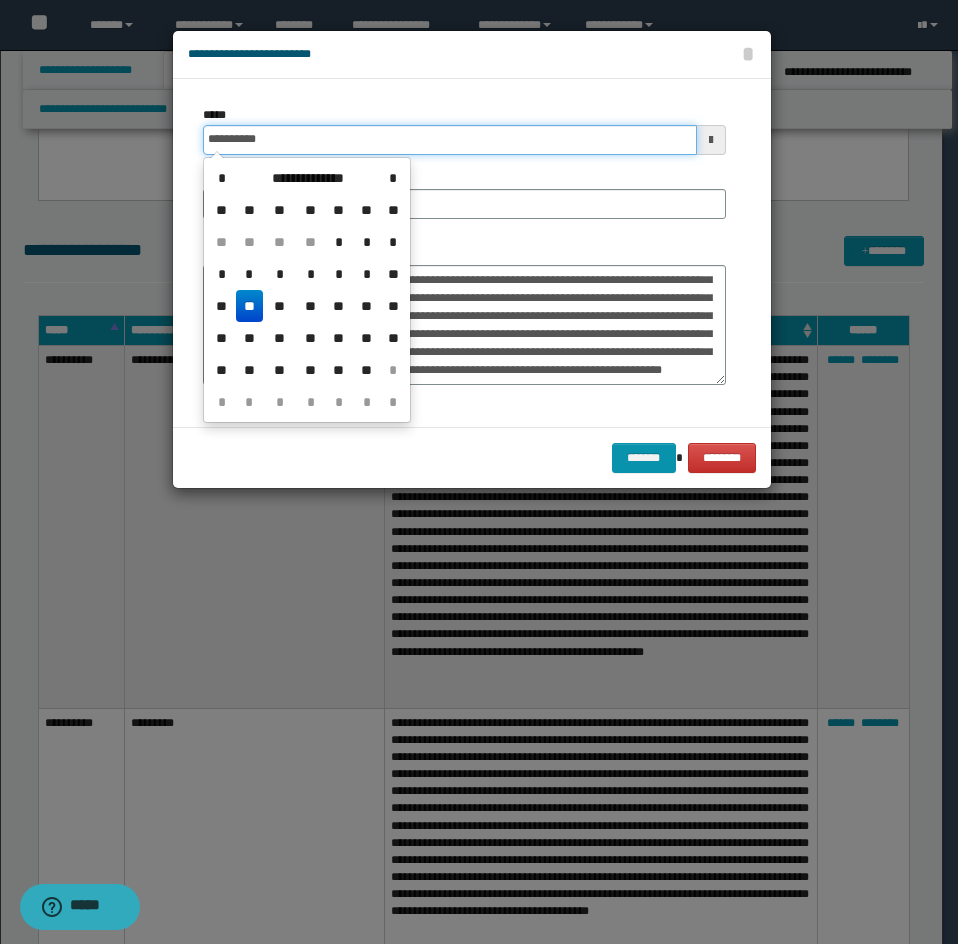 click on "**********" at bounding box center (450, 140) 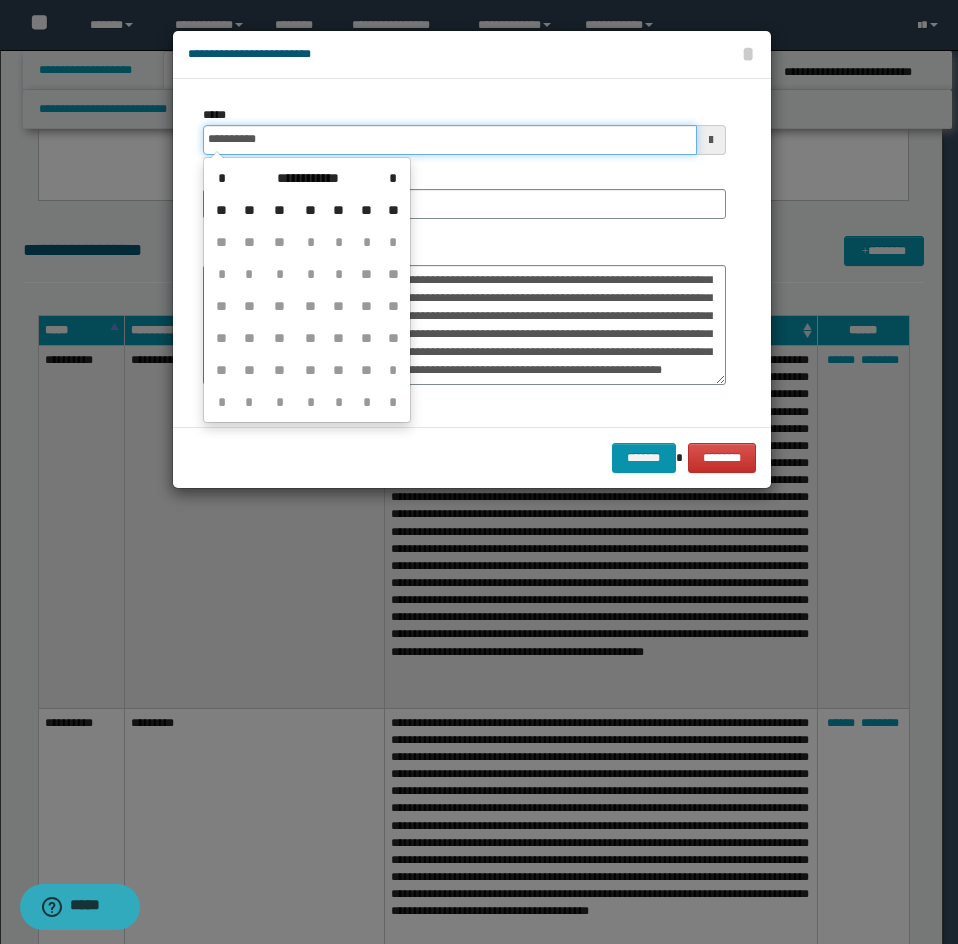 type on "**********" 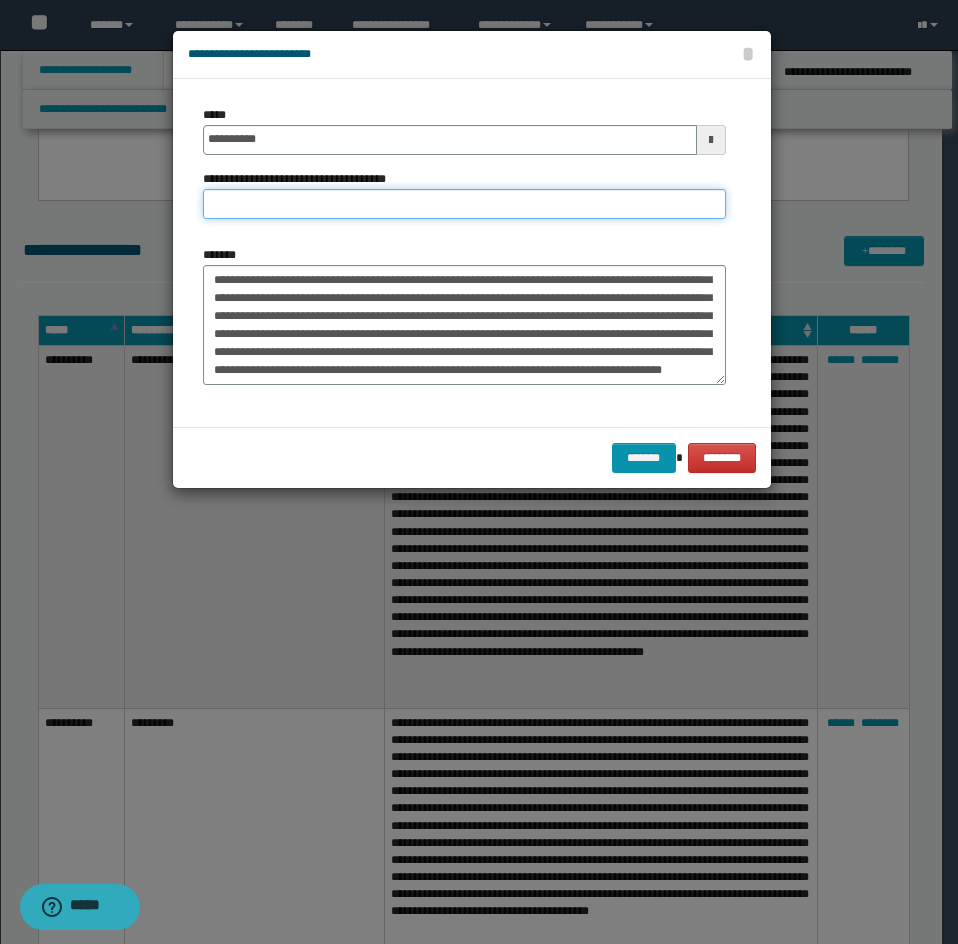 click on "**********" at bounding box center [464, 204] 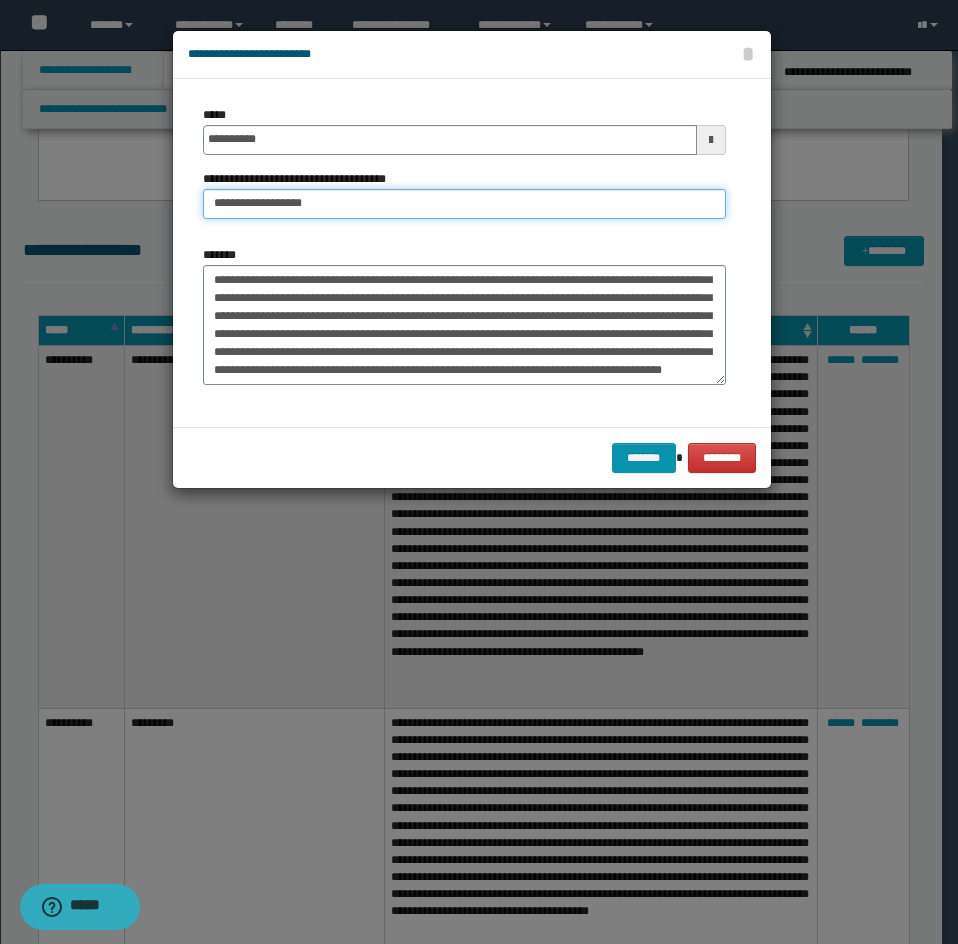click on "**********" at bounding box center (464, 204) 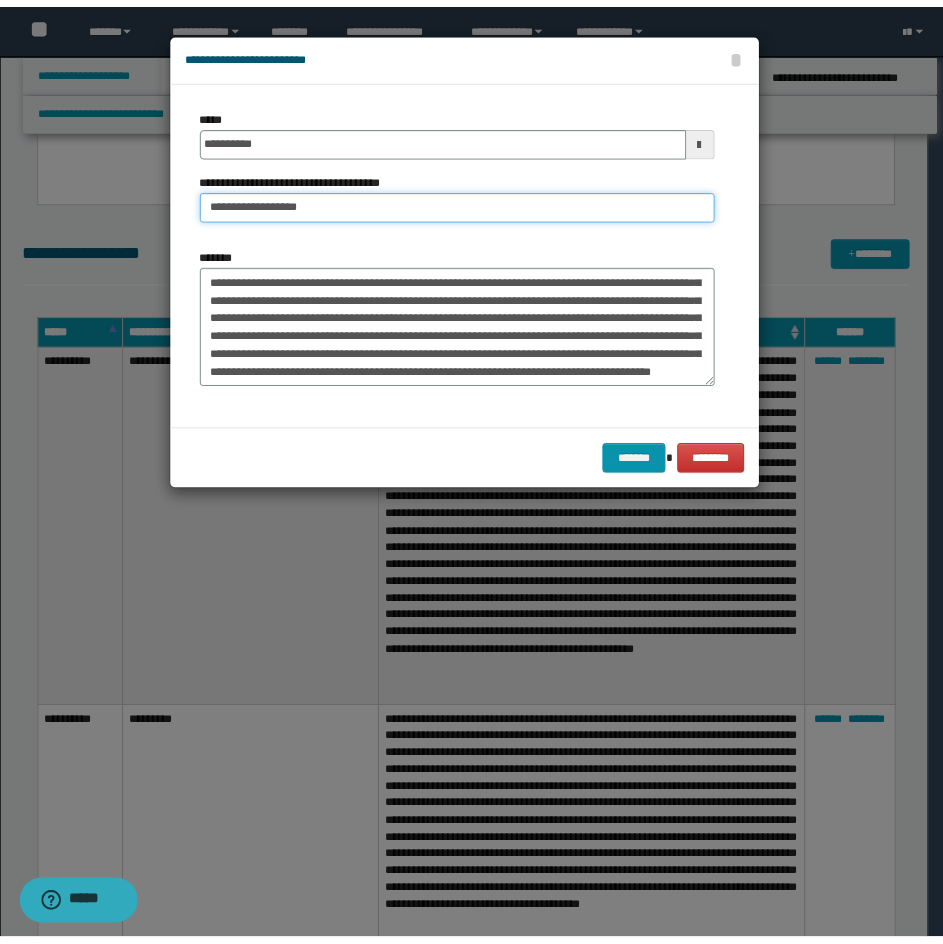 scroll, scrollTop: 144, scrollLeft: 0, axis: vertical 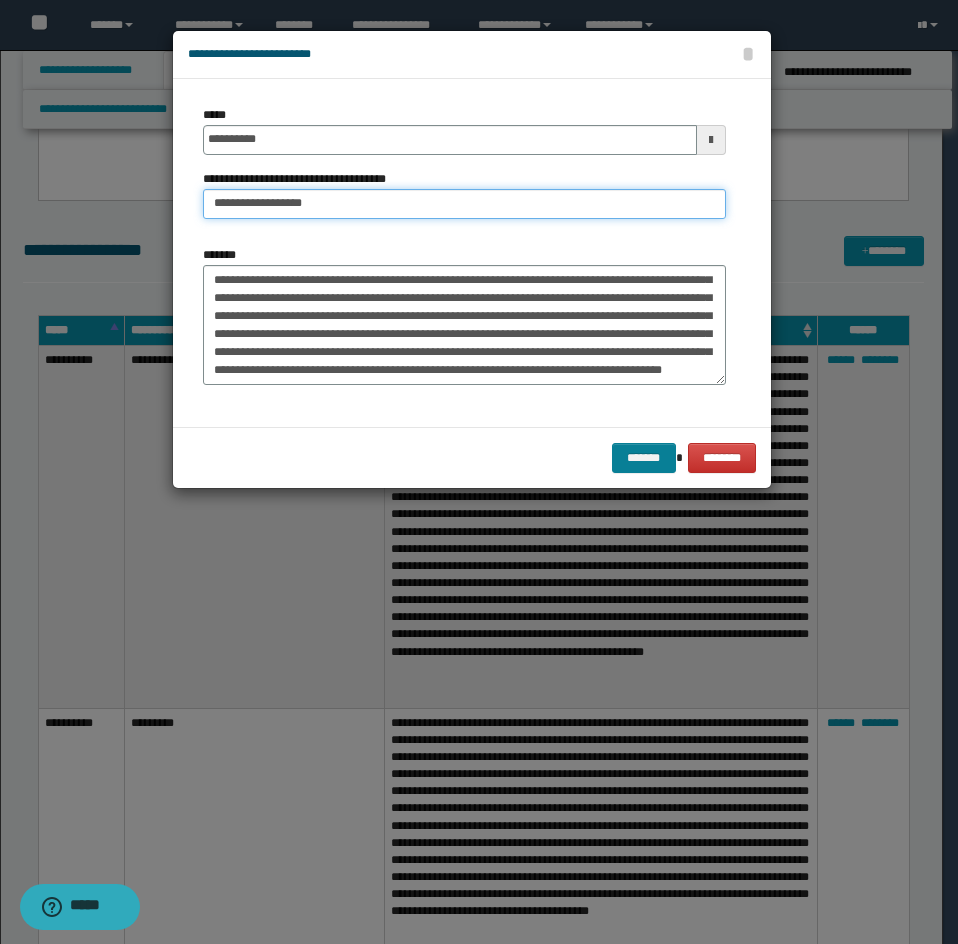 type on "**********" 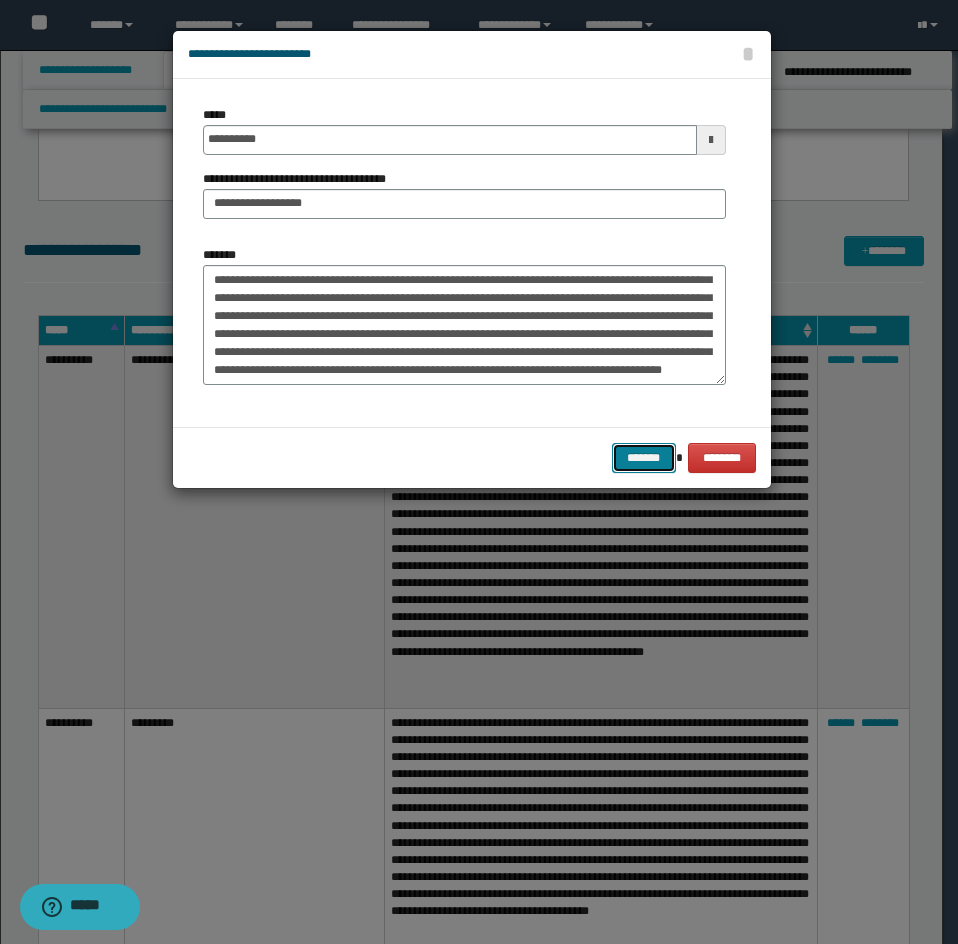 click on "*******" at bounding box center [644, 458] 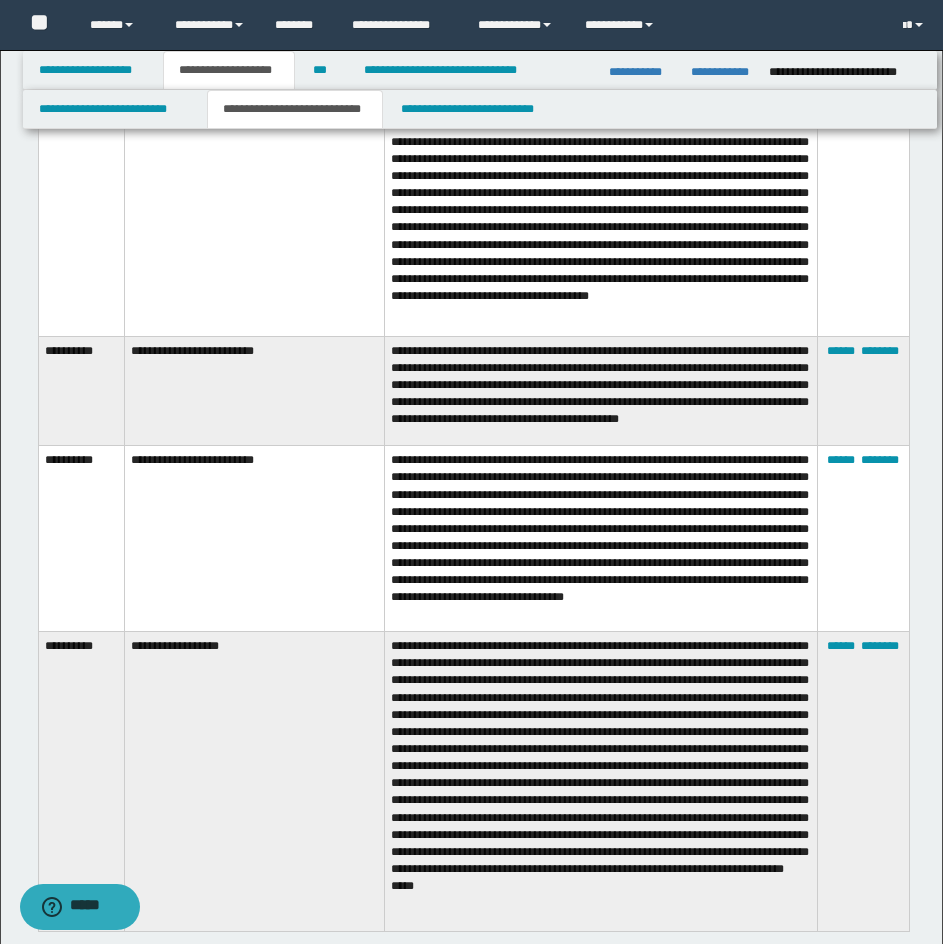 scroll, scrollTop: 2685, scrollLeft: 0, axis: vertical 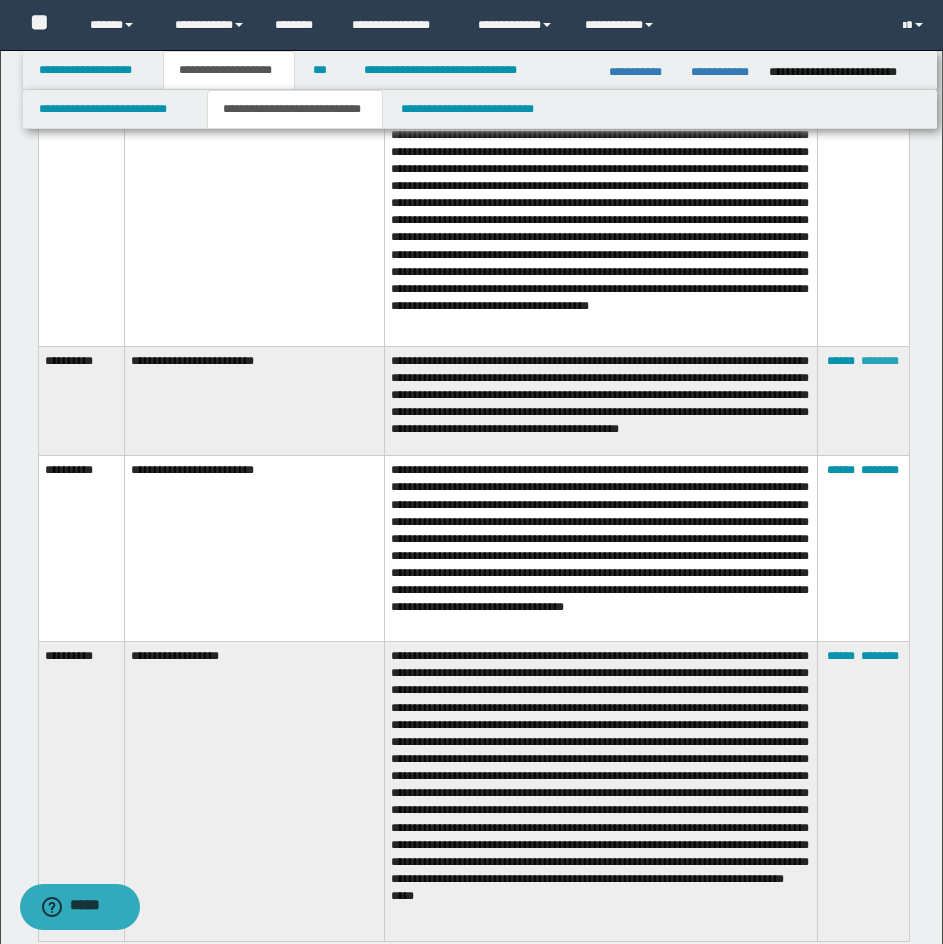 click on "********" at bounding box center (880, 361) 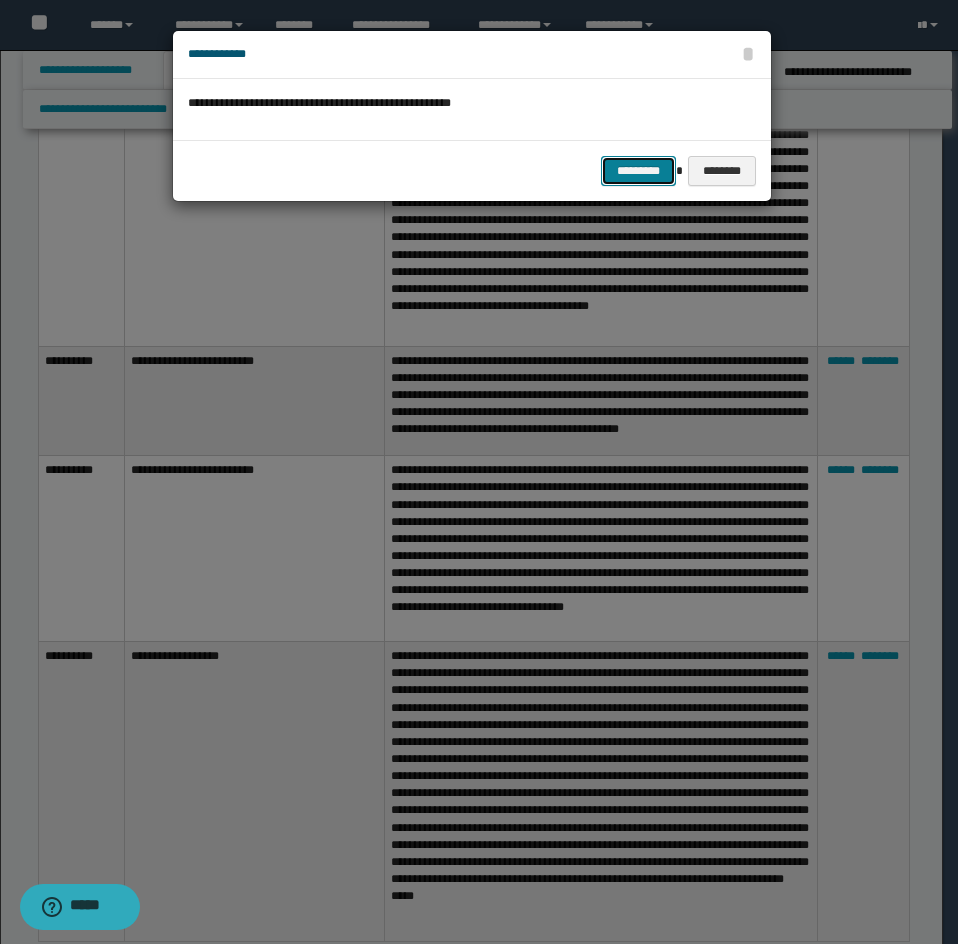 click on "*********" at bounding box center (638, 171) 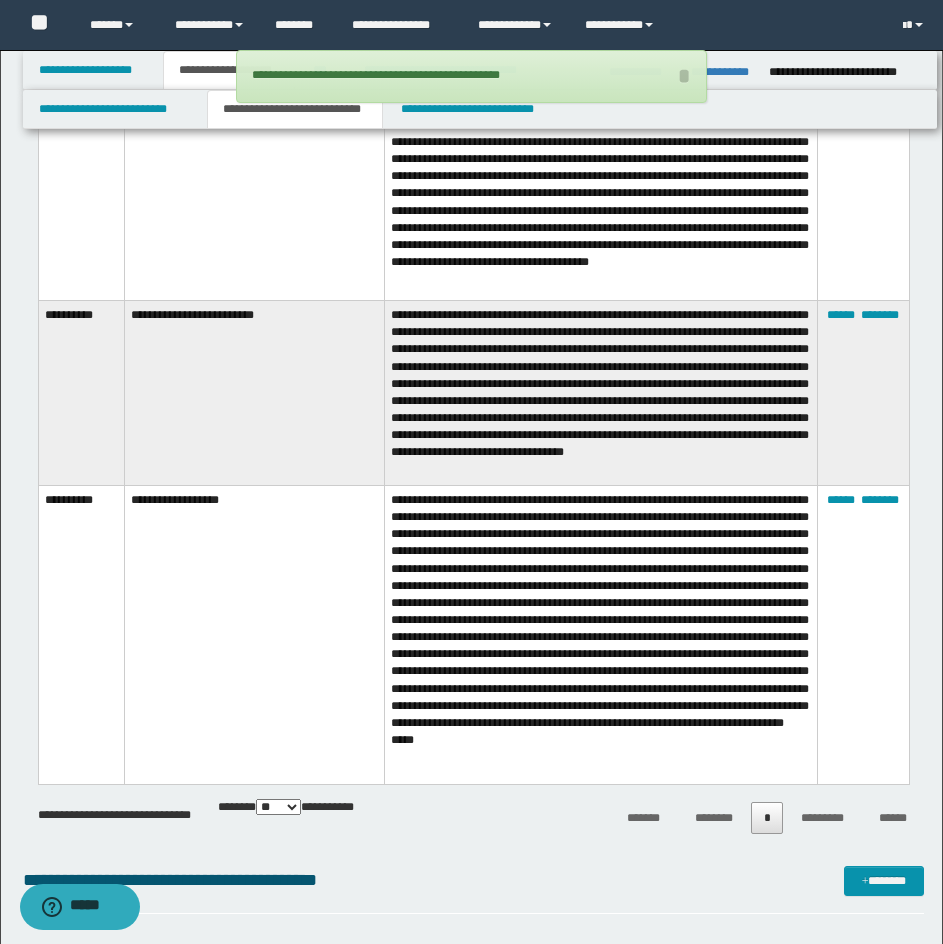 scroll, scrollTop: 2785, scrollLeft: 0, axis: vertical 